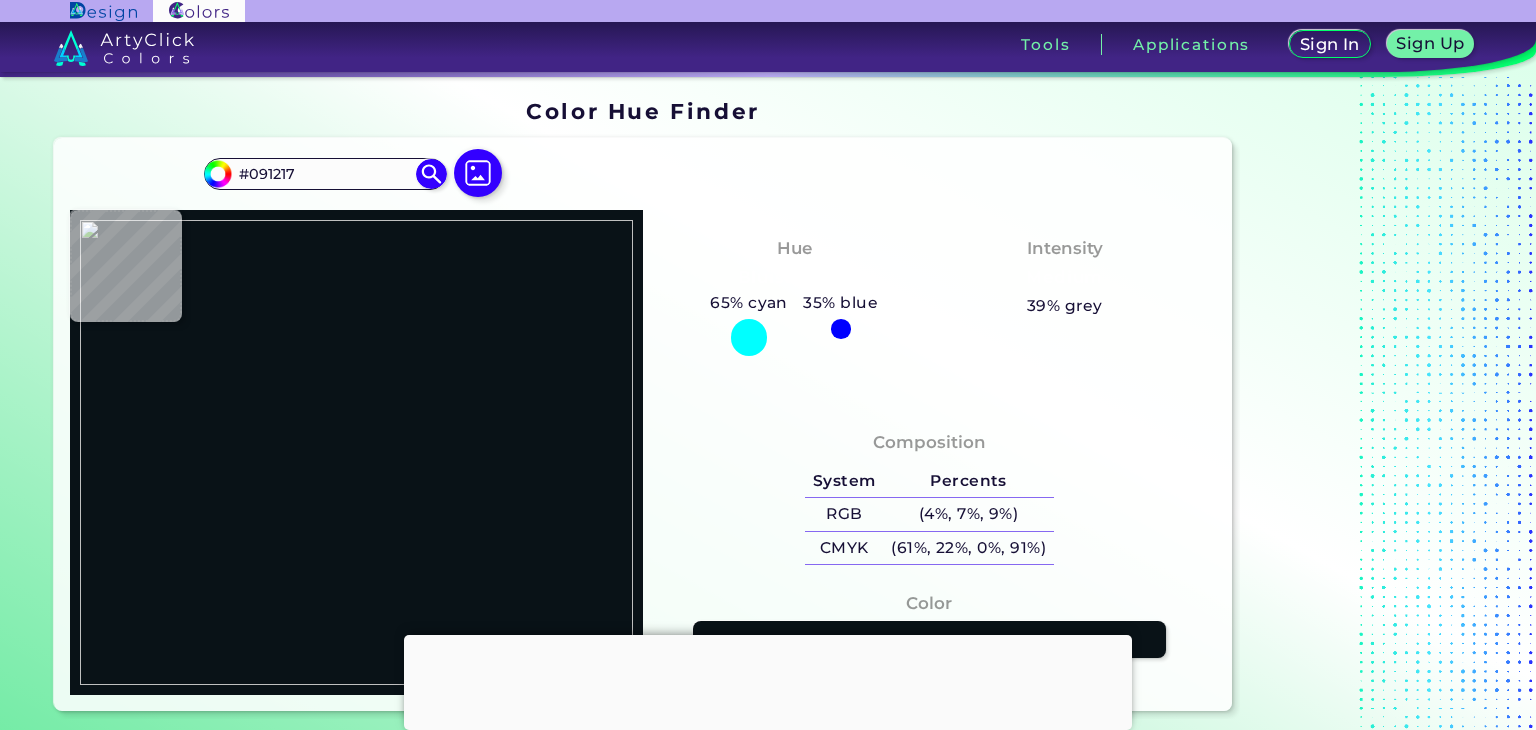 scroll, scrollTop: 0, scrollLeft: 0, axis: both 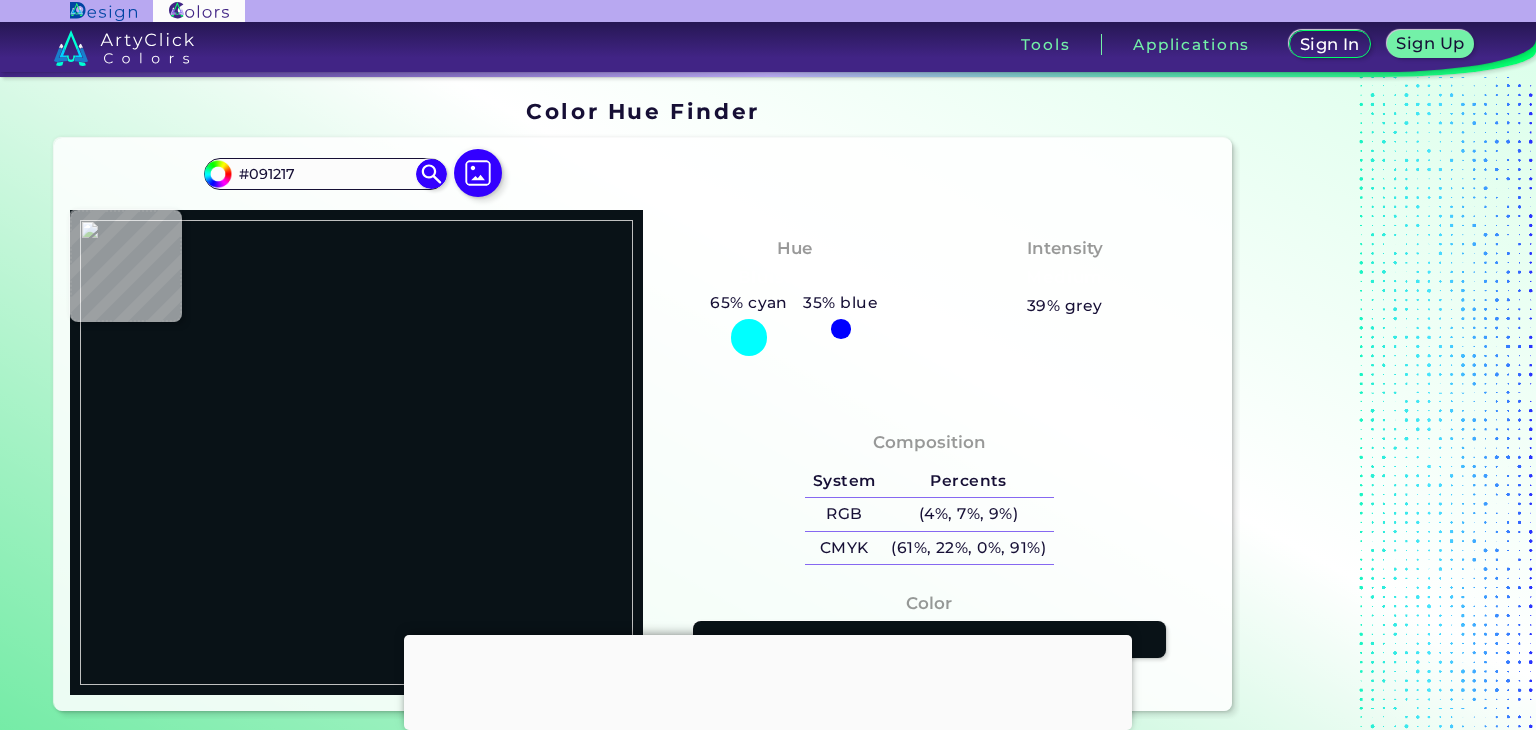 type on "#ffffff" 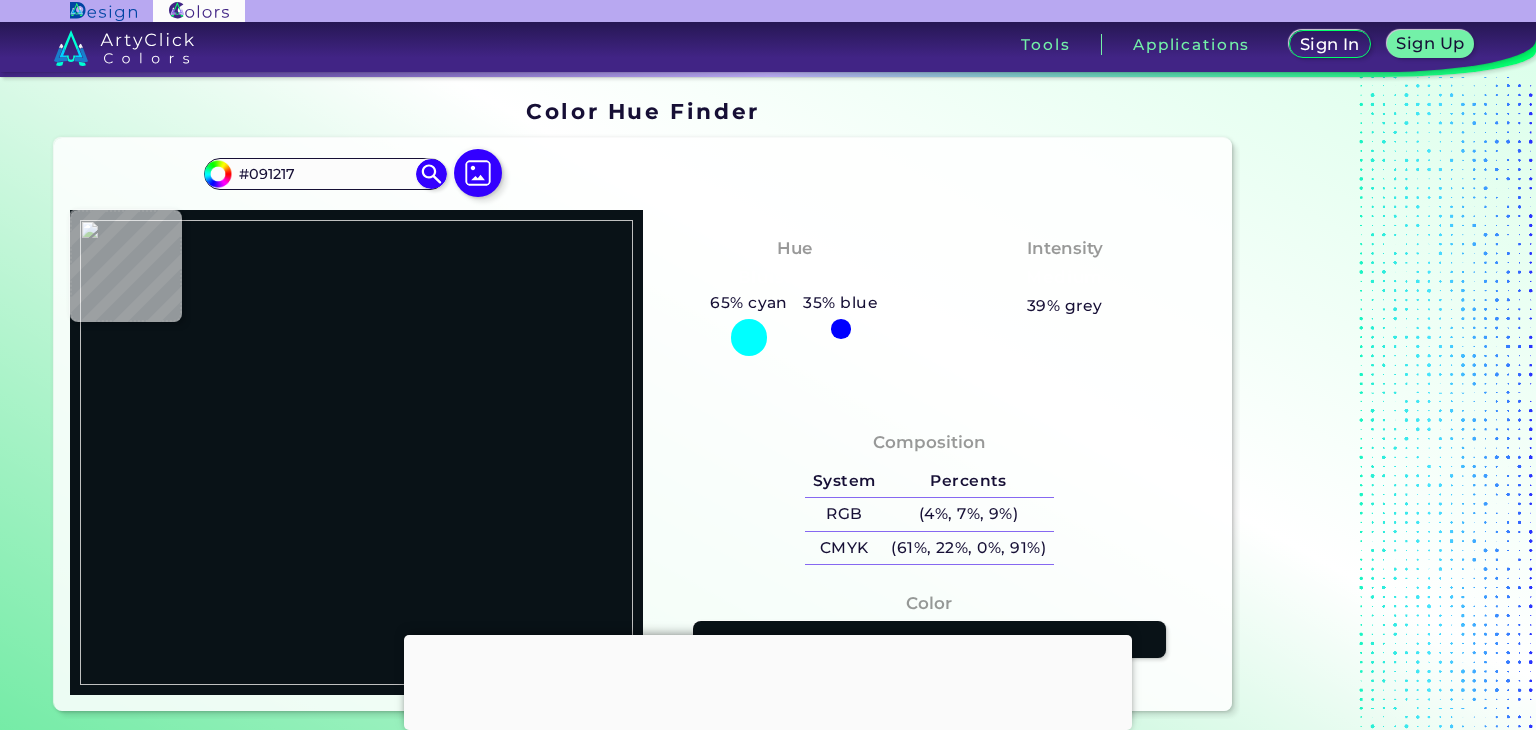 type on "#FFFFFF" 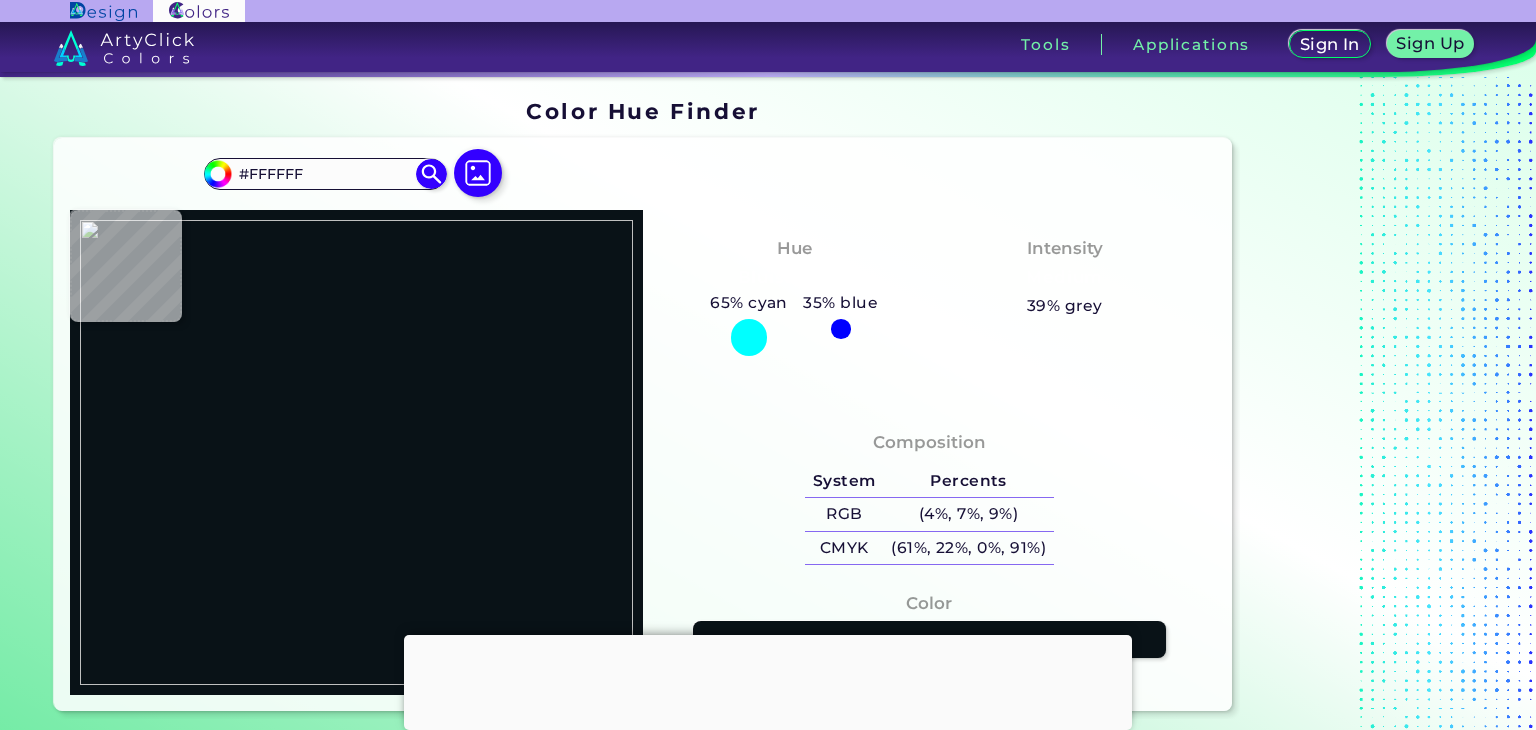 type on "#f3f3f3" 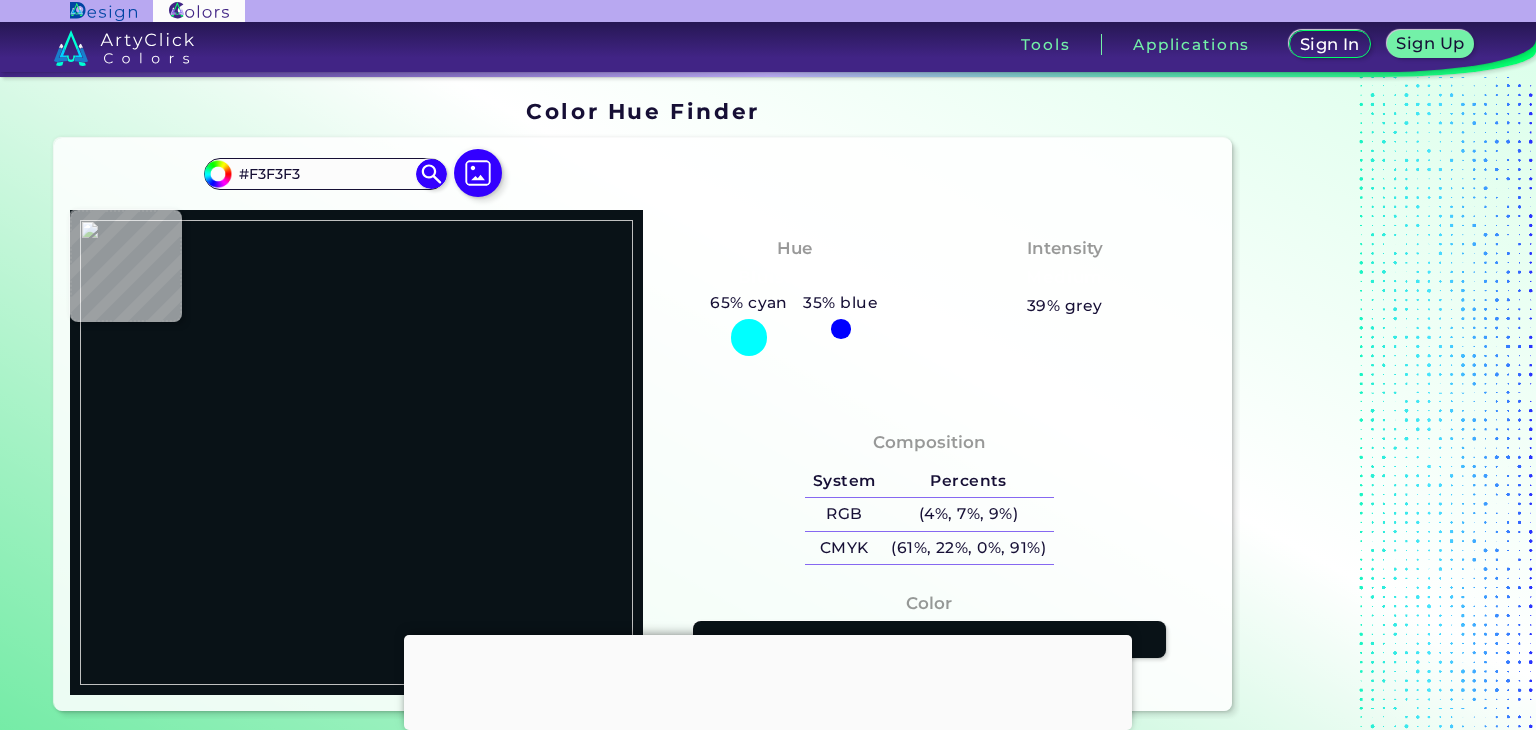 type on "#ffffff" 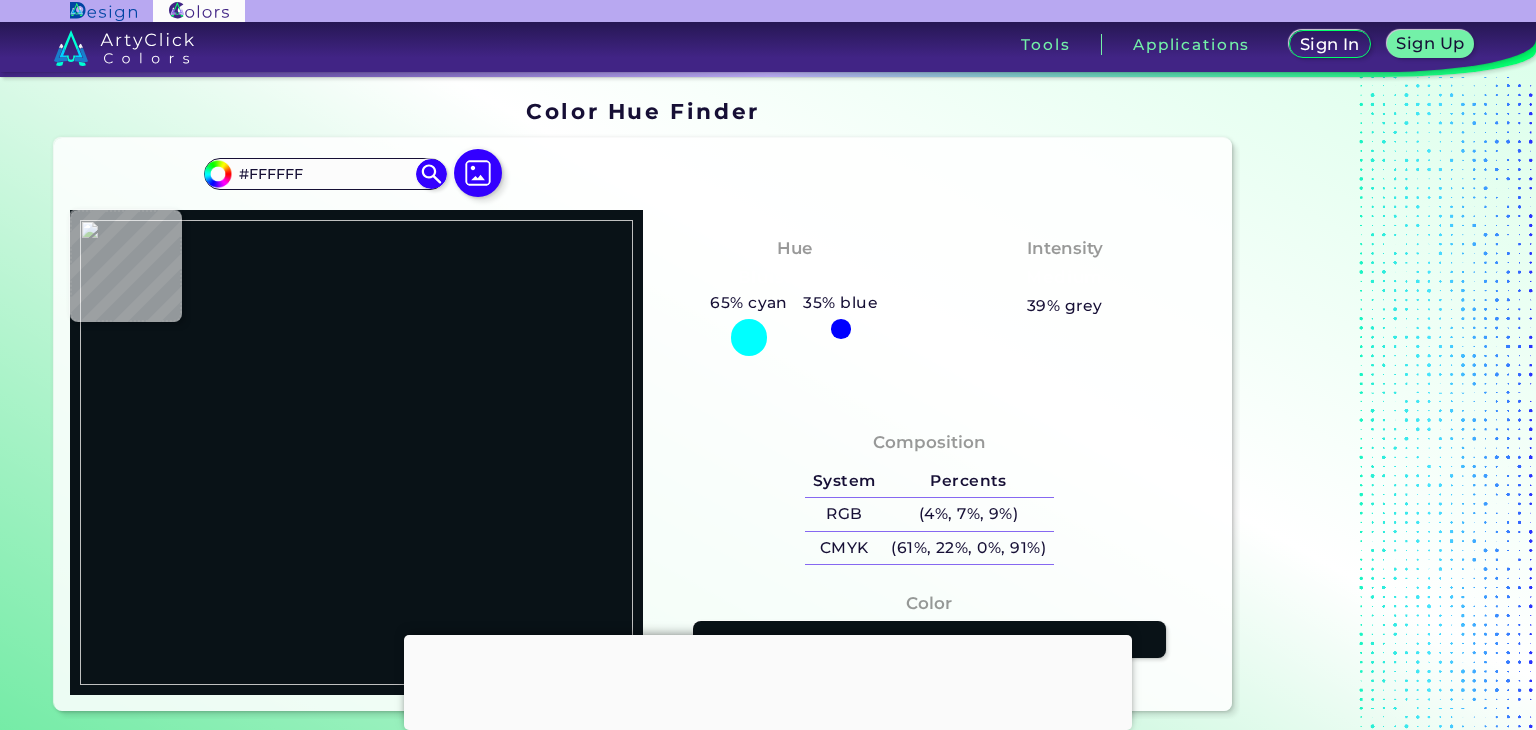 type on "#9f9f9f" 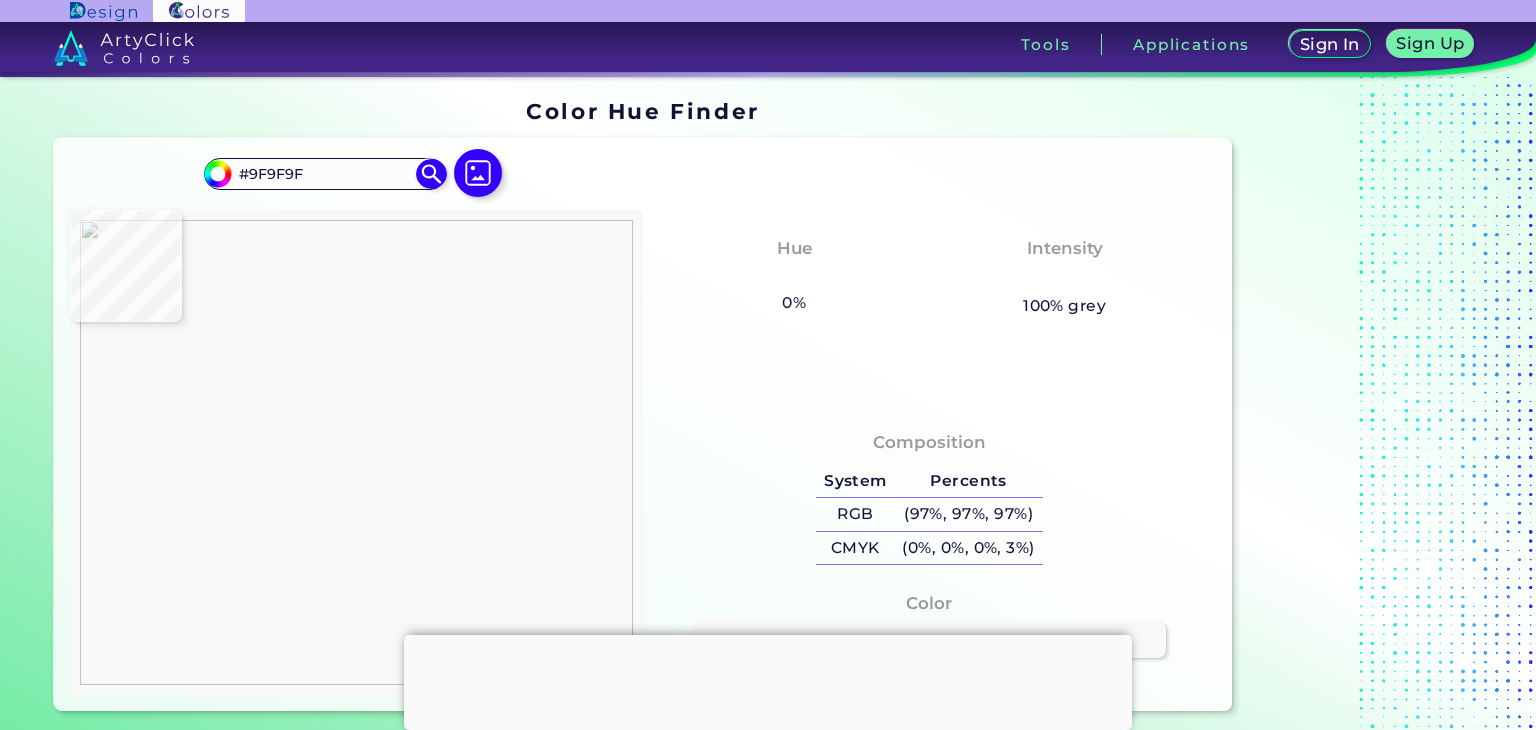 type on "#f8f8f8" 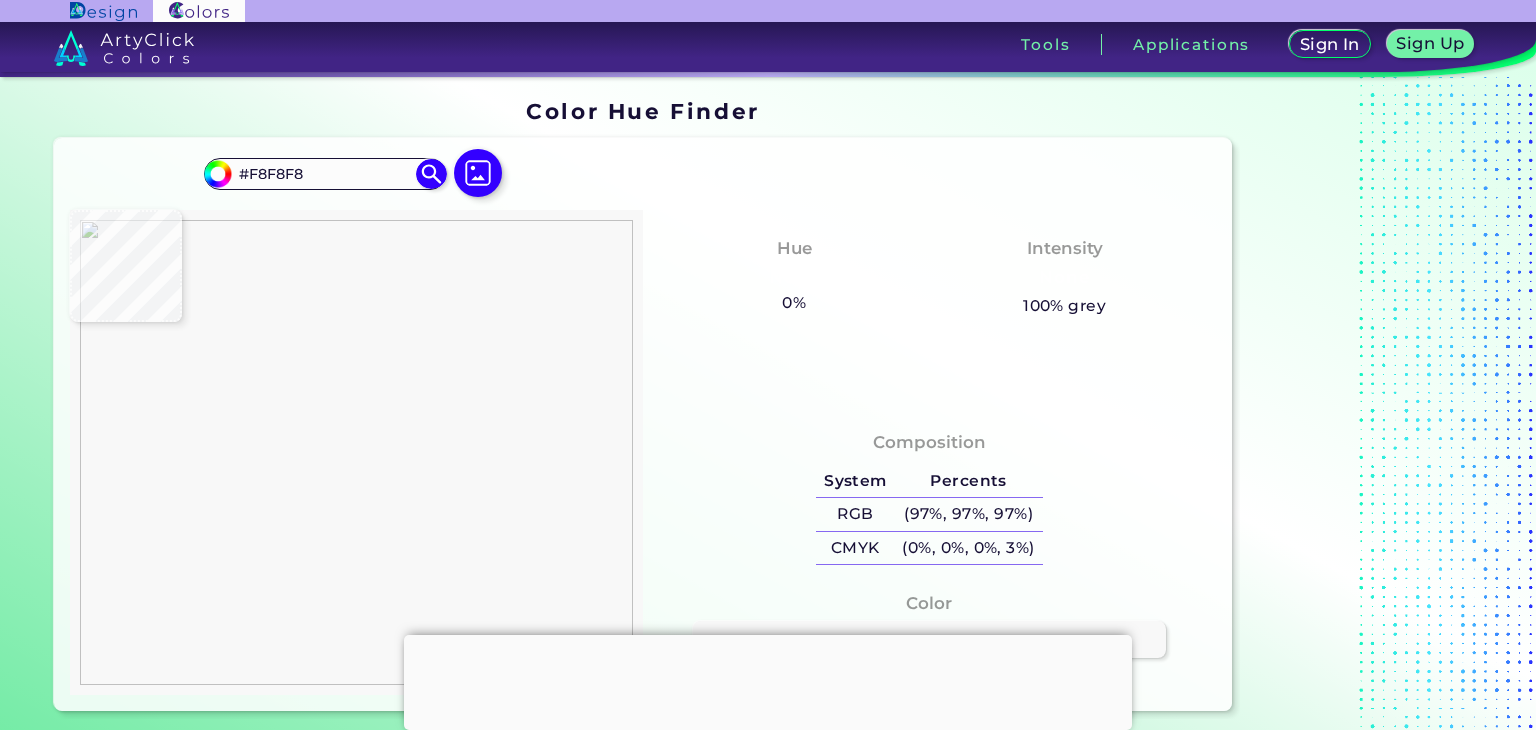 type on "#fdfdfd" 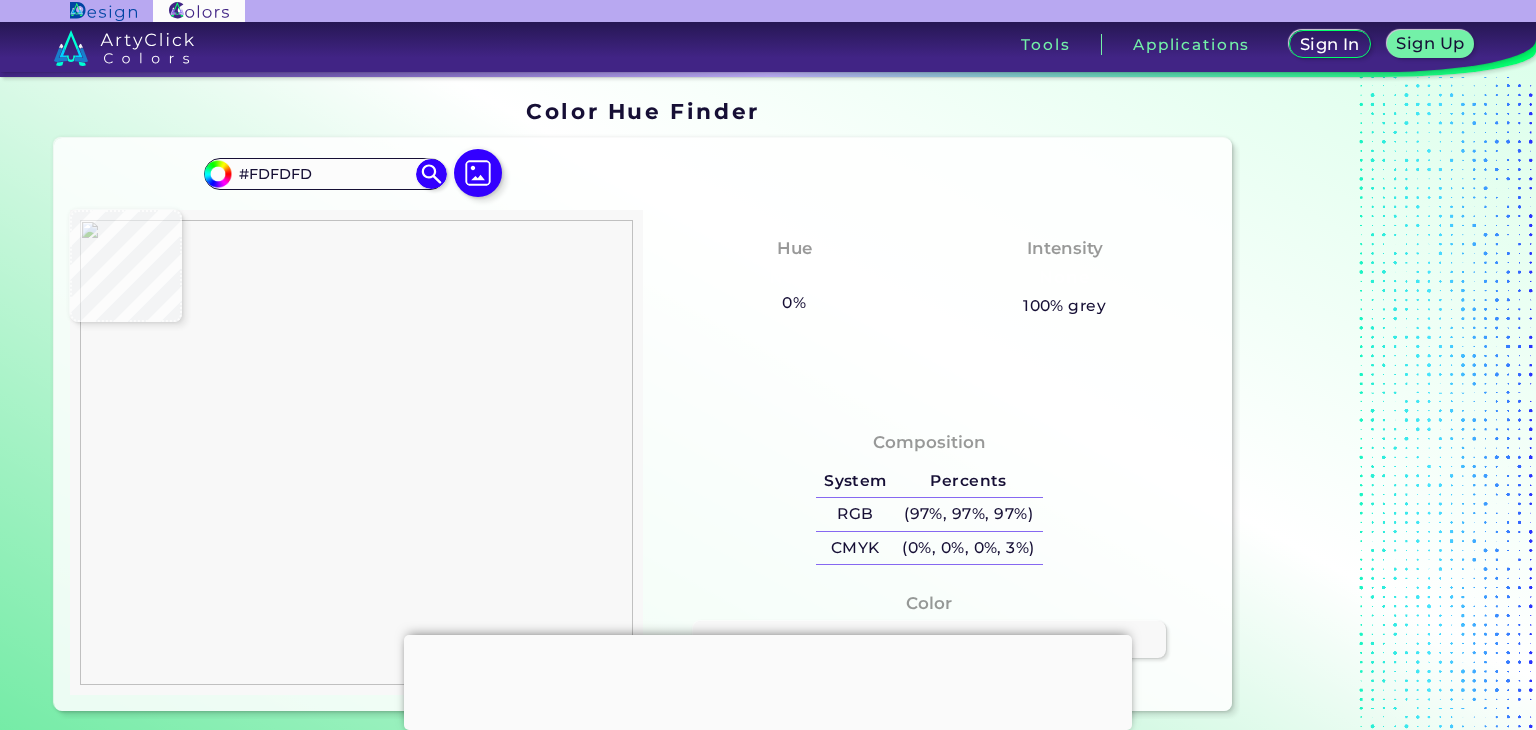 type on "#d6d6d6" 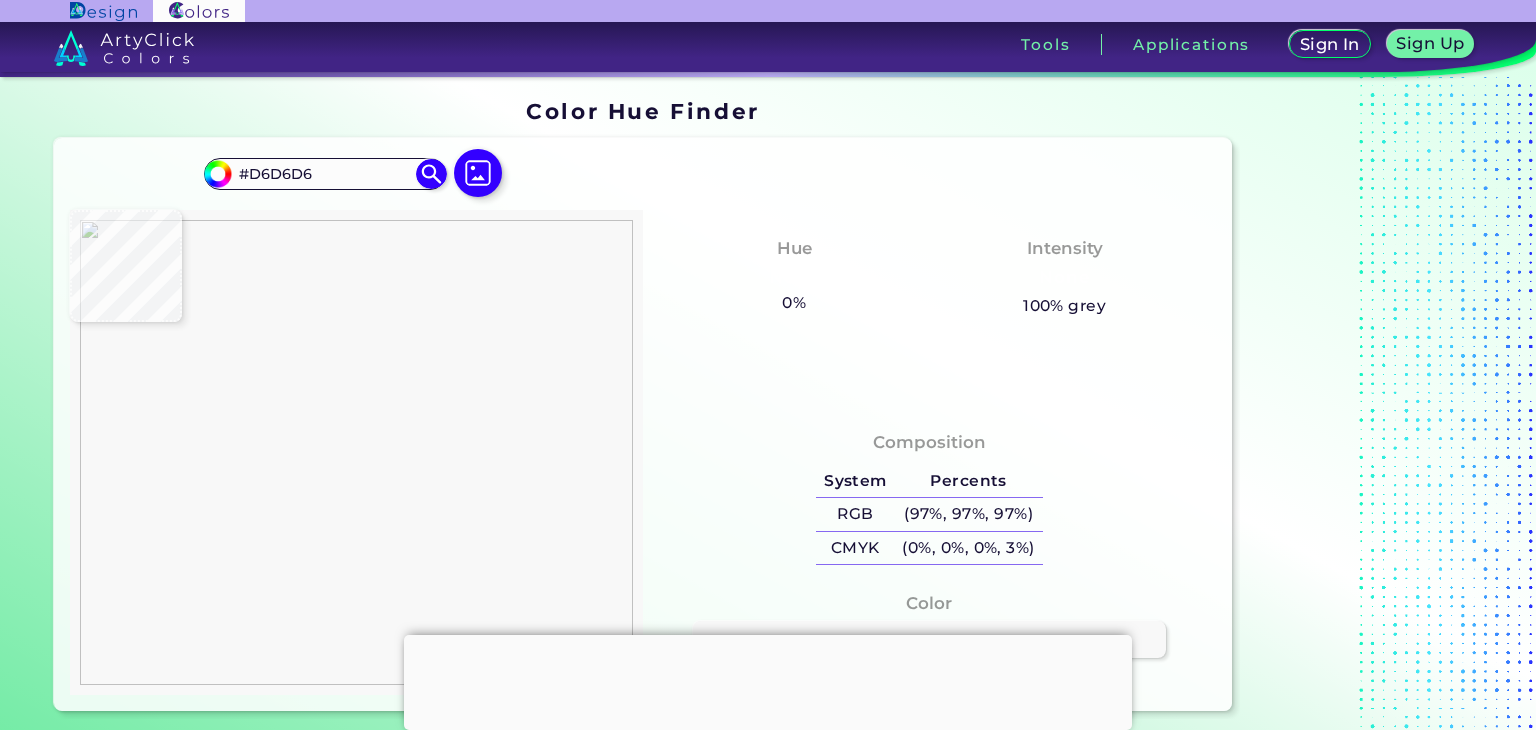 type on "#fefefe" 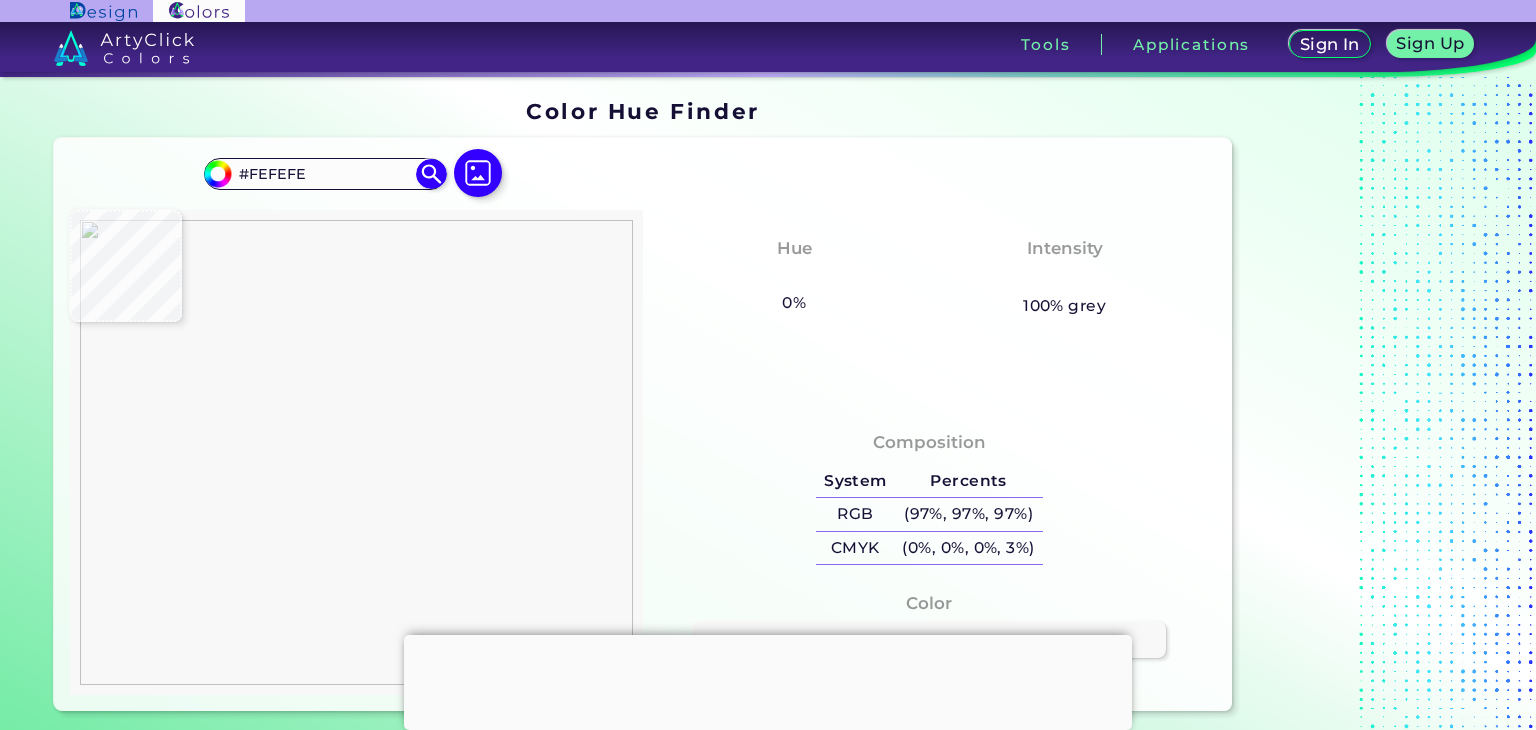 type on "#fdfdfd" 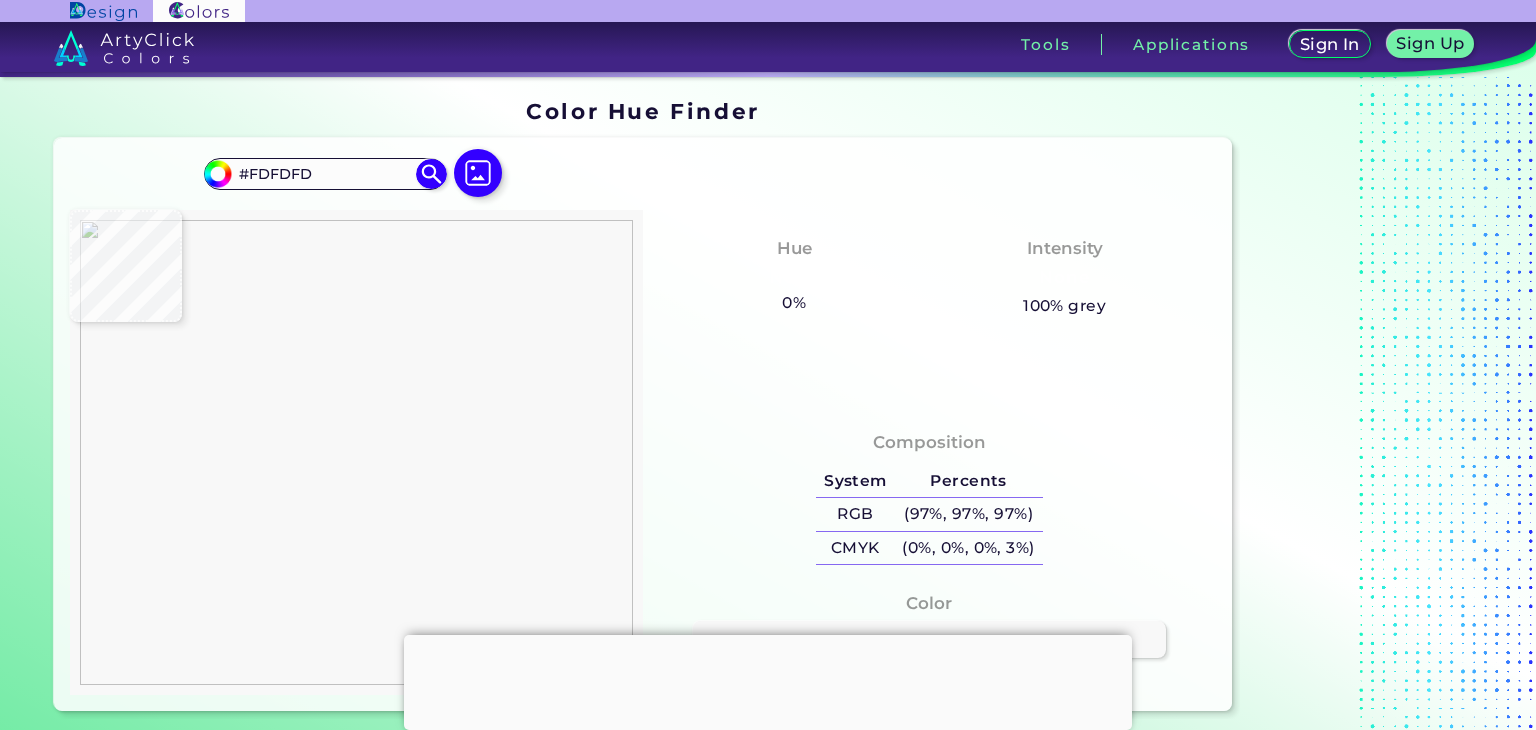 type on "#fefefe" 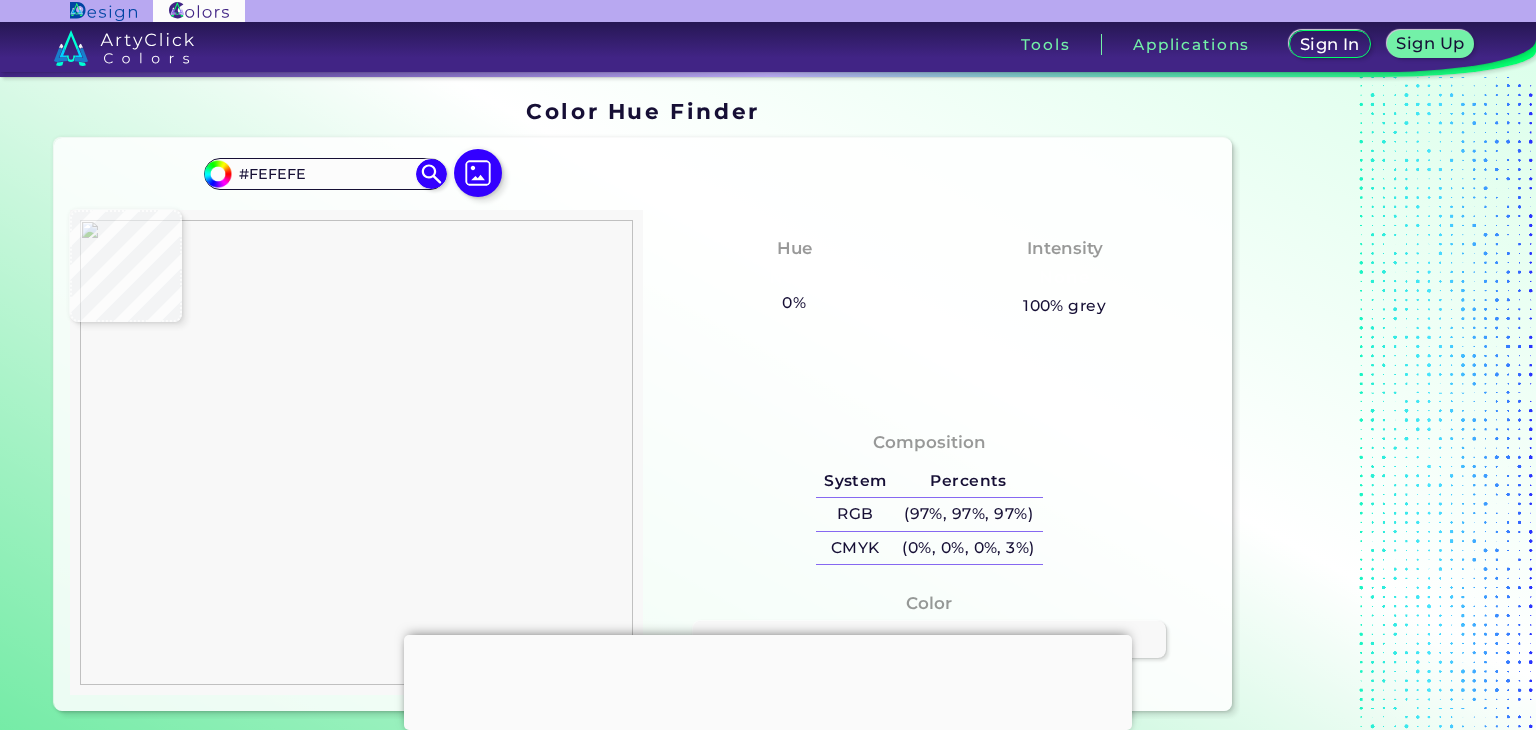 type on "#fdfdfd" 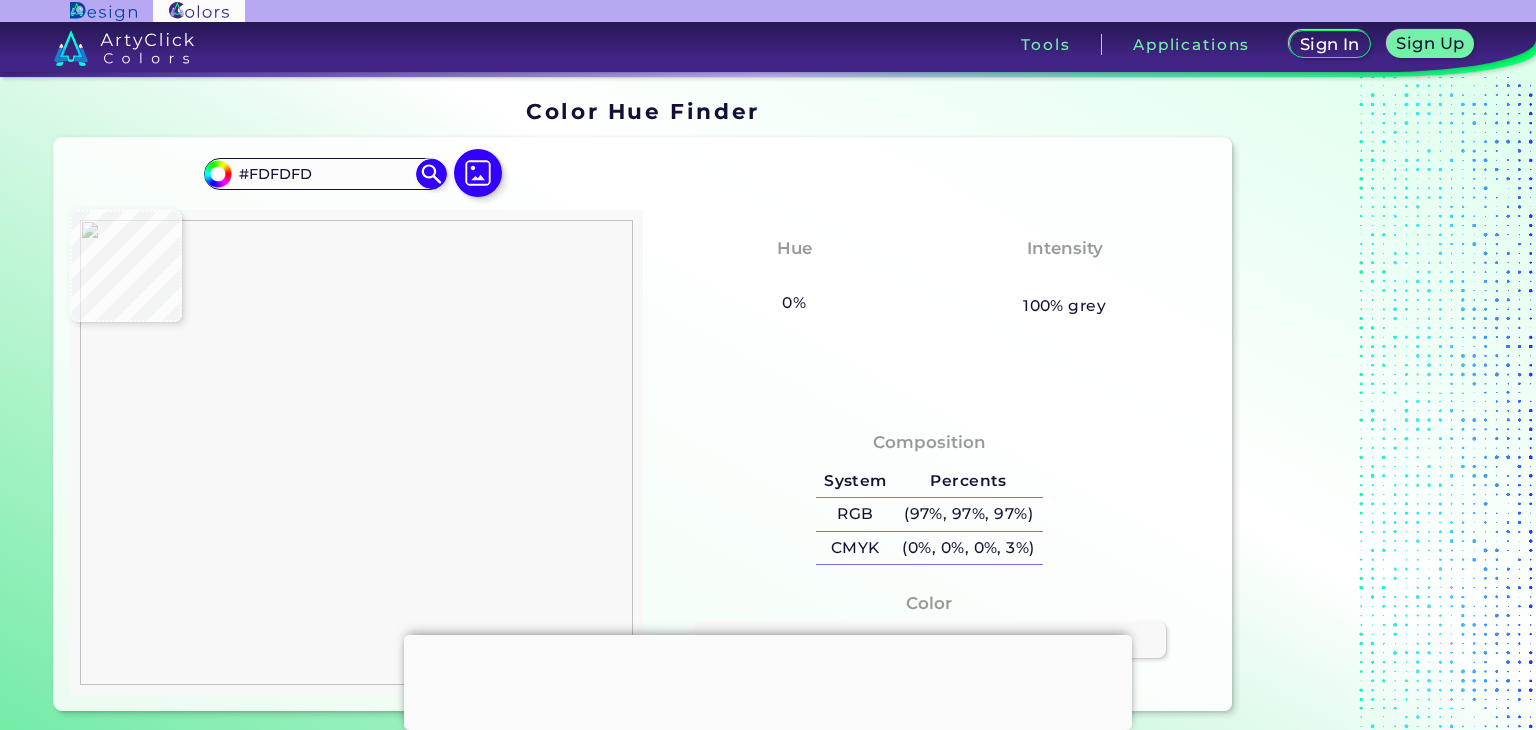 type on "#fcfcfc" 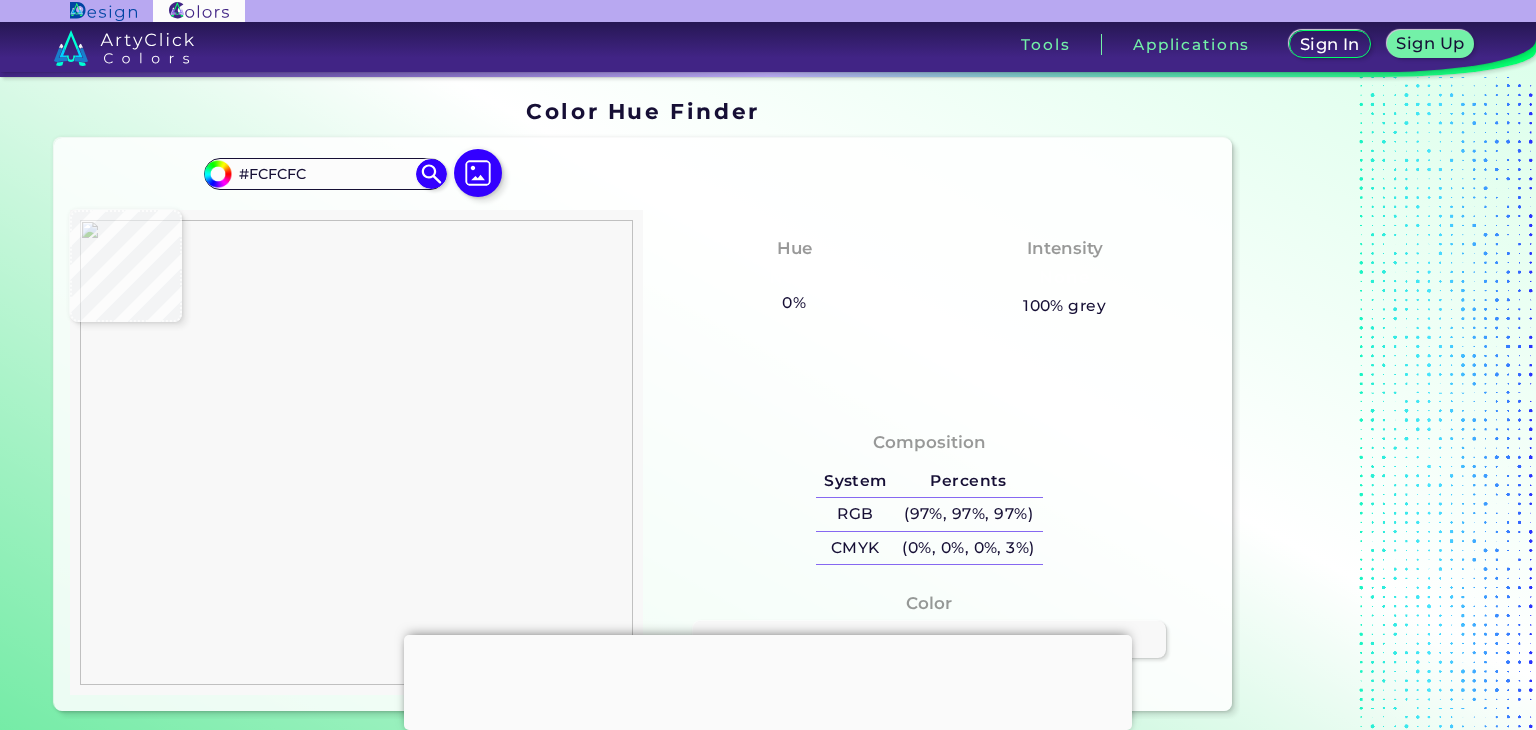 type on "#e5e5e5" 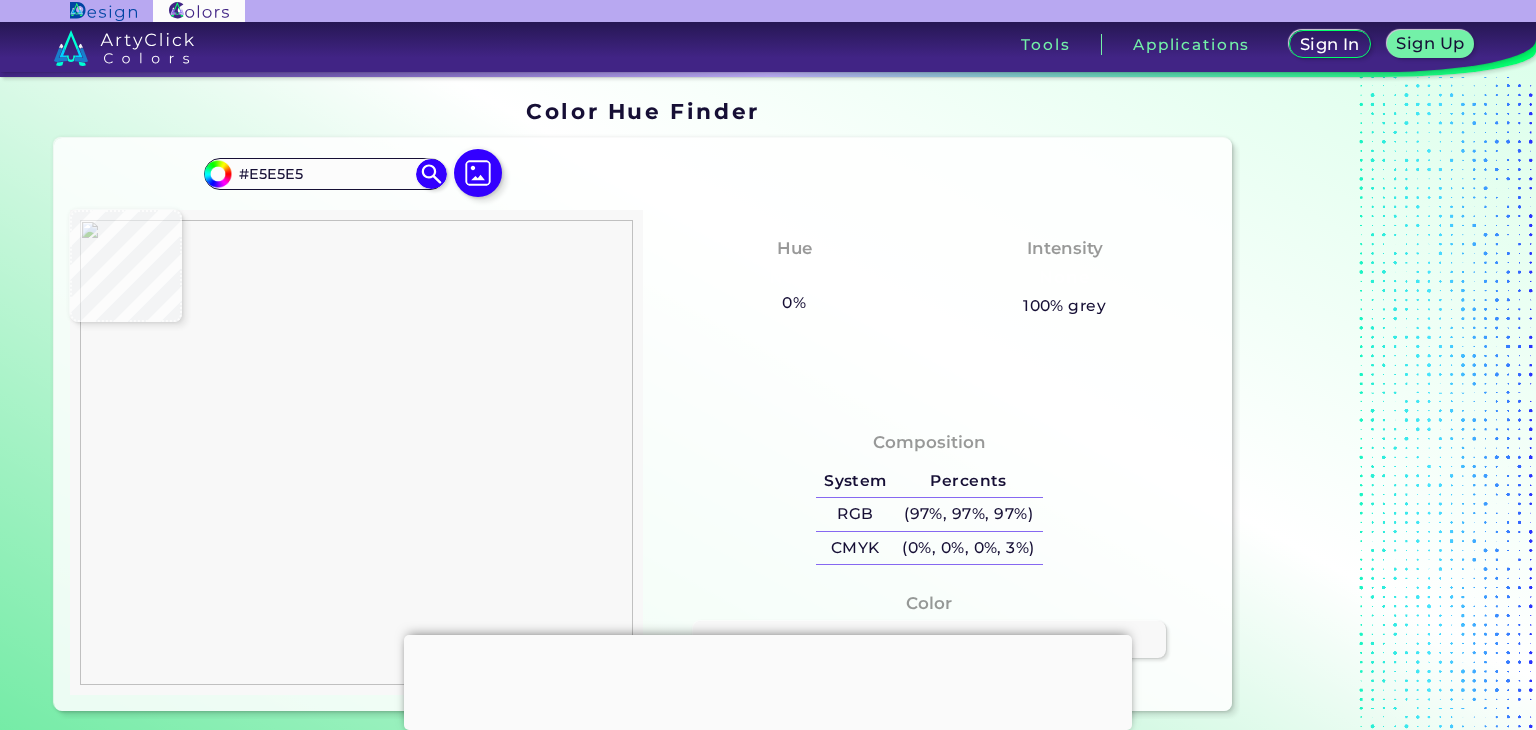 type on "#eeeeee" 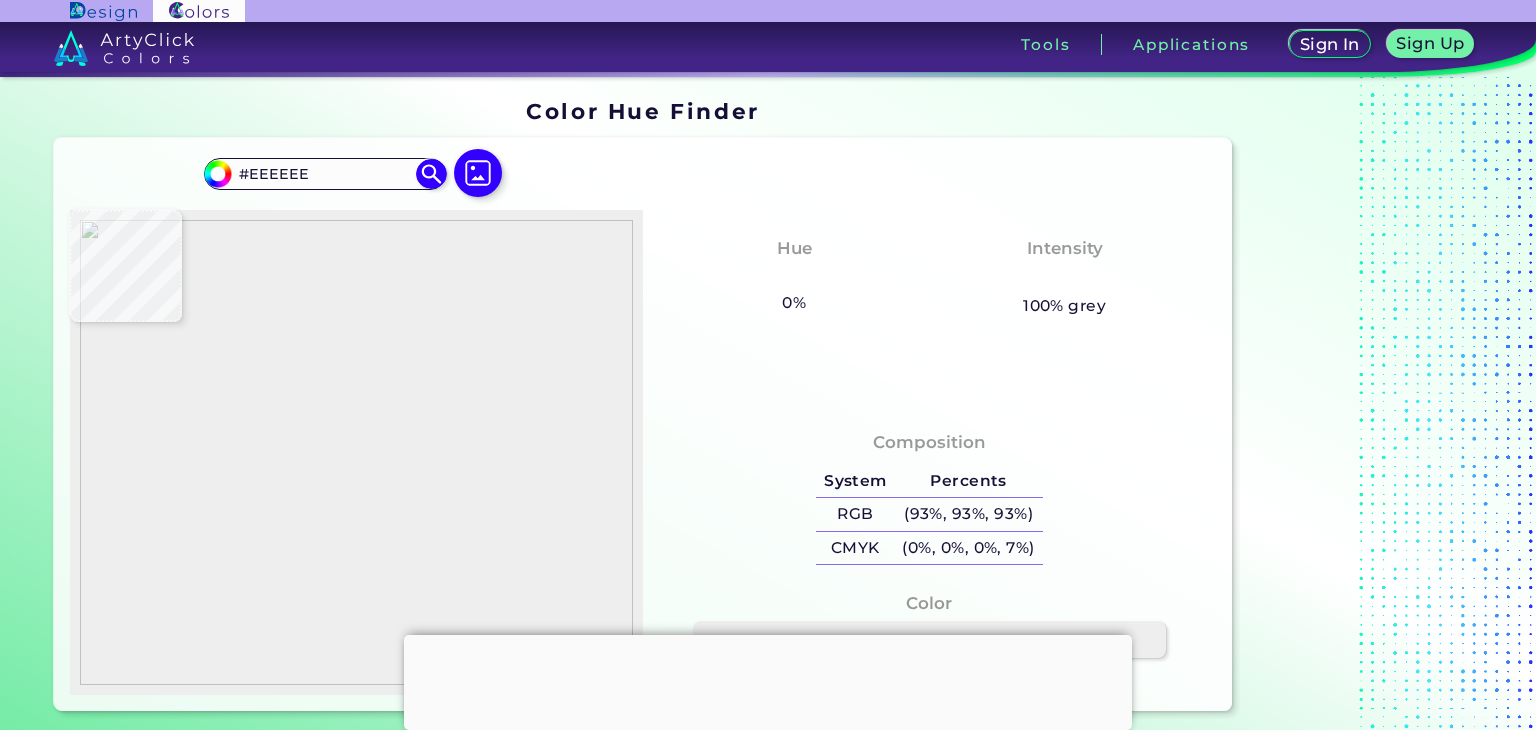type on "#eaeaea" 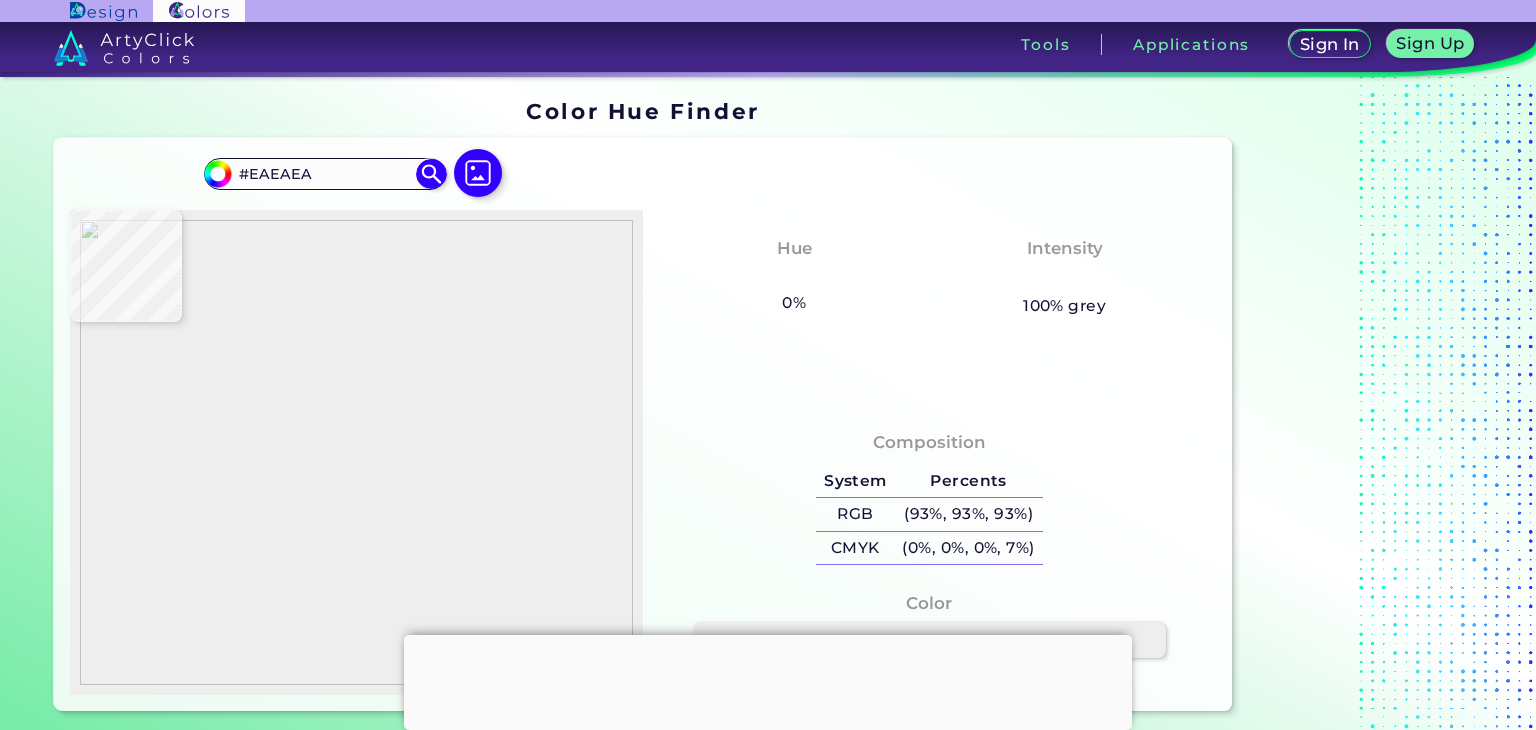 type on "#fefefe" 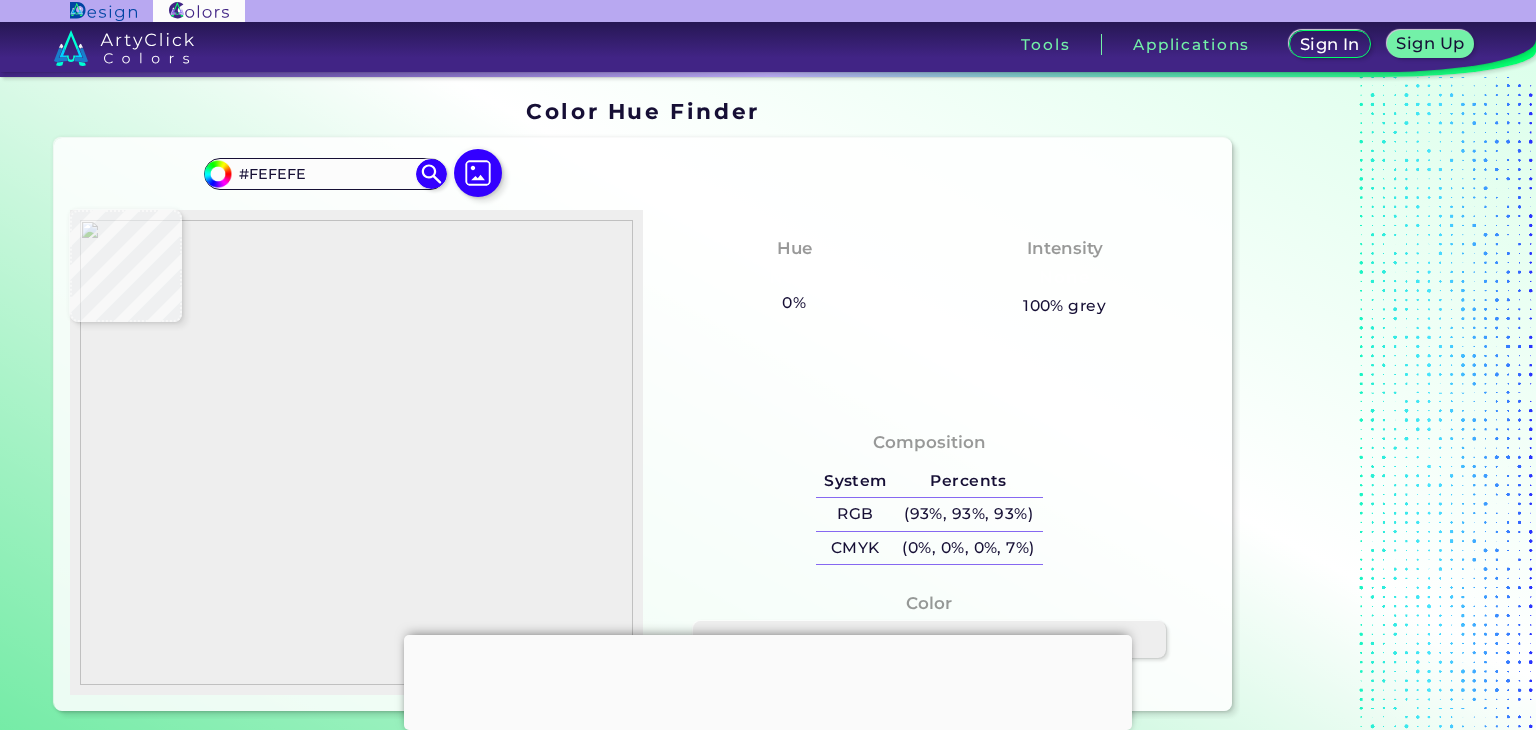 type on "#fdfdfd" 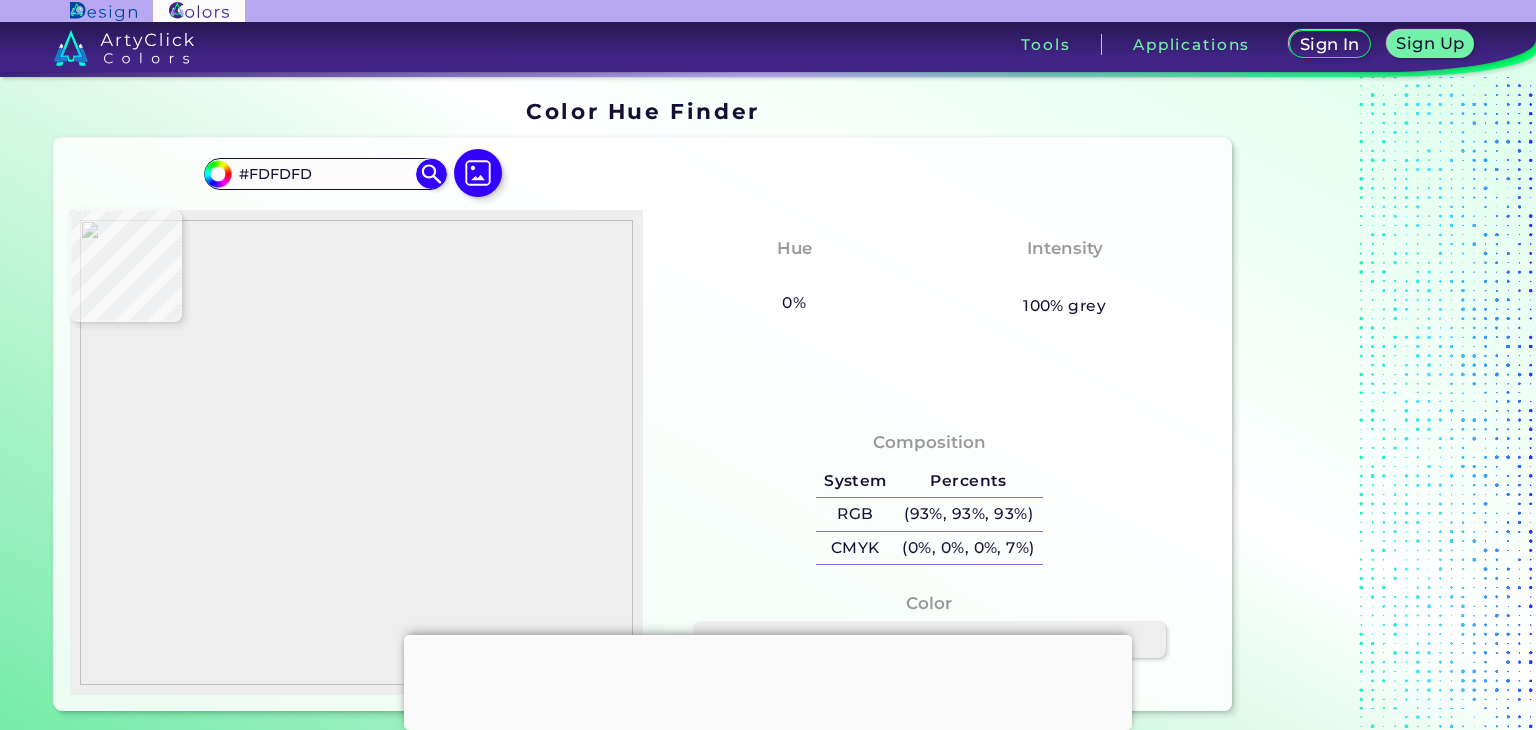 type on "#fafafa" 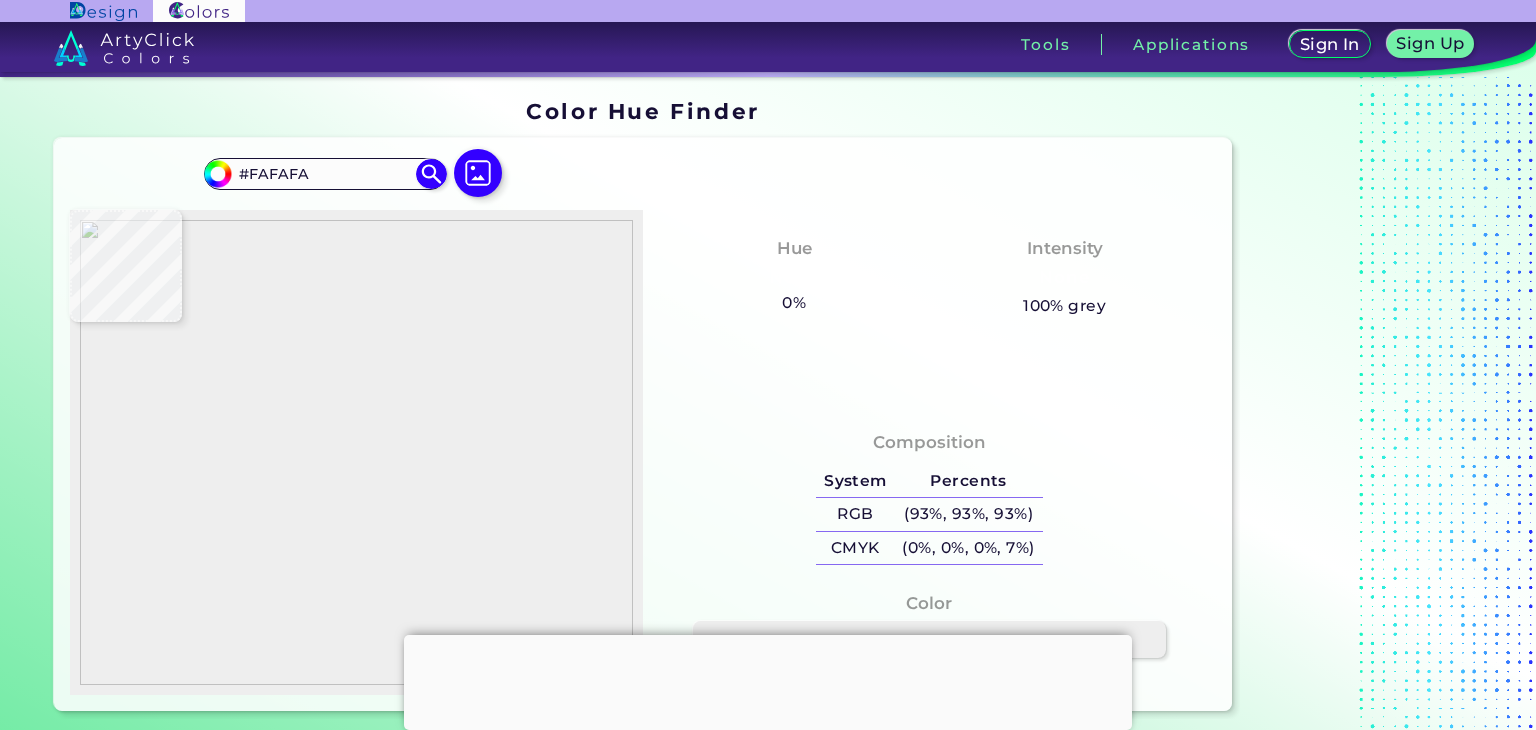 type on "#f8f8f8" 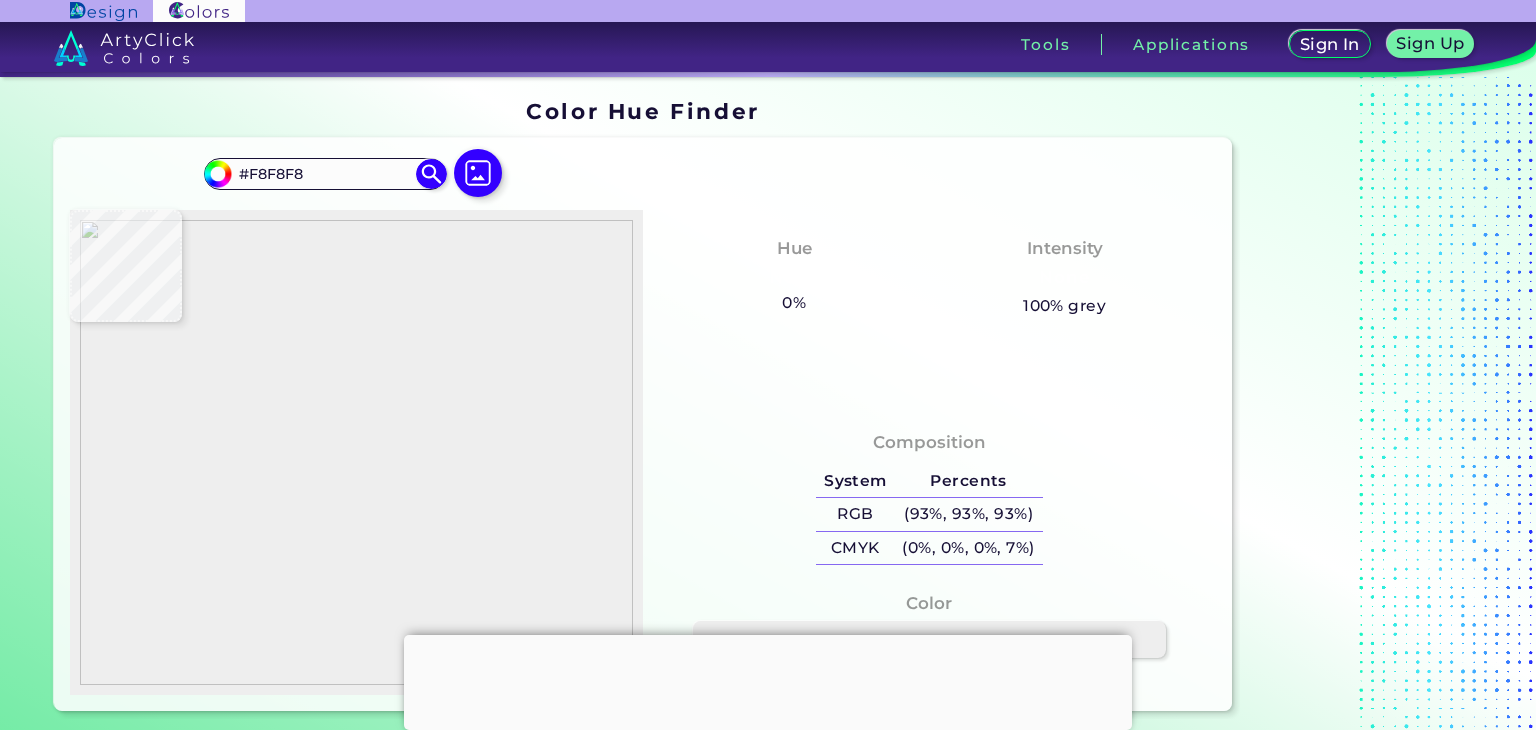 type on "#fdfdfd" 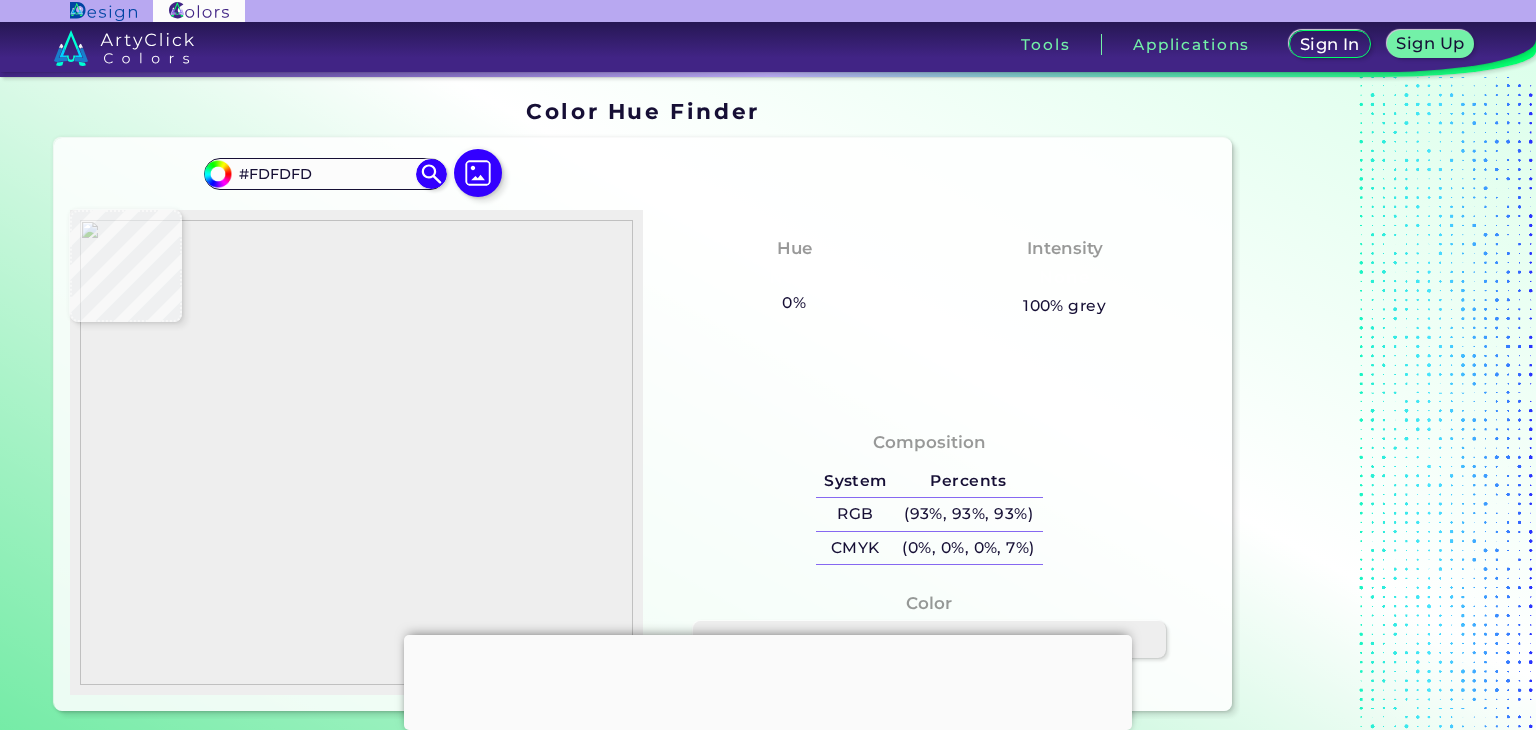 type on "#ffffff" 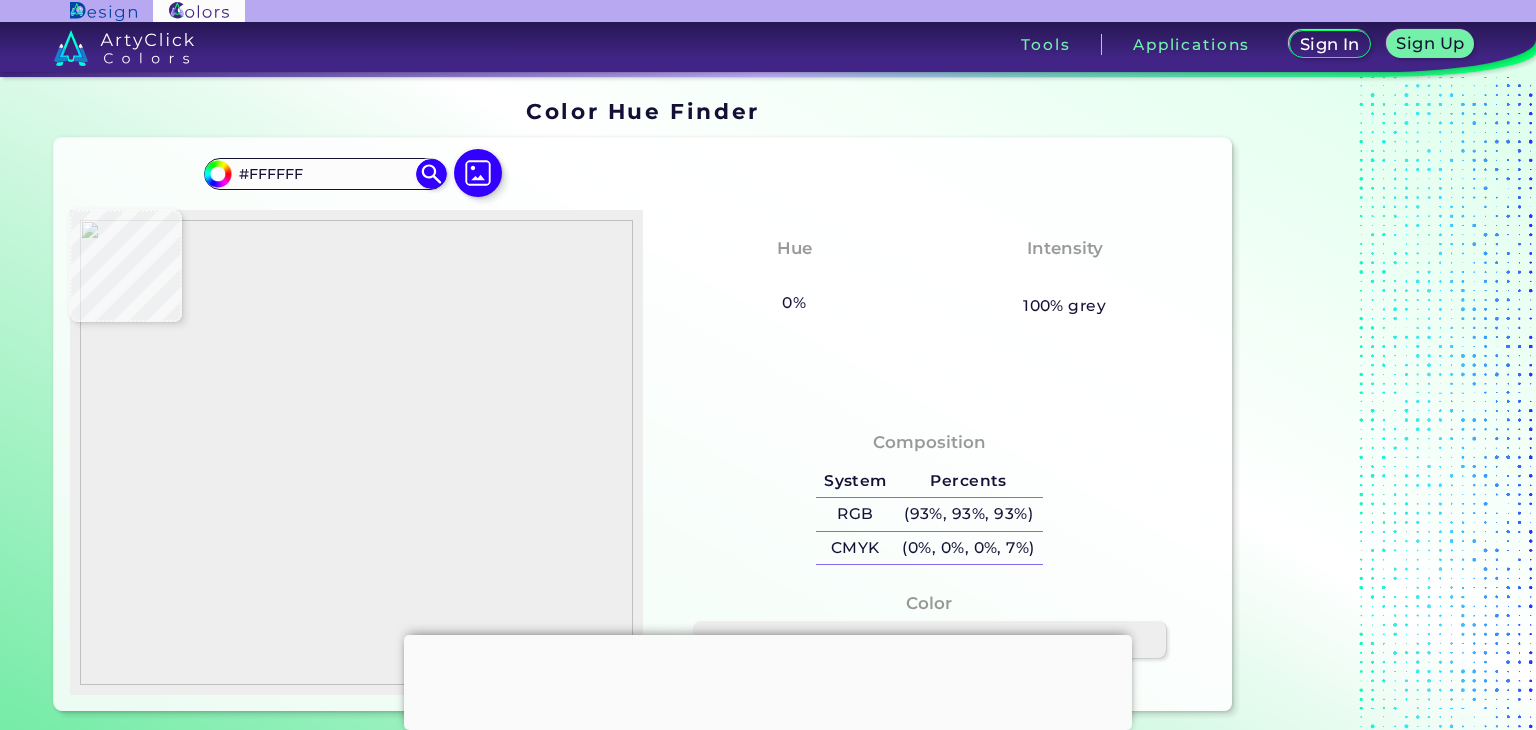 type on "#f9f9f9" 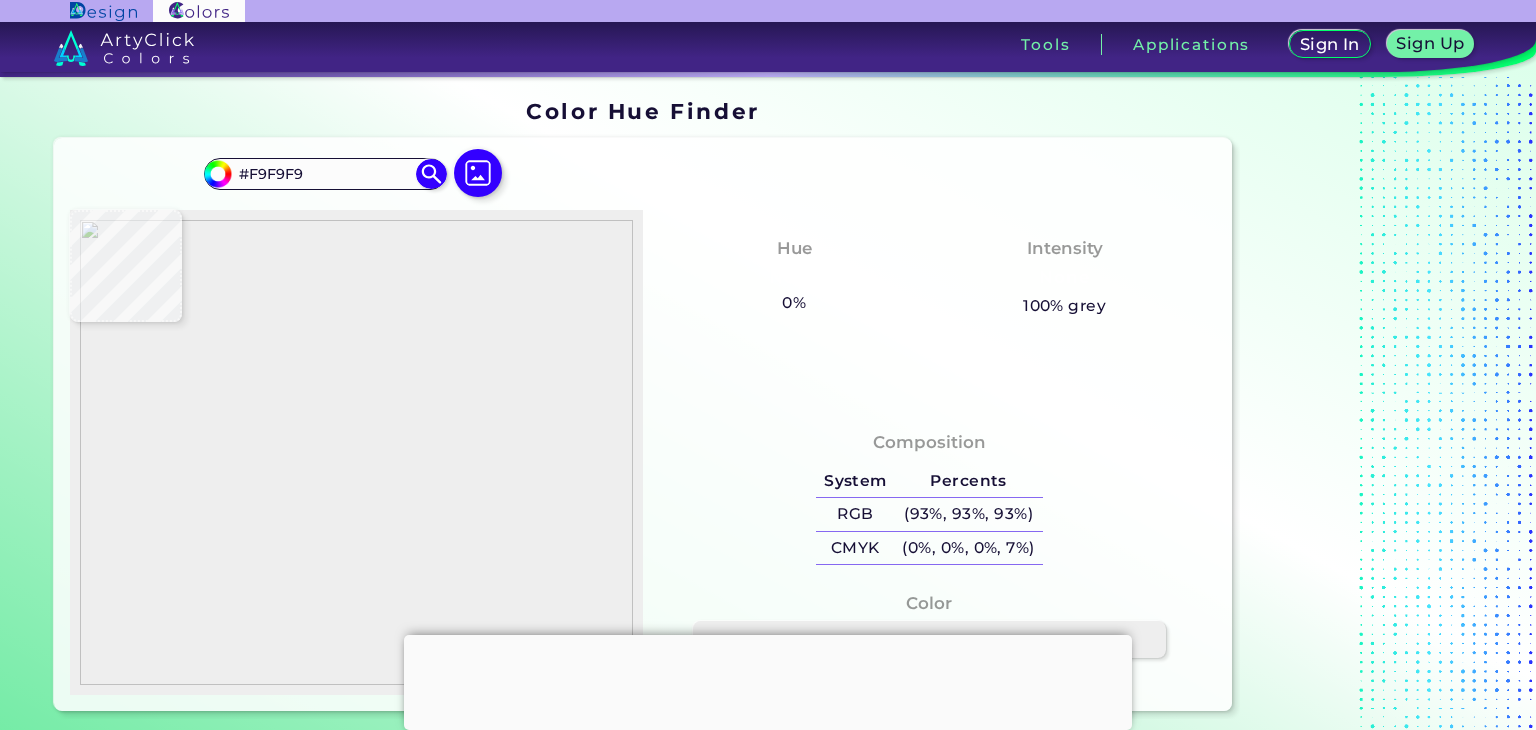 type on "#e3e3e3" 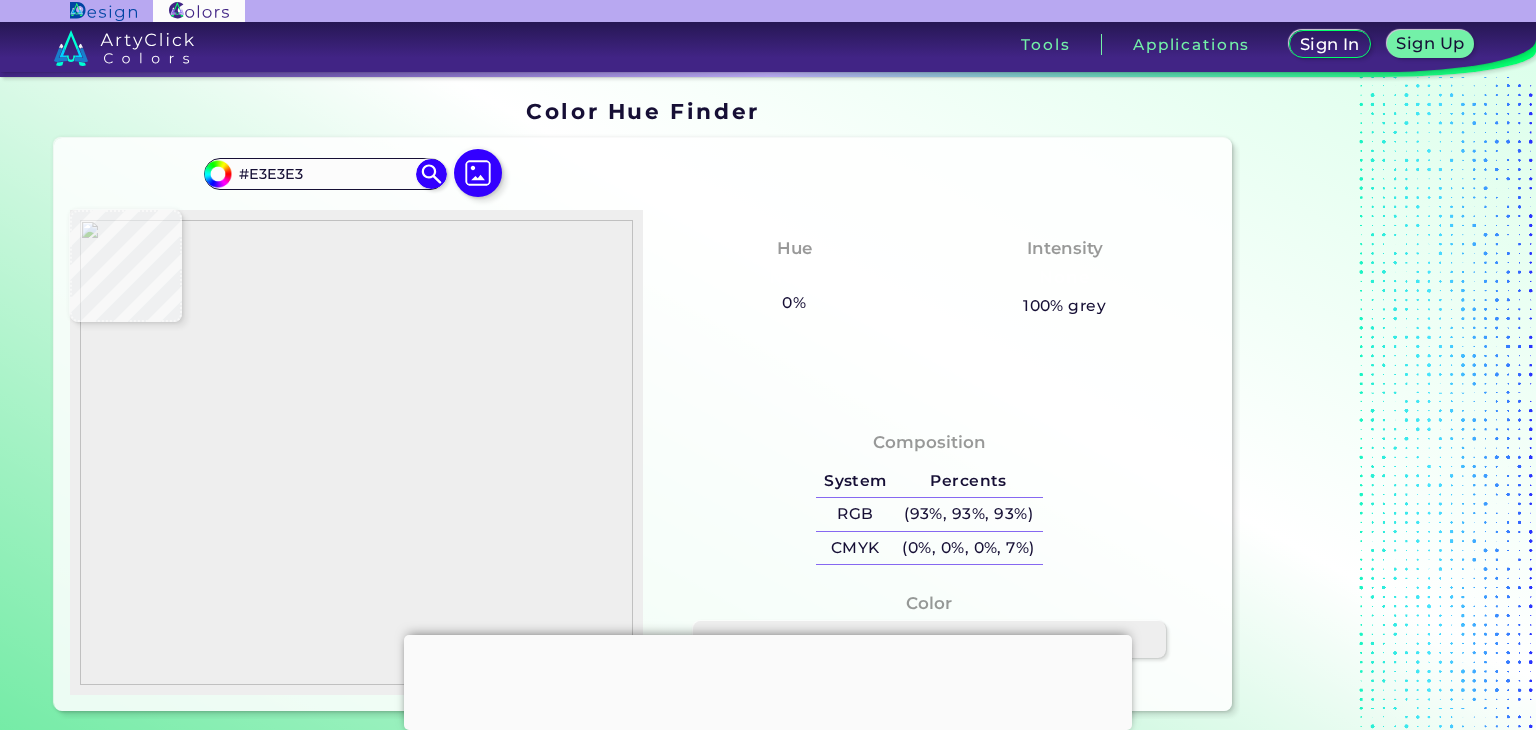 type on "#ffffff" 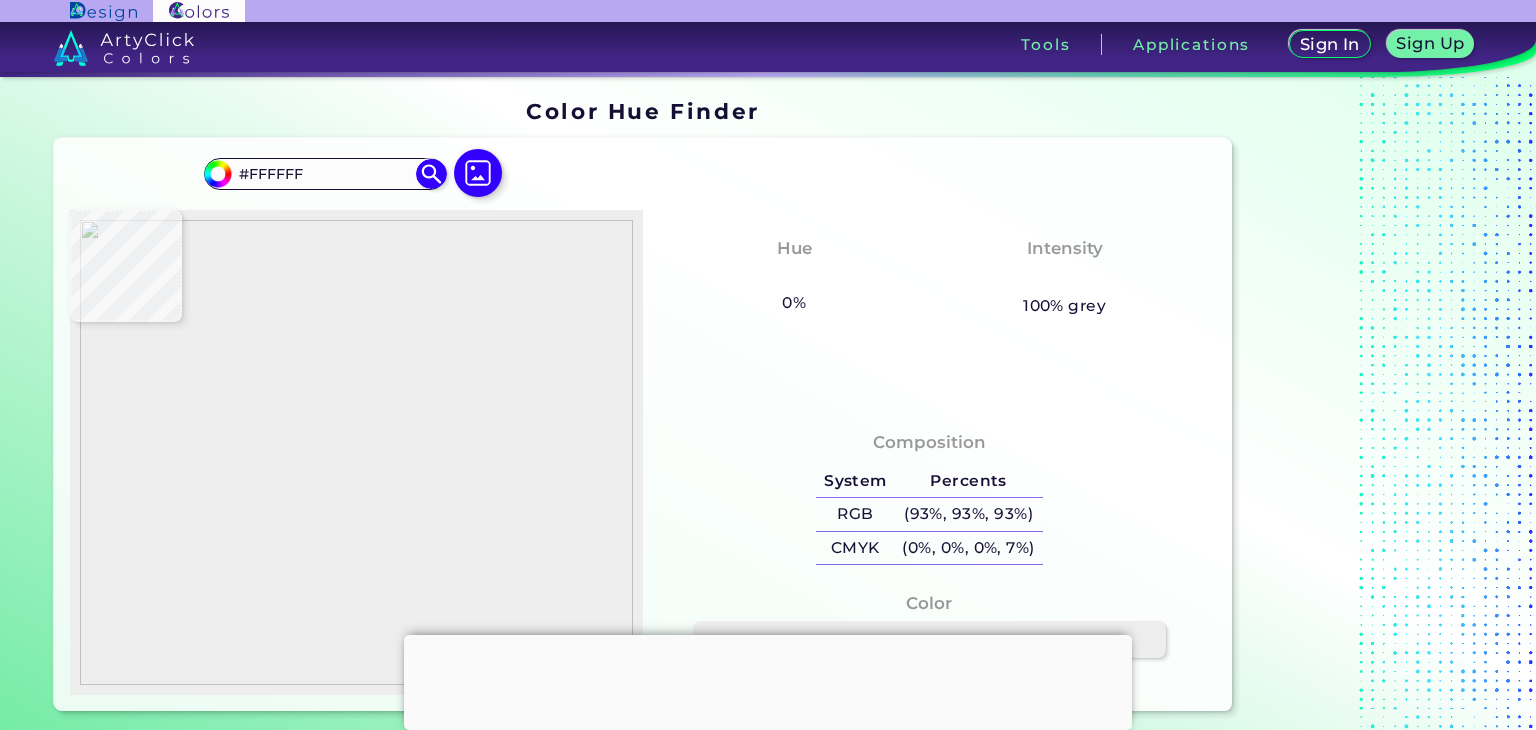 type on "#9d917c" 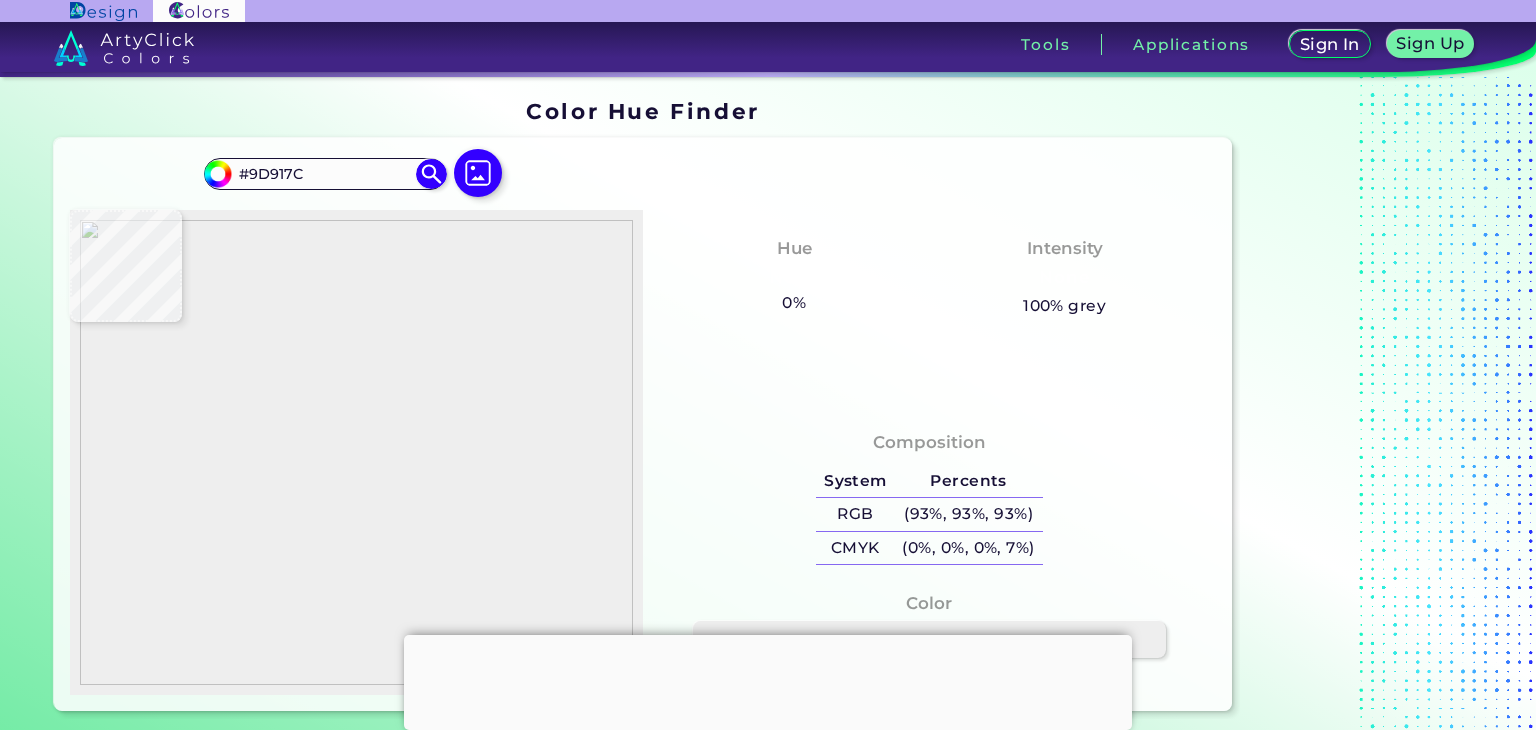 type on "#9a8d7d" 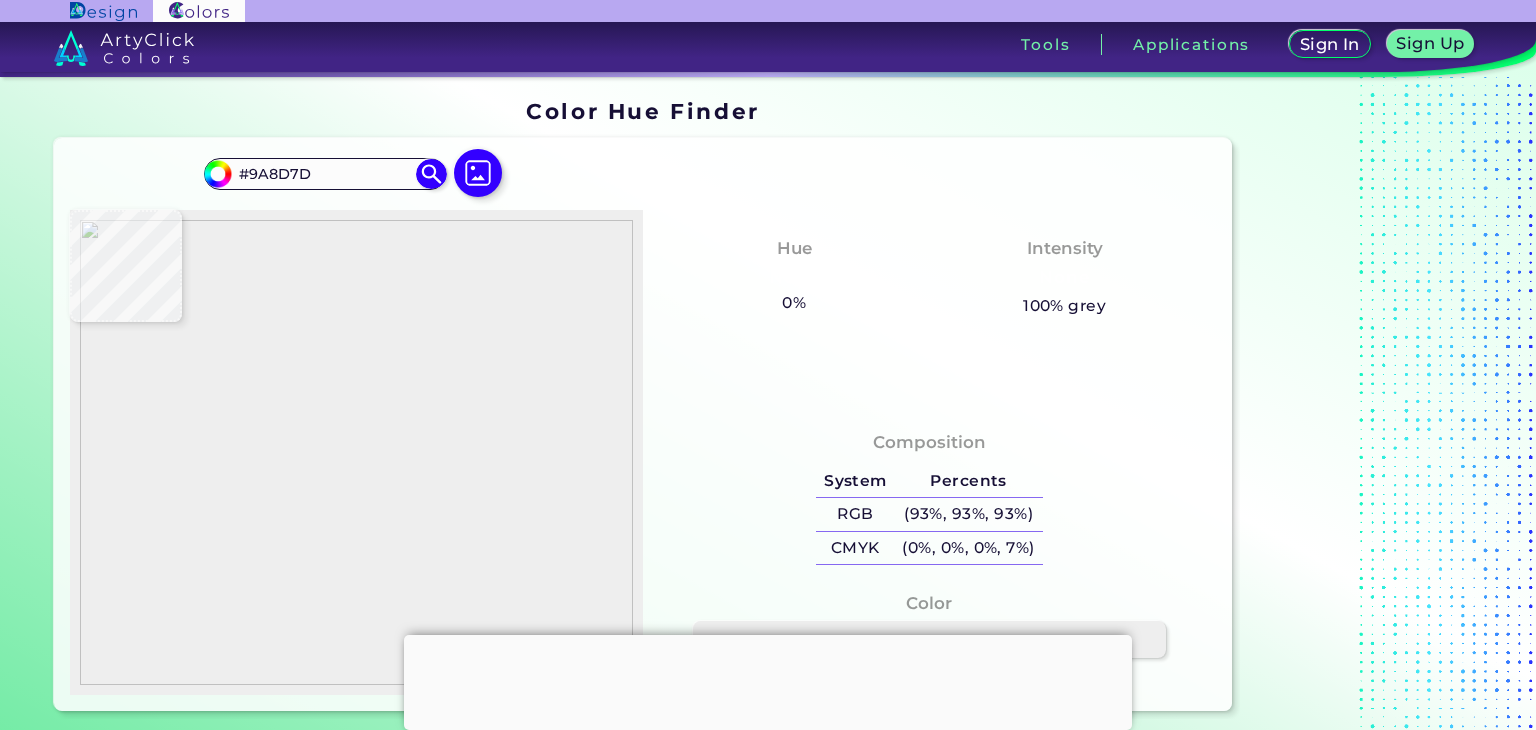 type on "#9b907a" 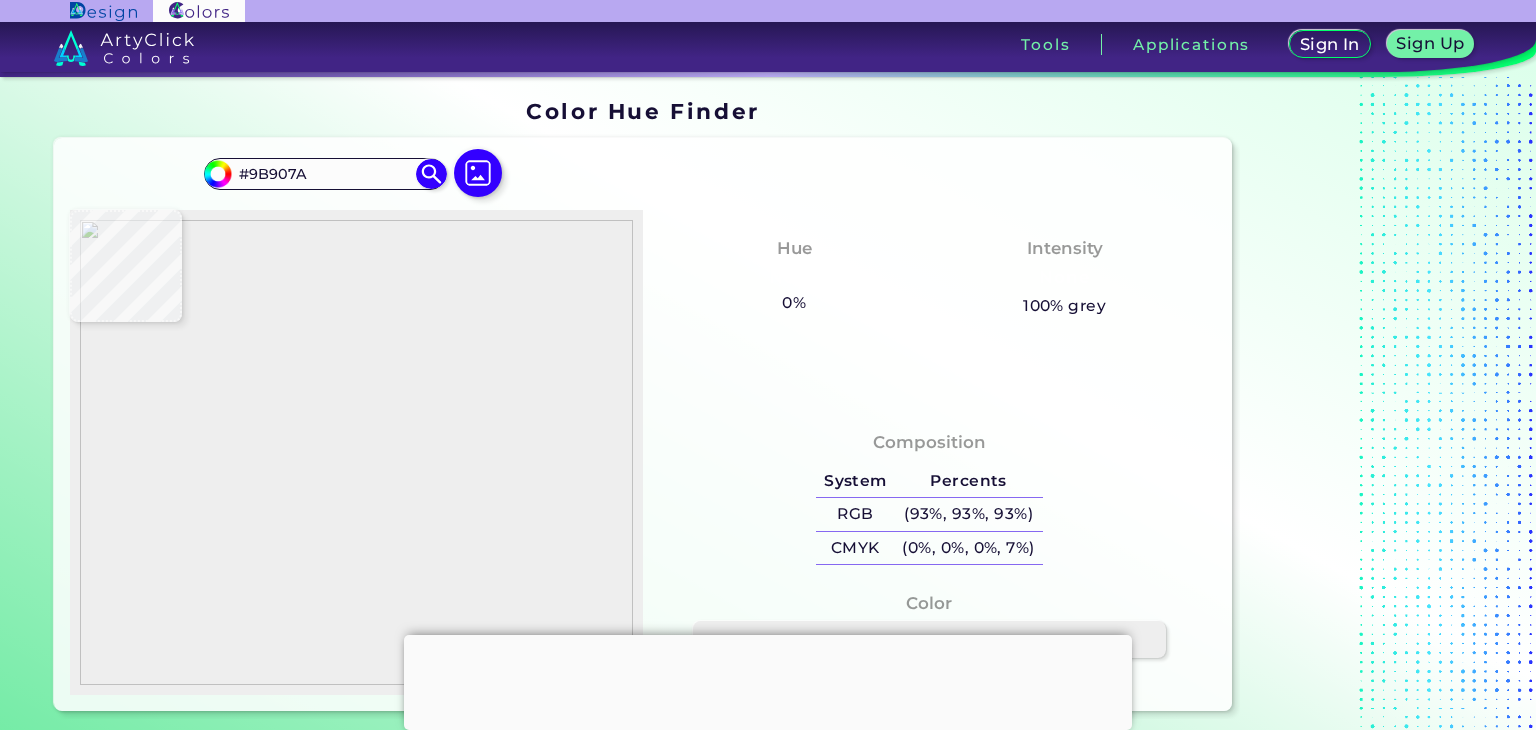type on "#a39882" 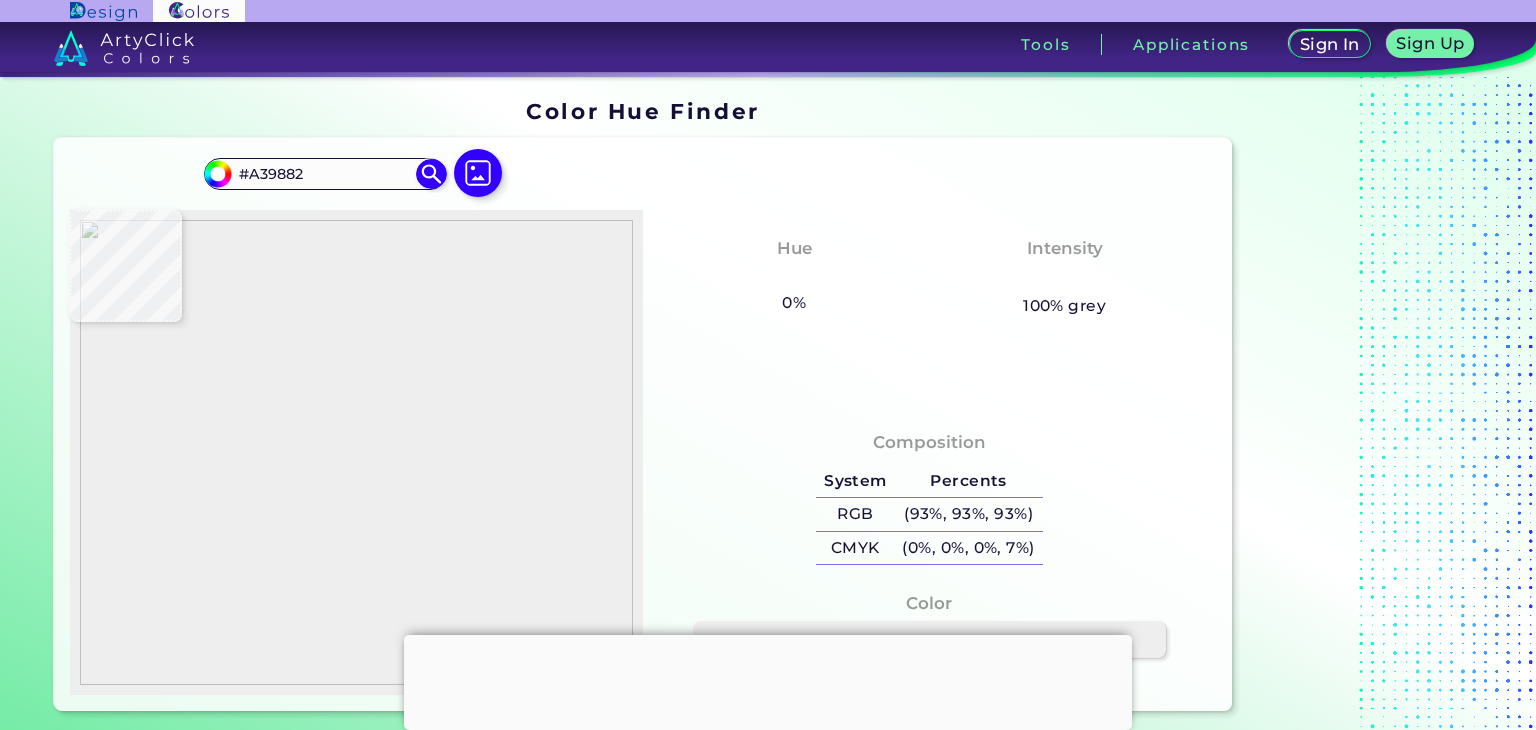 type on "#dbd0ba" 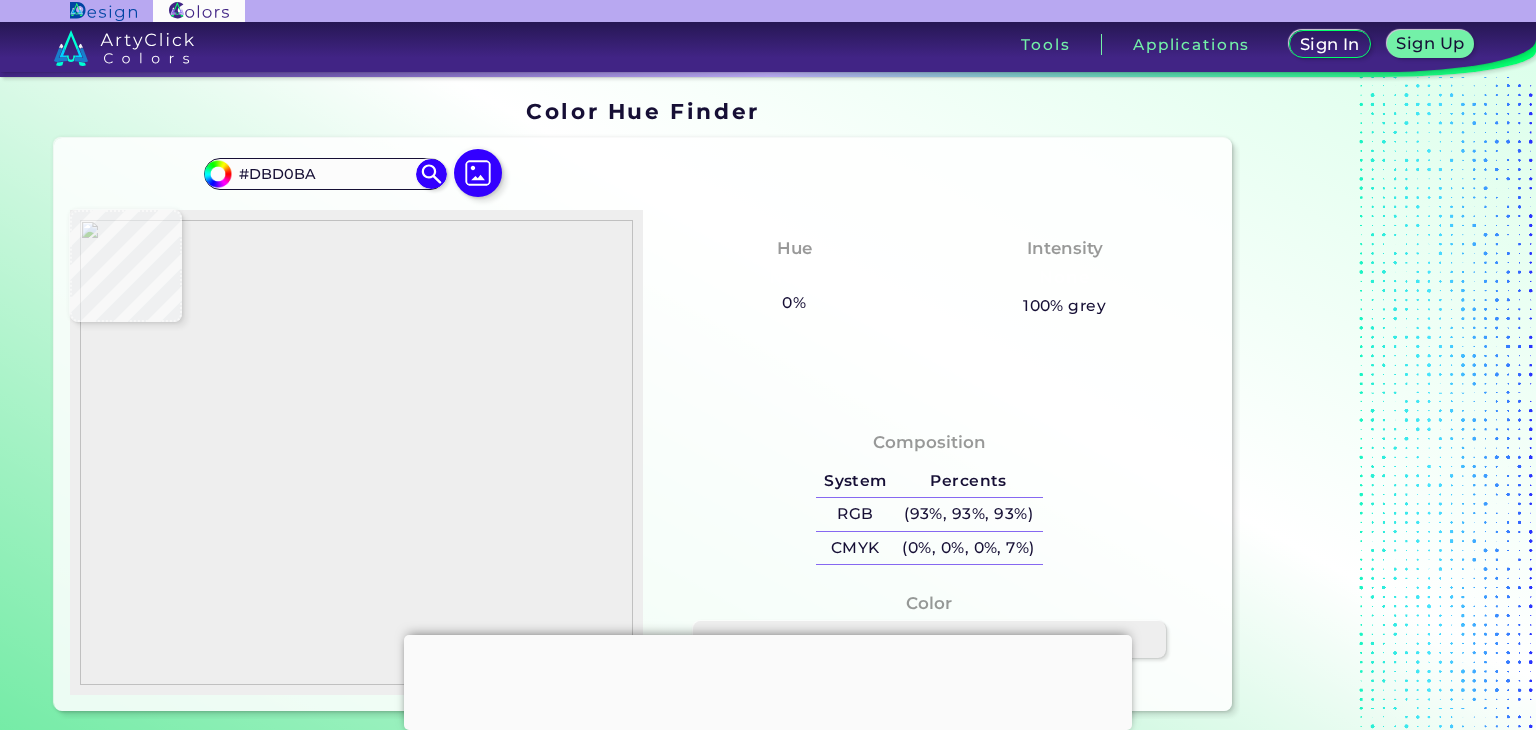 type on "#c8bea5" 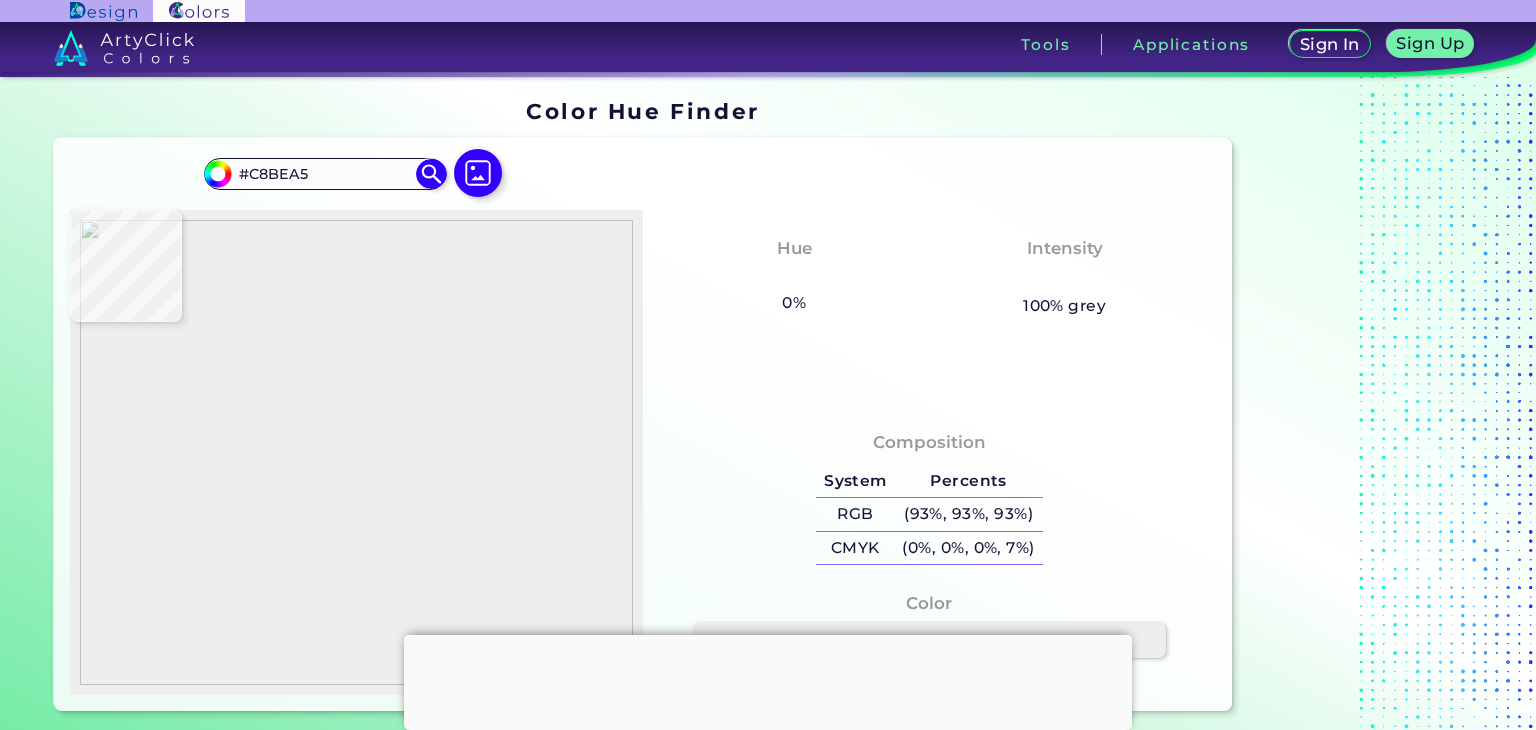 type on "#dcd2b9" 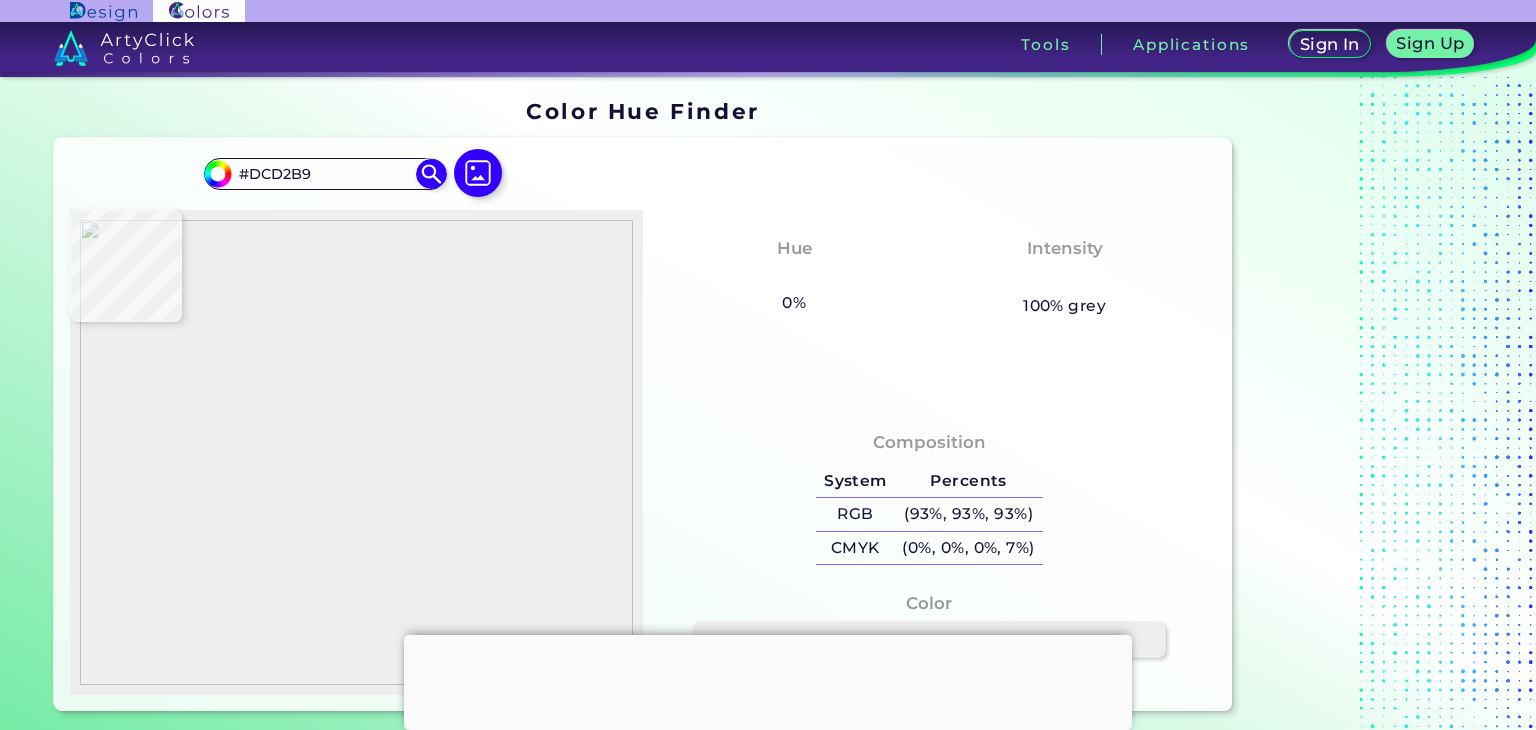 type on "#b9af96" 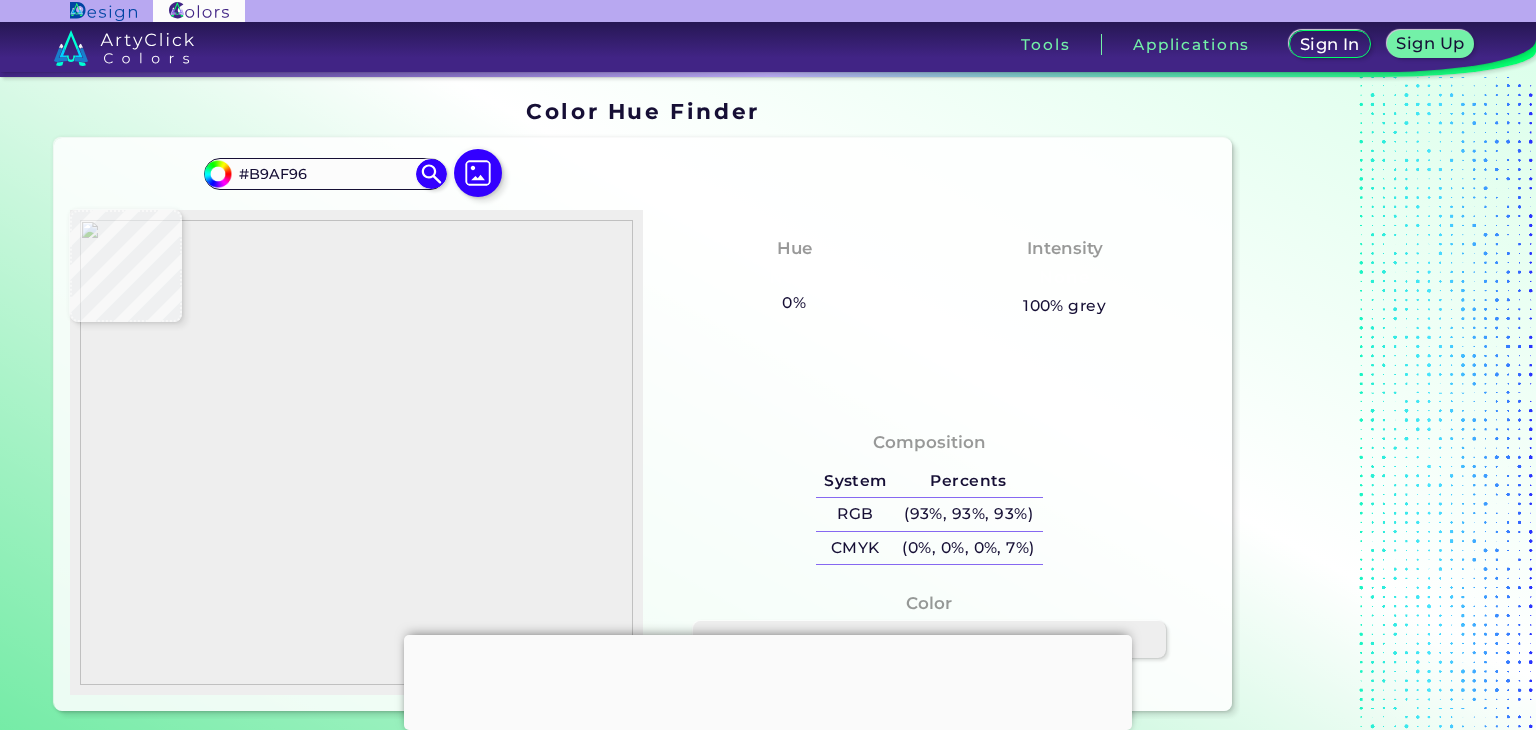 type on "#dbd4ba" 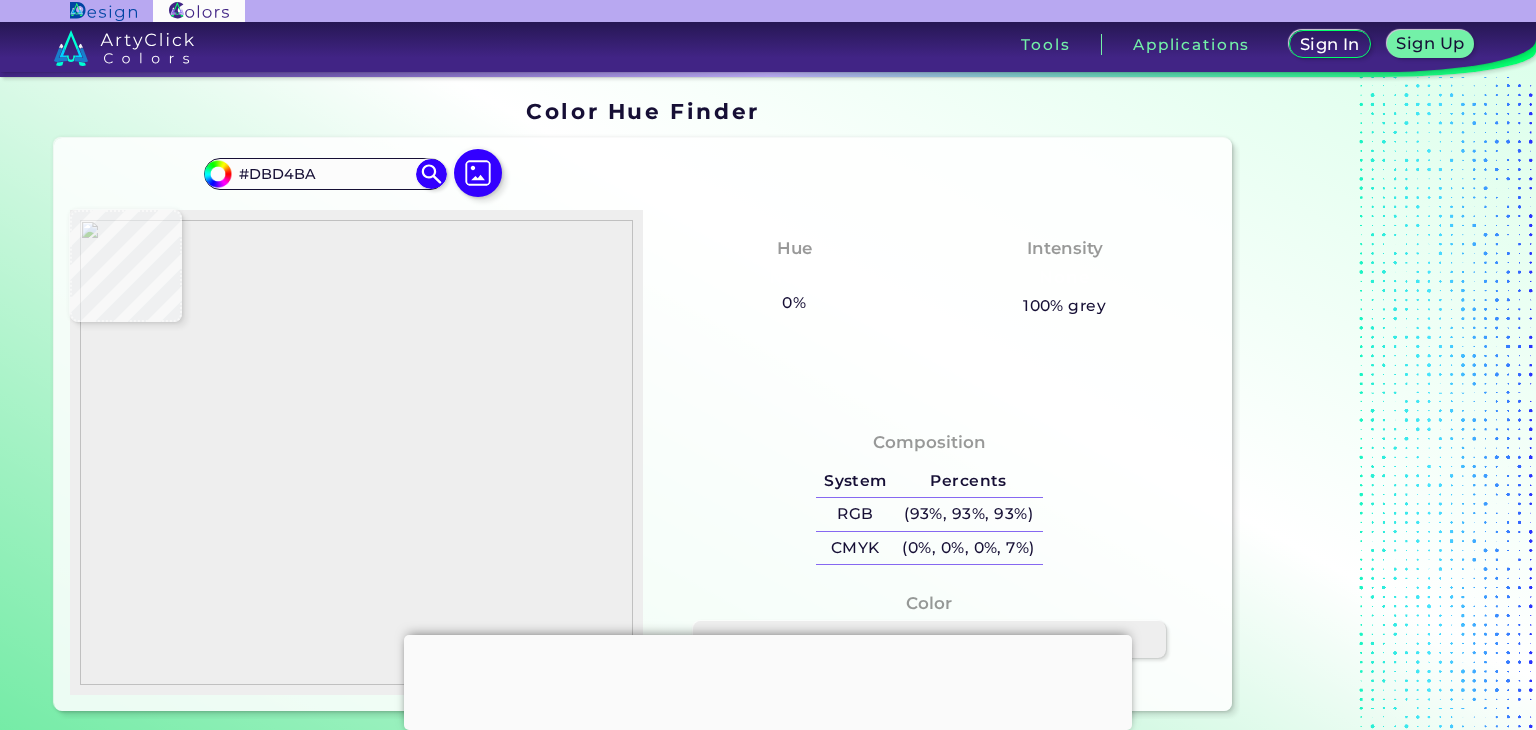 type on "#dad0b6" 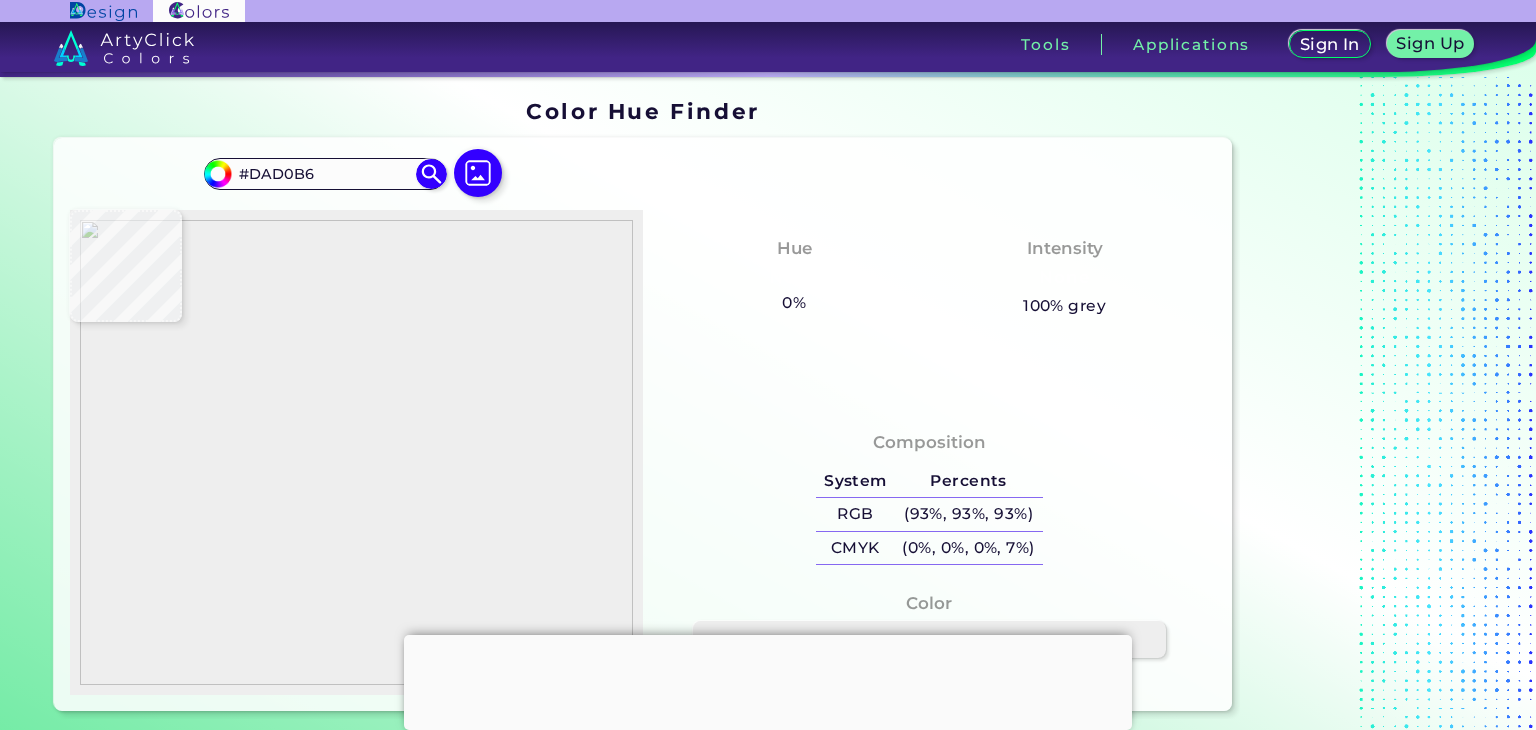 type on "#d8ceb5" 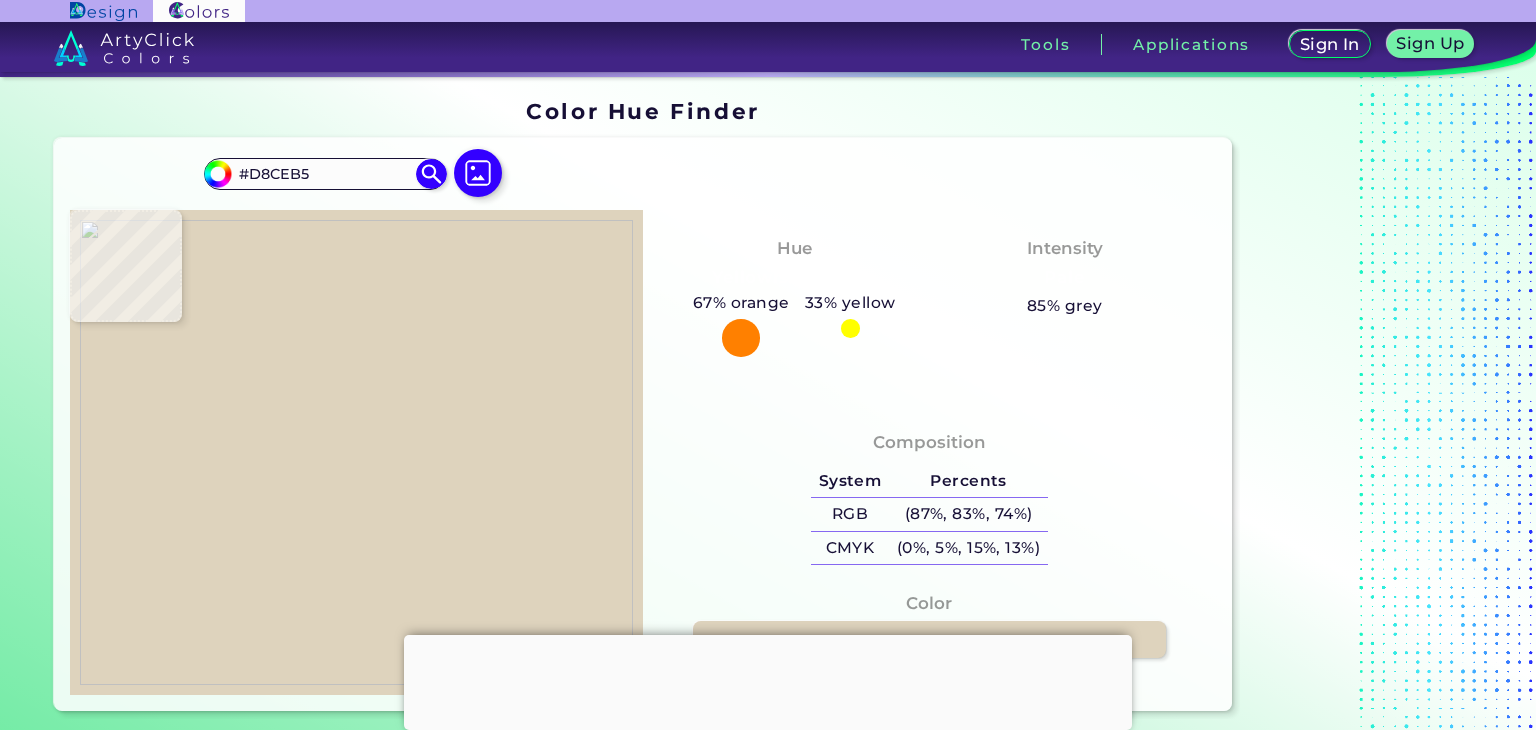type on "#ded3bd" 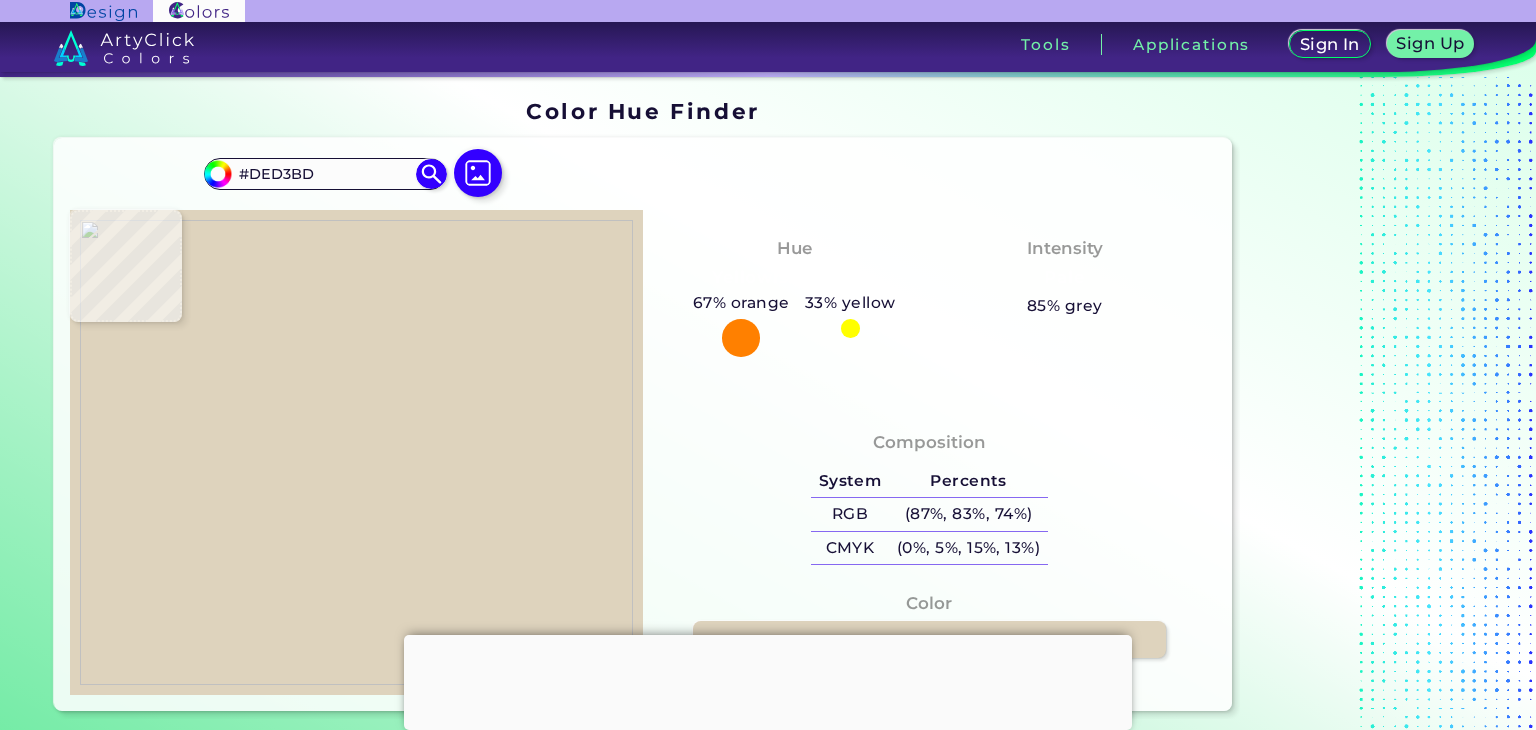 type on "#ded2ba" 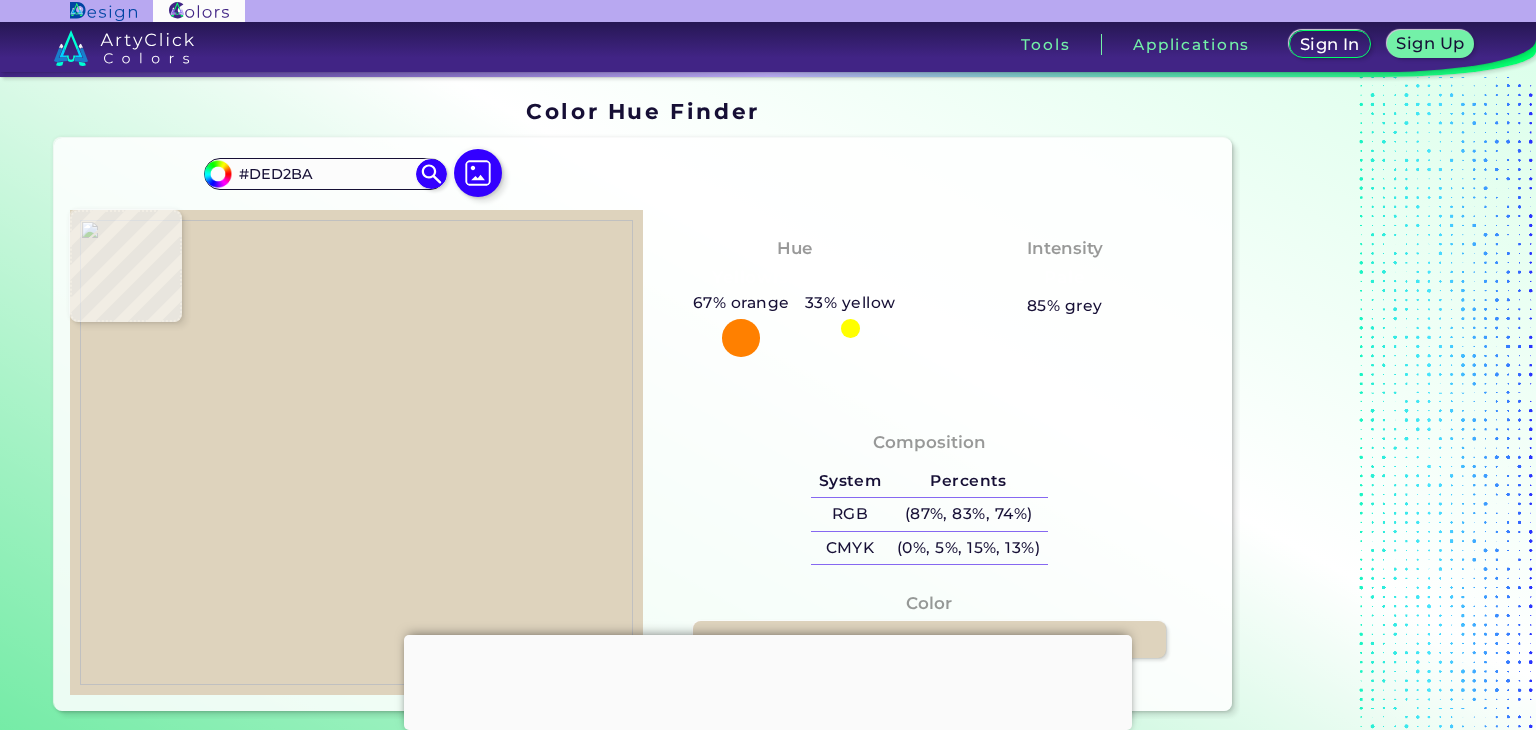 type on "#ddd1b9" 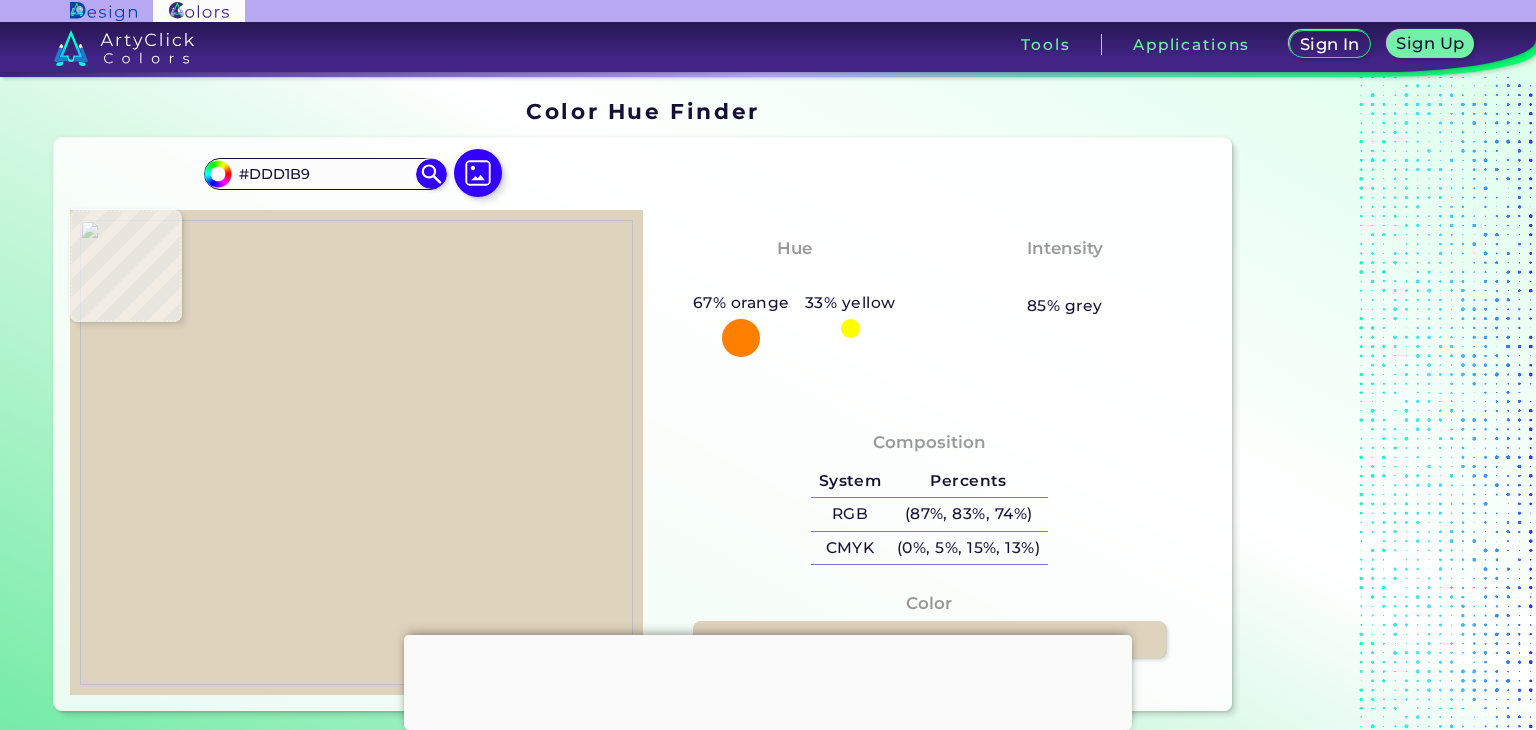 type on "#dbd0b8" 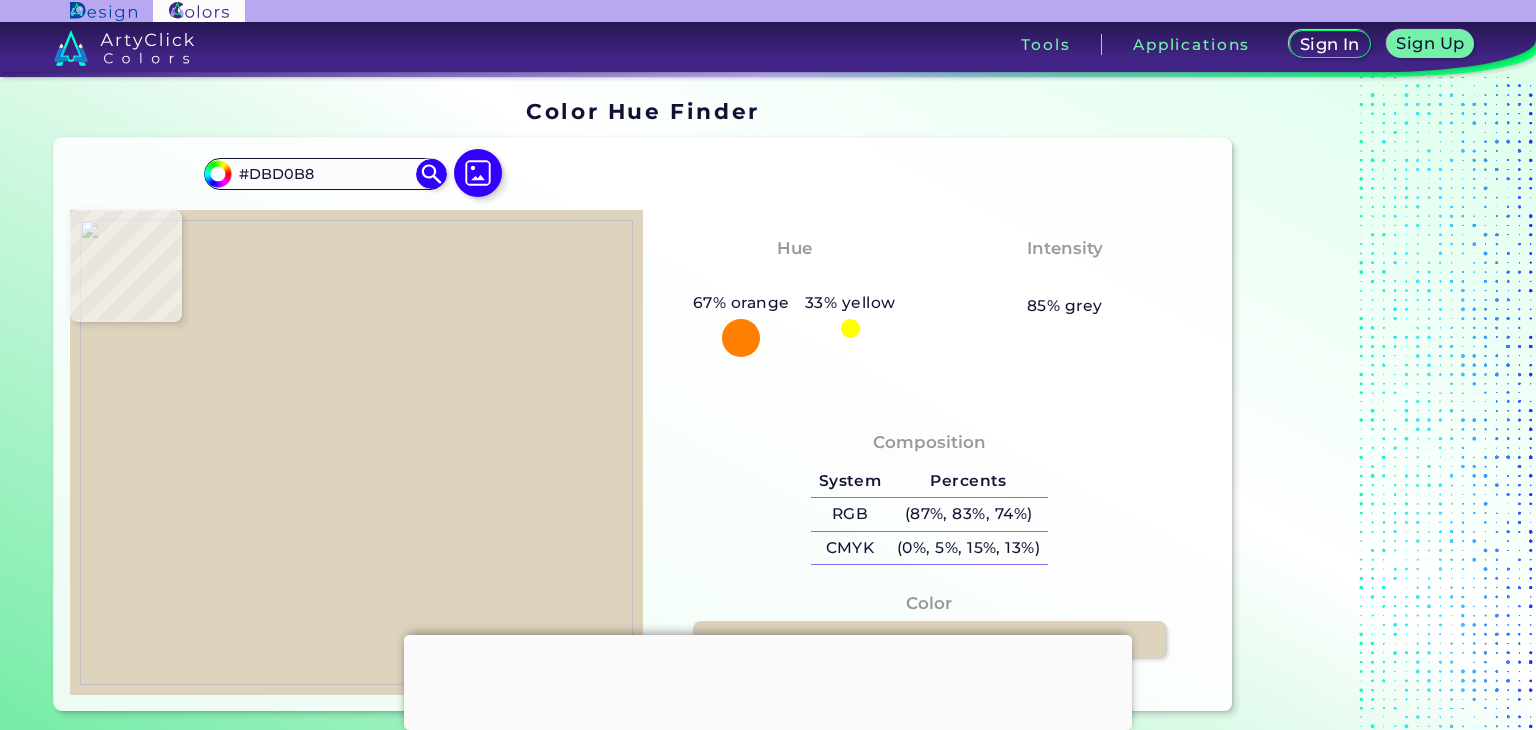 type on "#ded2ba" 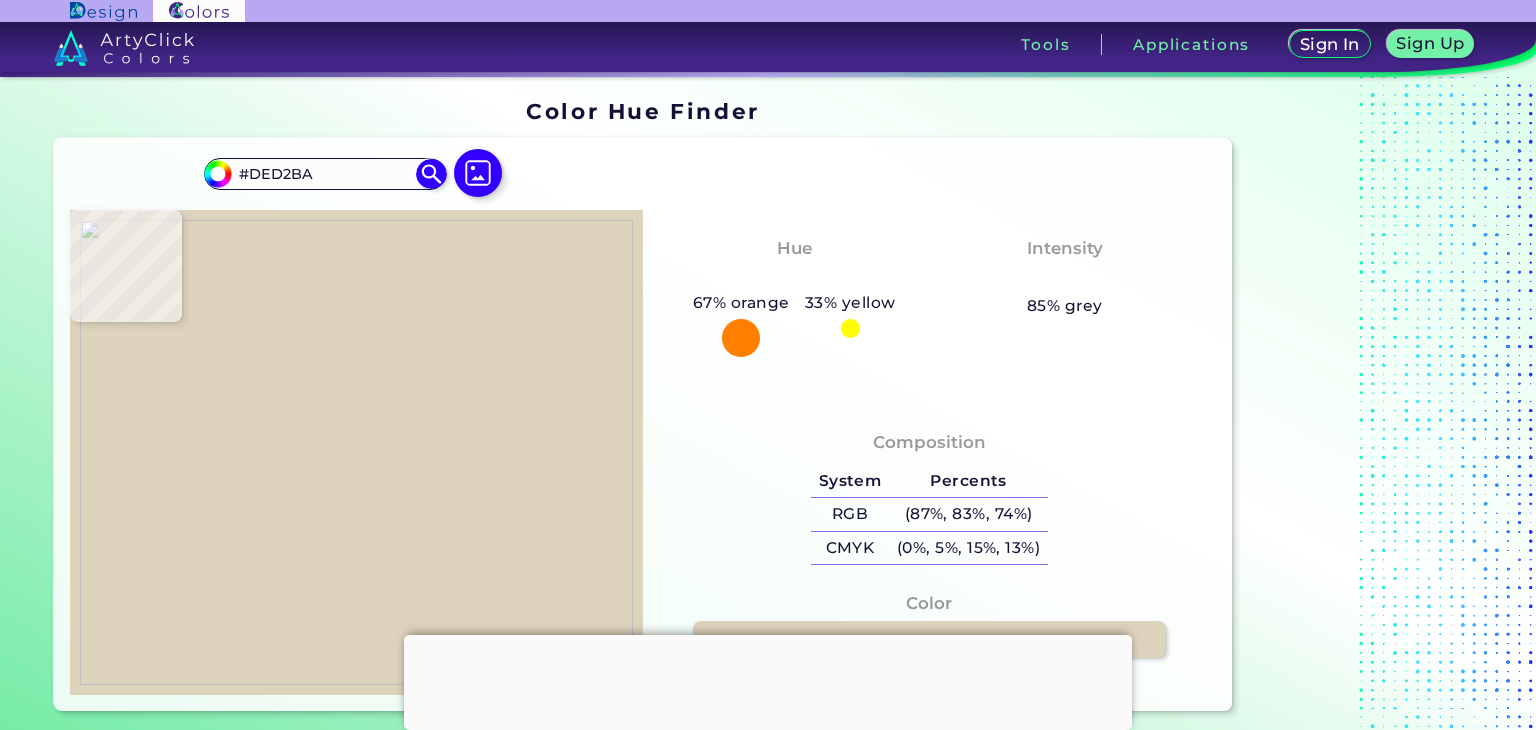 type on "#dfd3bc" 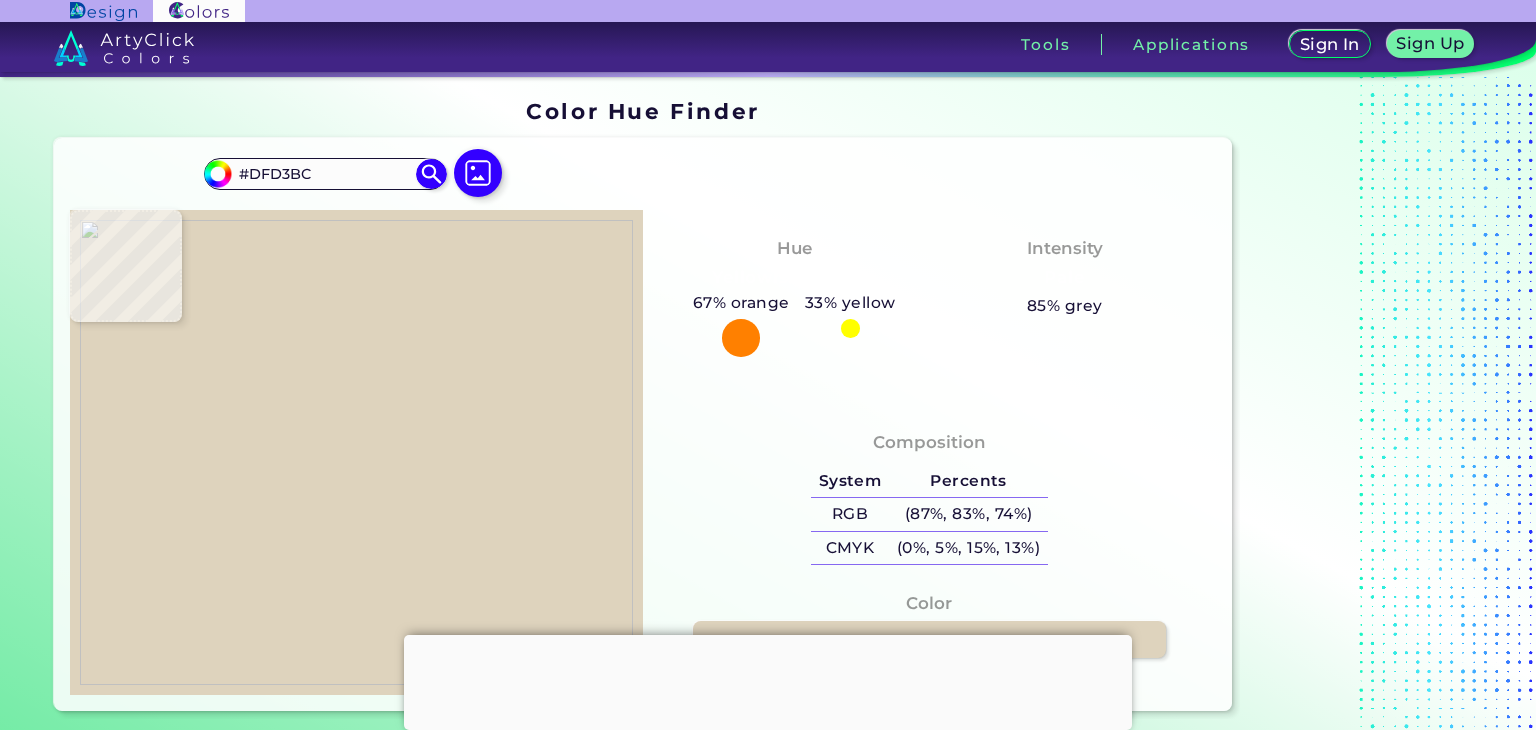 type on "#cdc1aa" 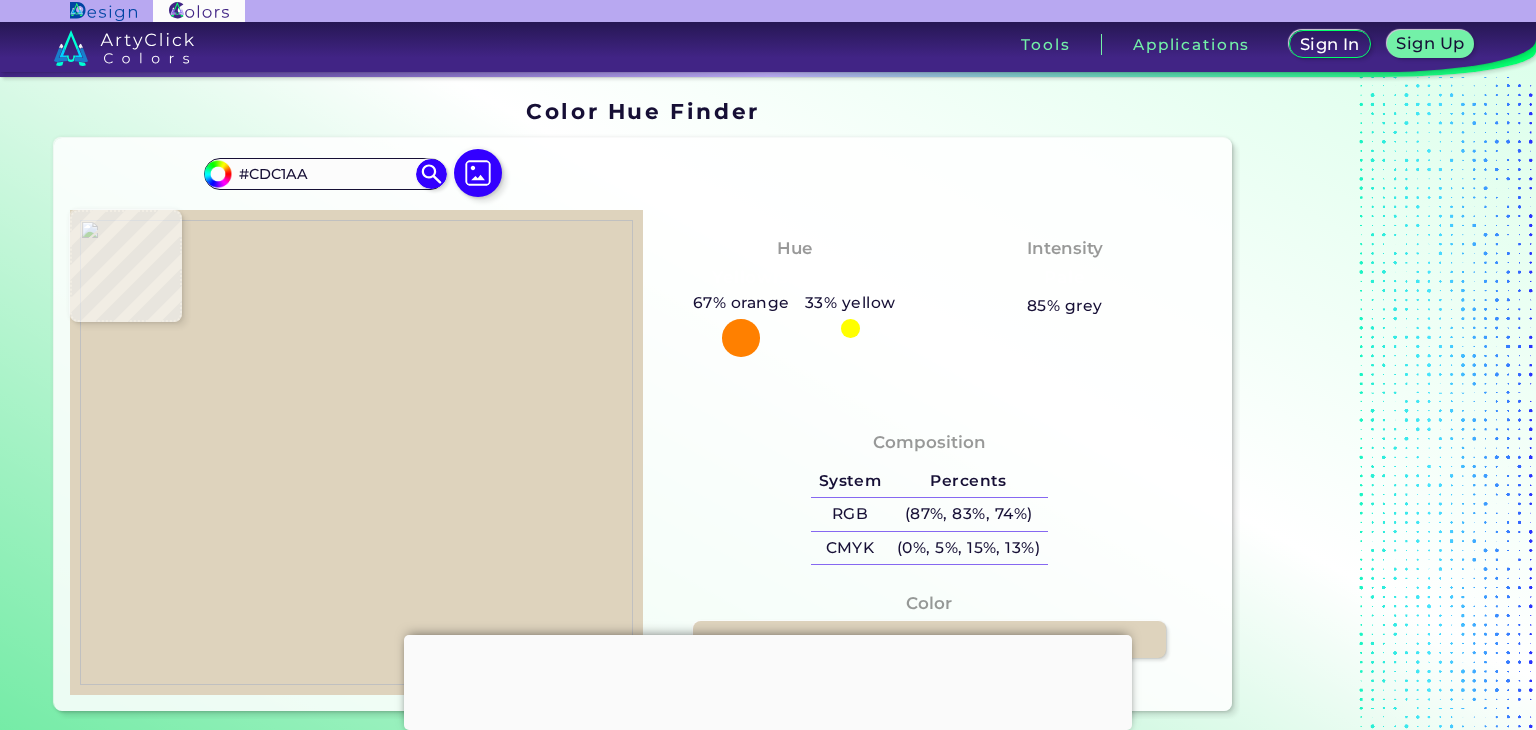 type on "#cabfa9" 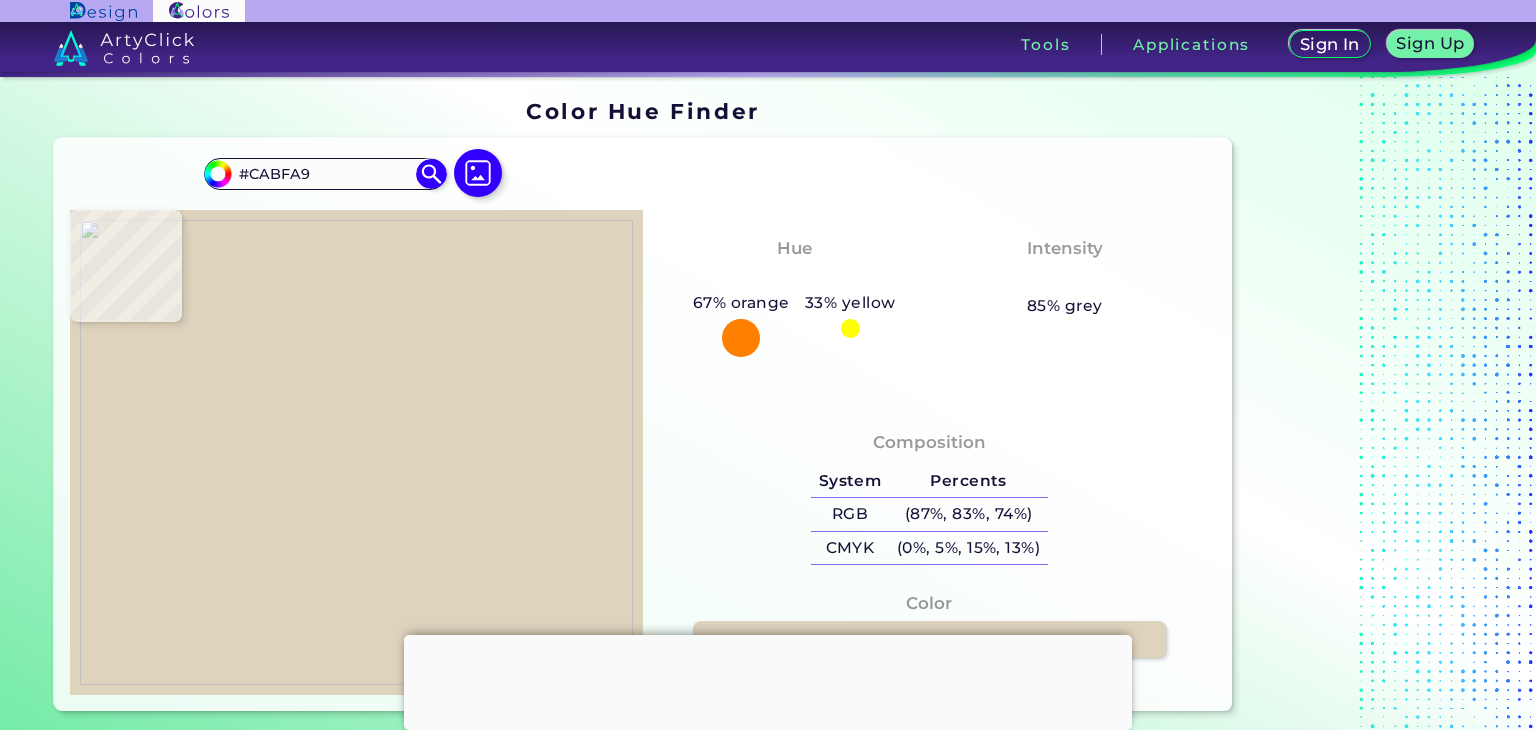 type on "#ccc2ad" 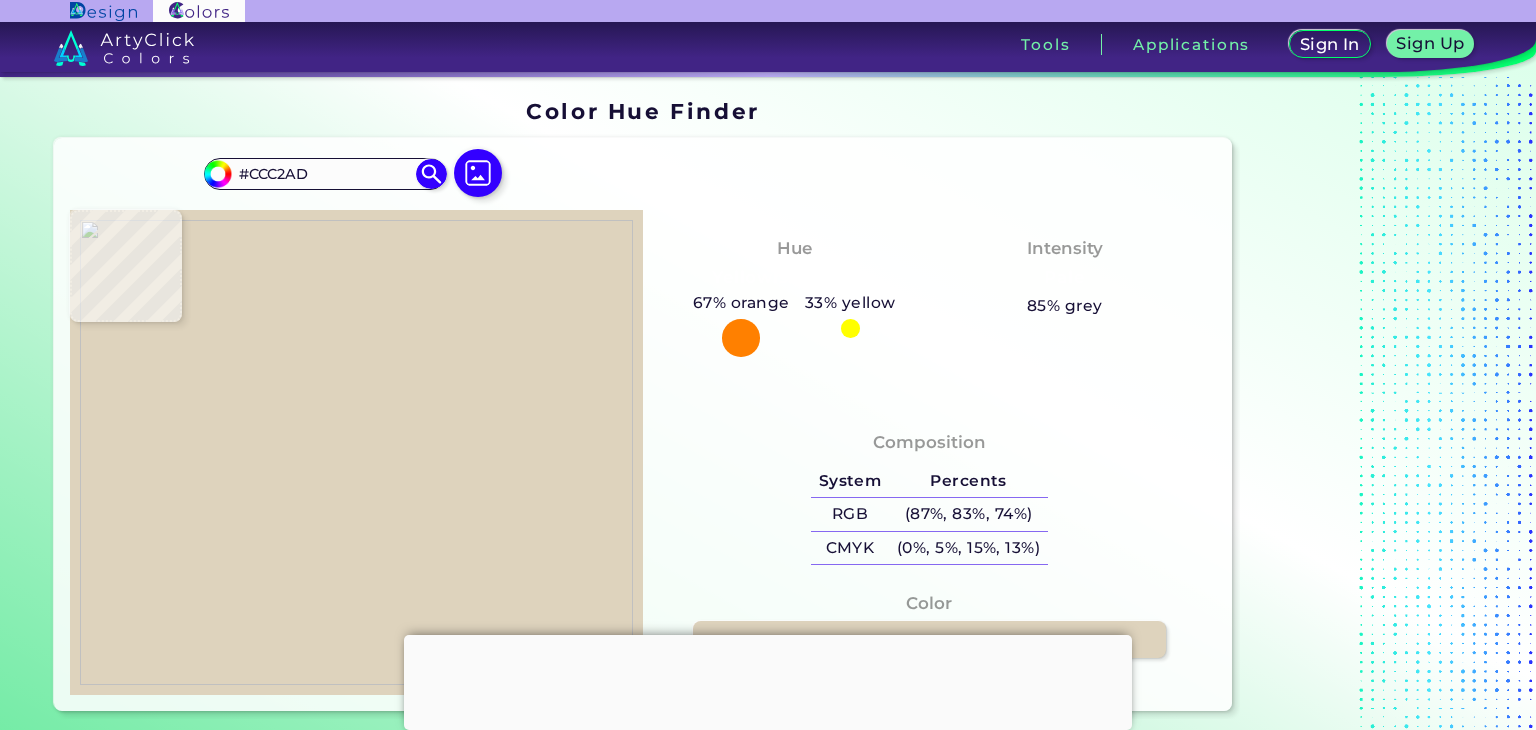 type on "#b5ae99" 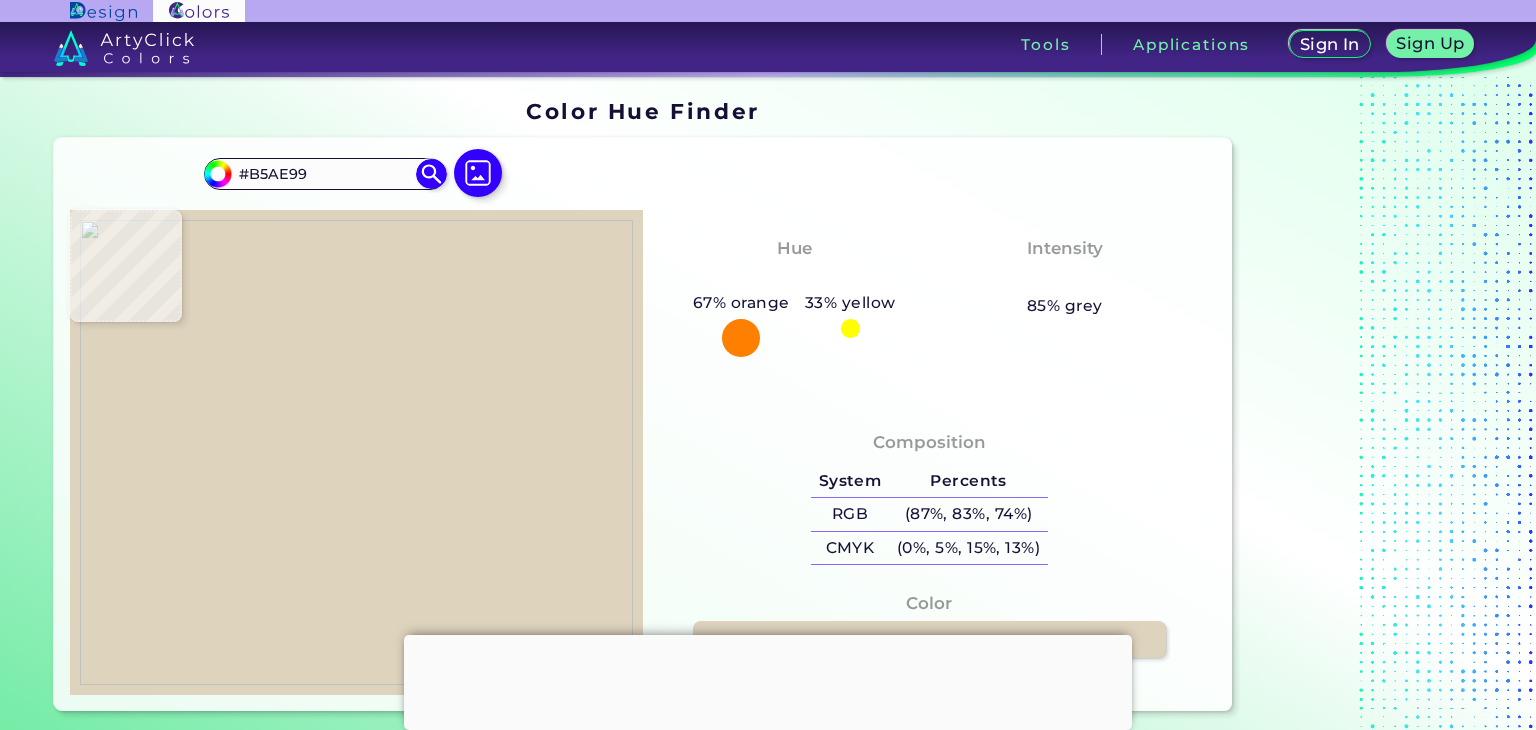 type on "#77715e" 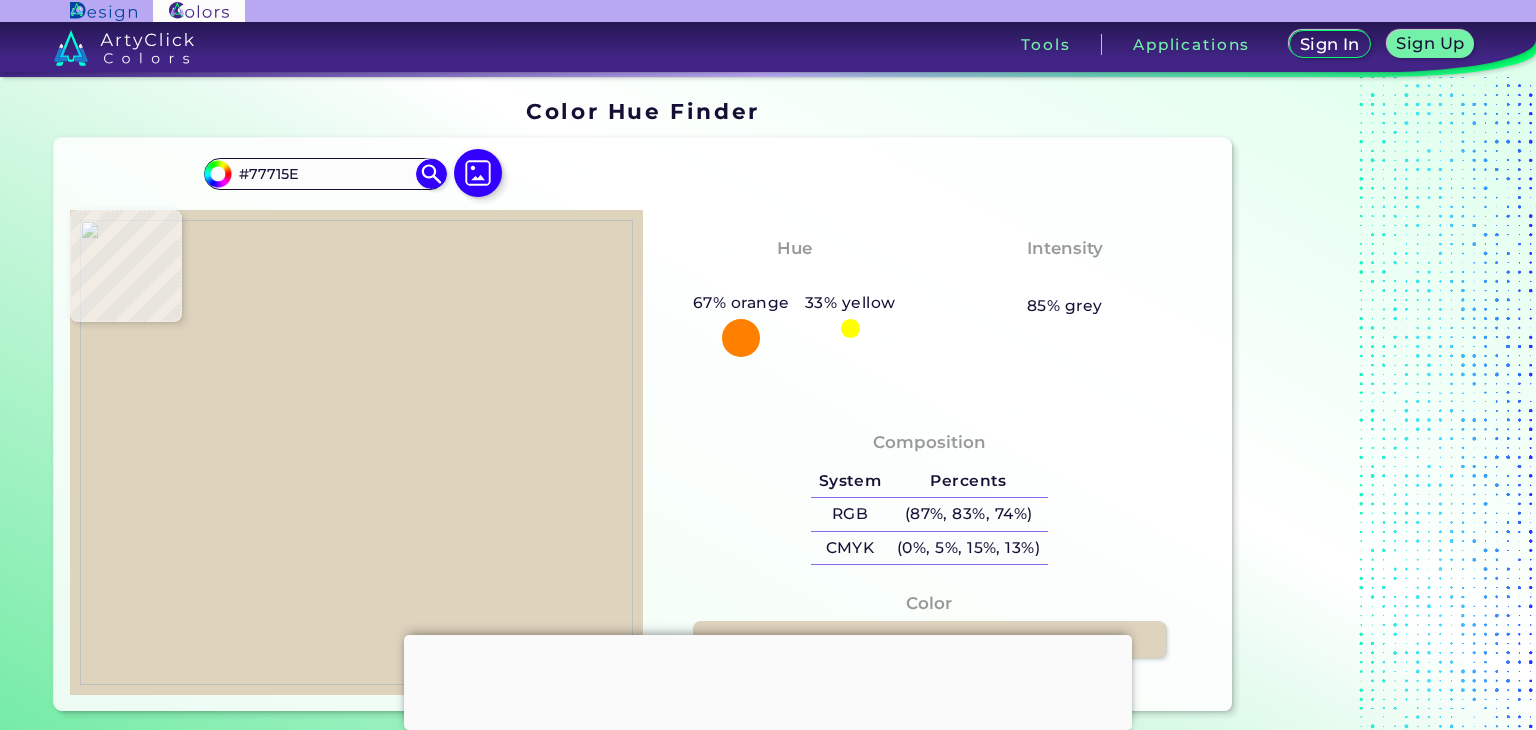 type on "#423d2a" 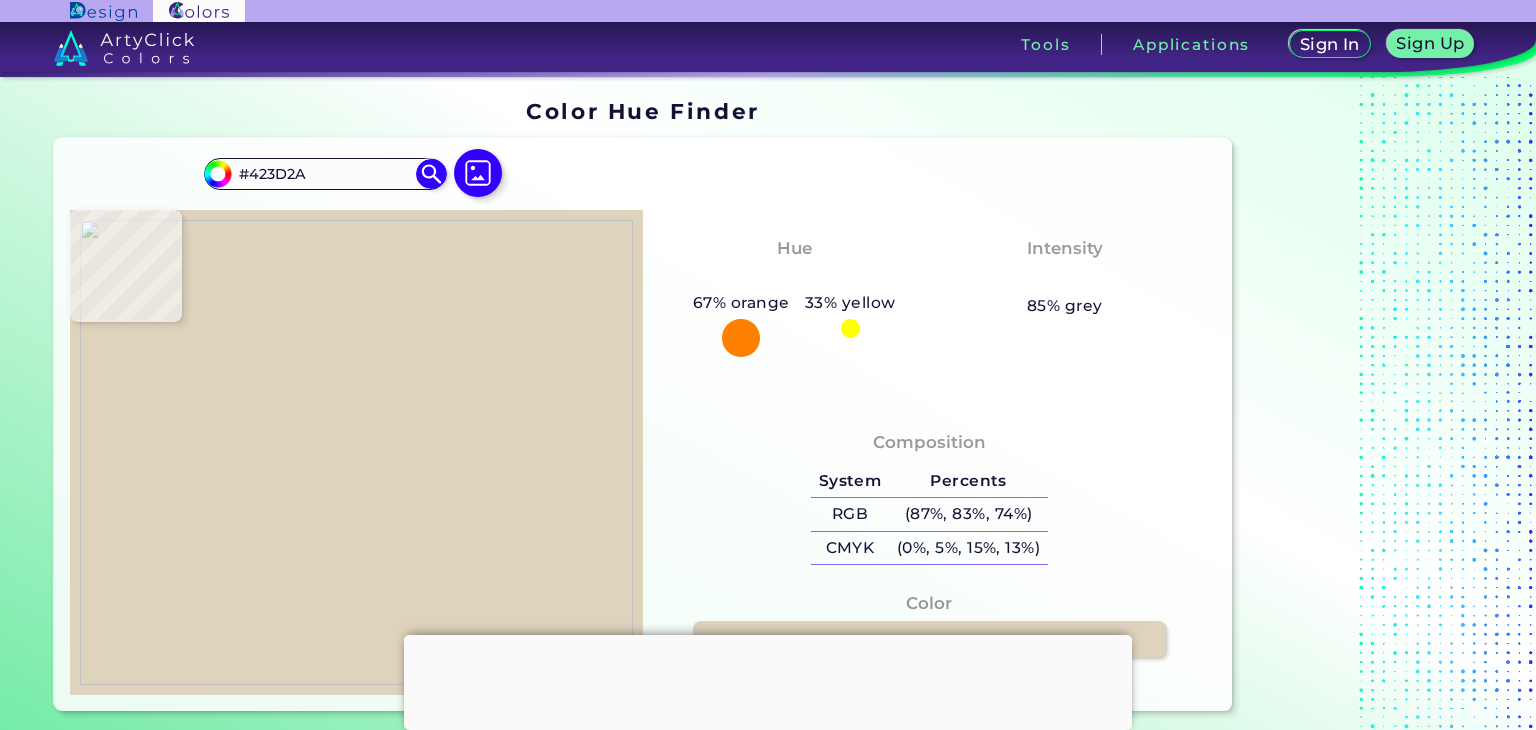 type on "#3a3827" 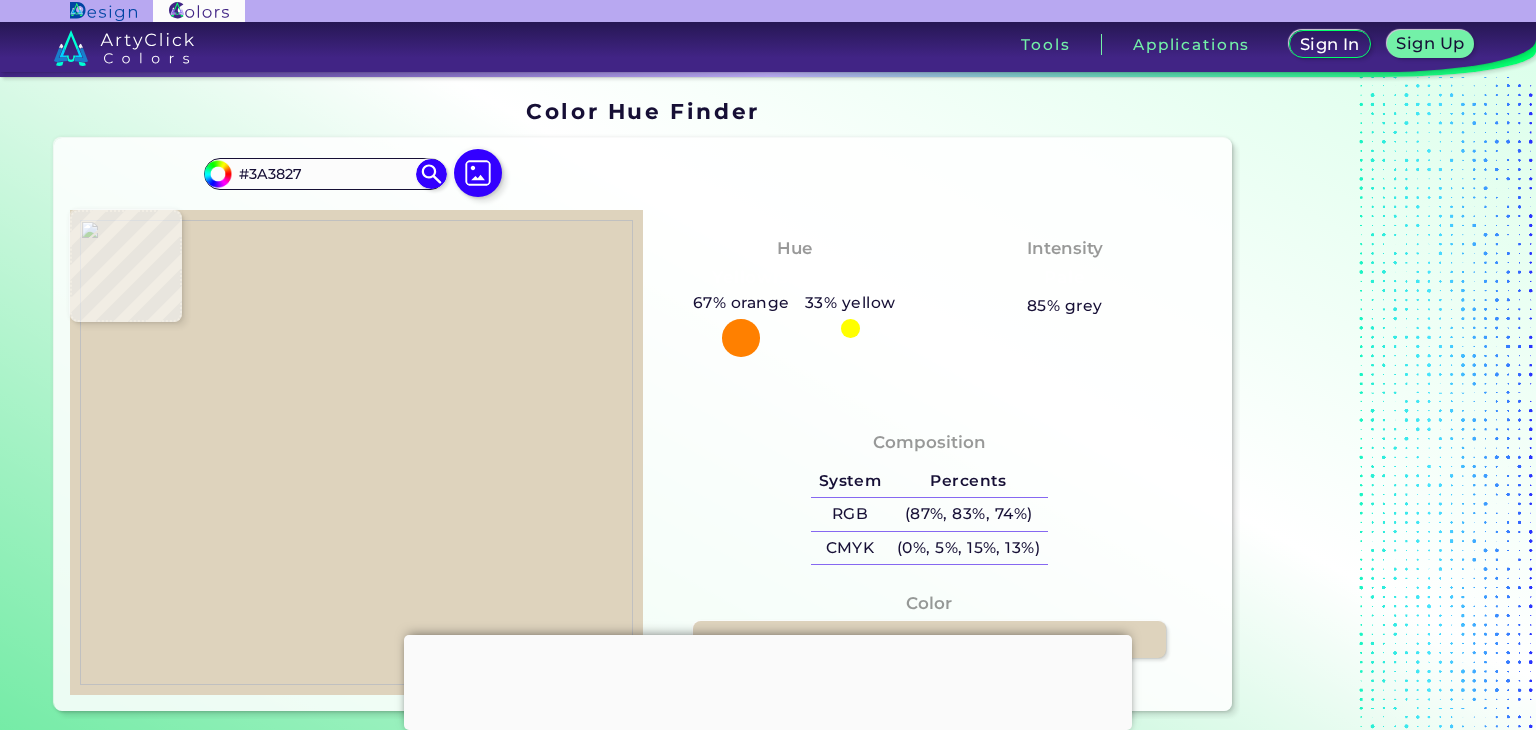 type on "#333420" 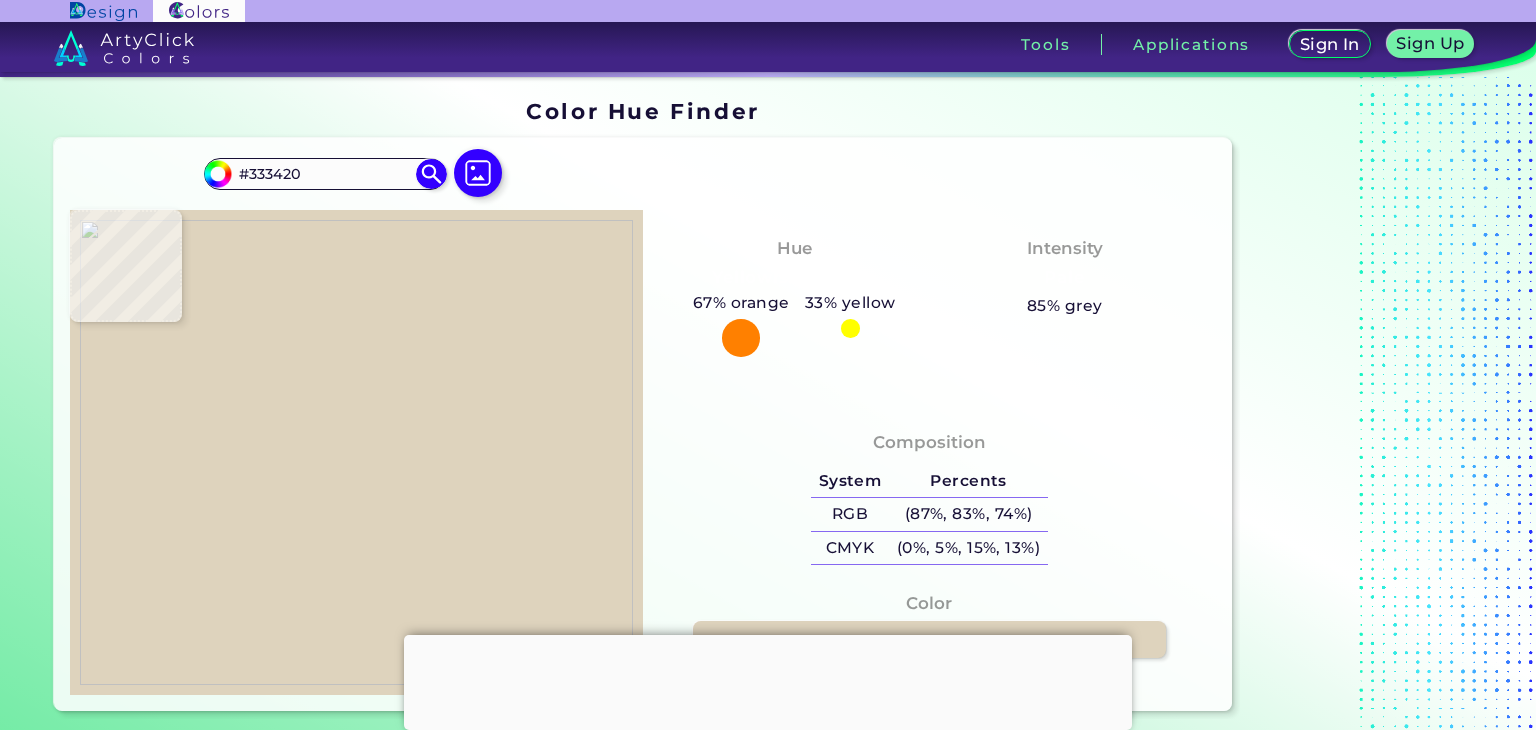 type on "#393825" 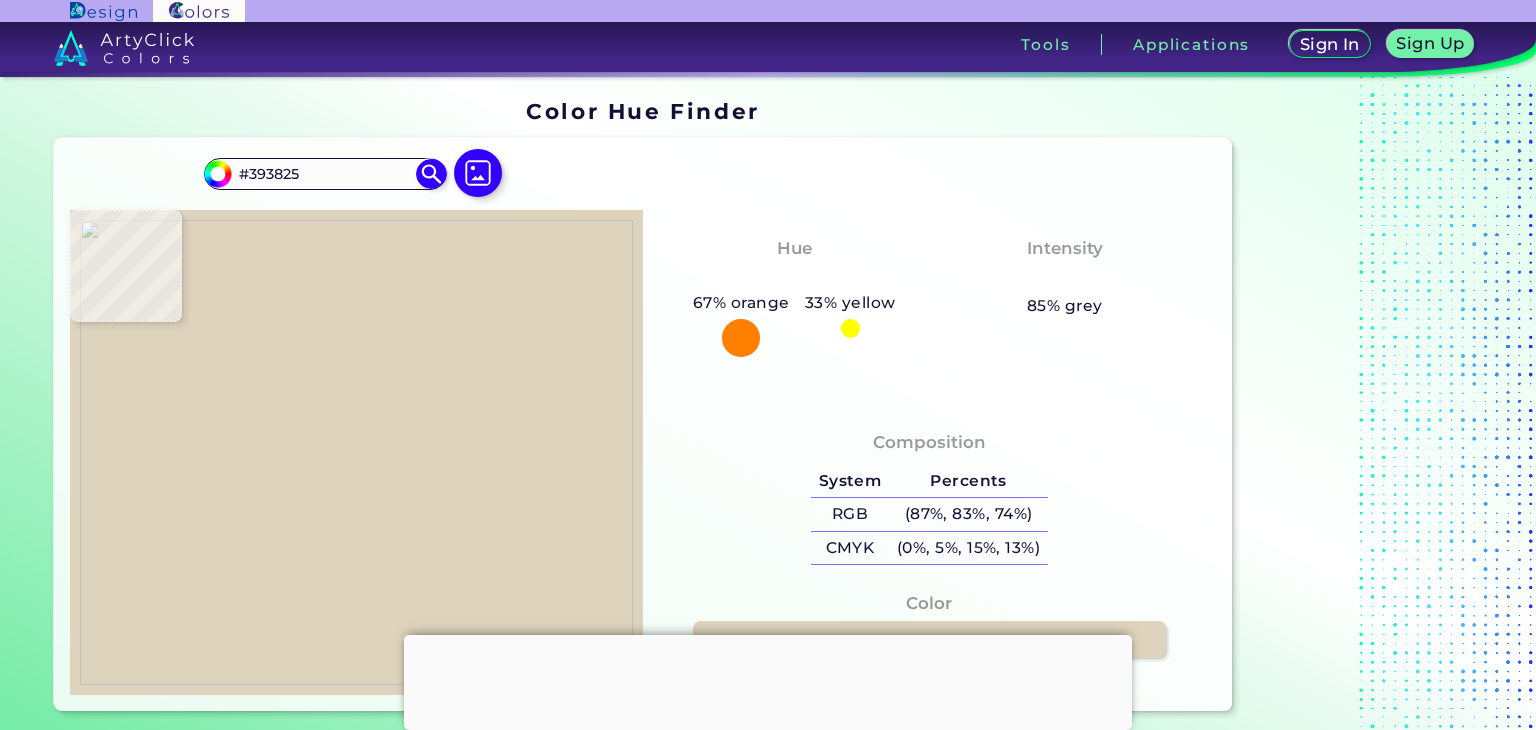 type on "#3d3a29" 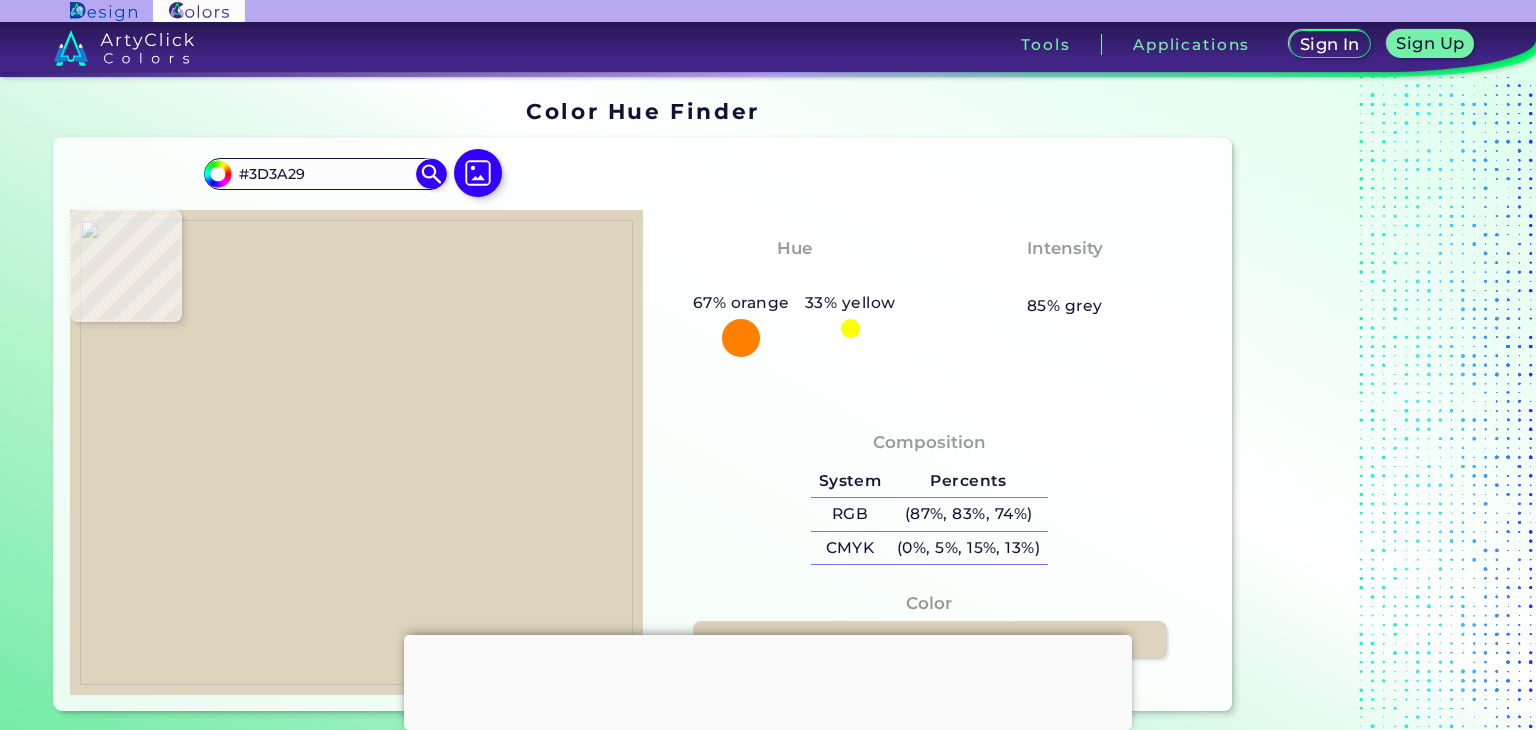 type on "#352f1d" 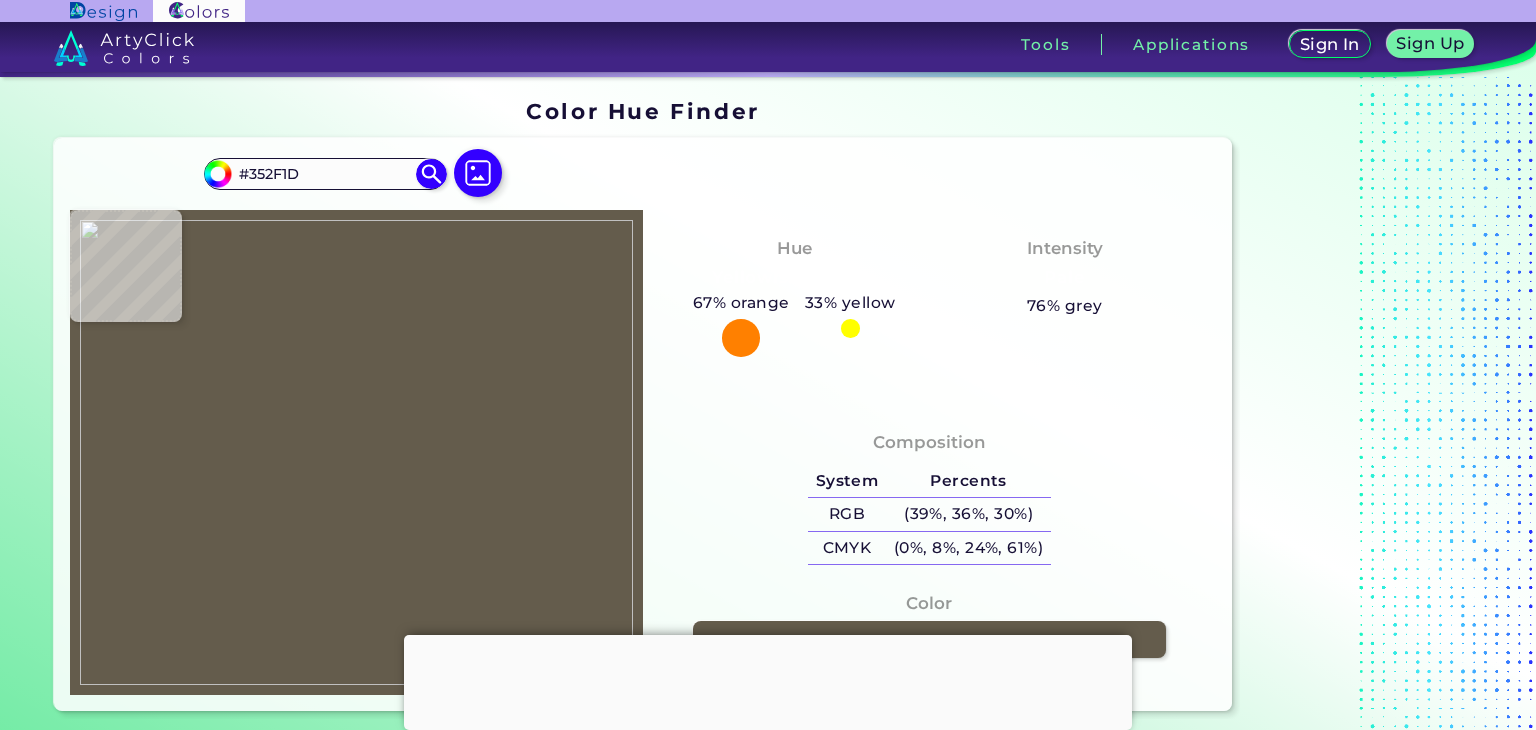 type on "#645c4c" 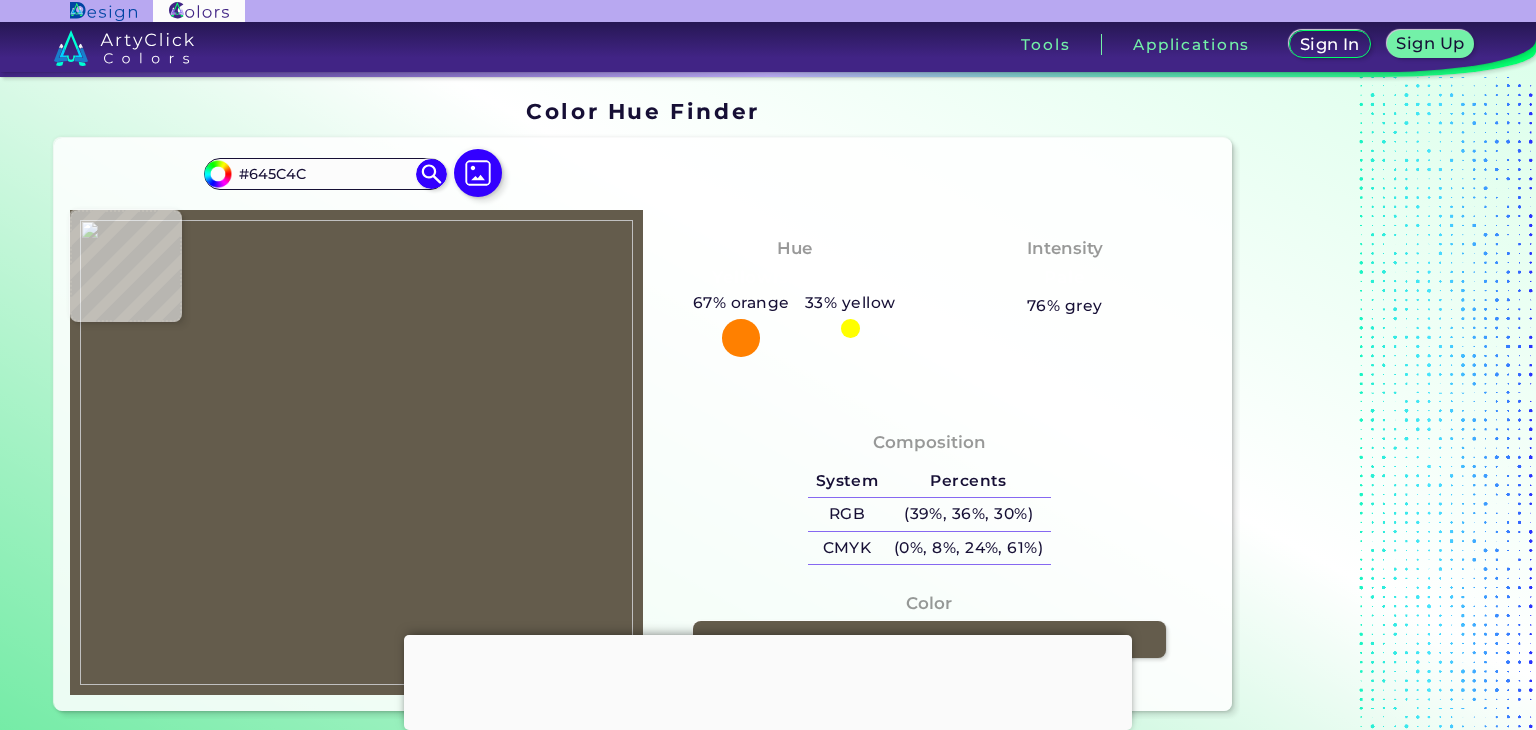 type on "#413929" 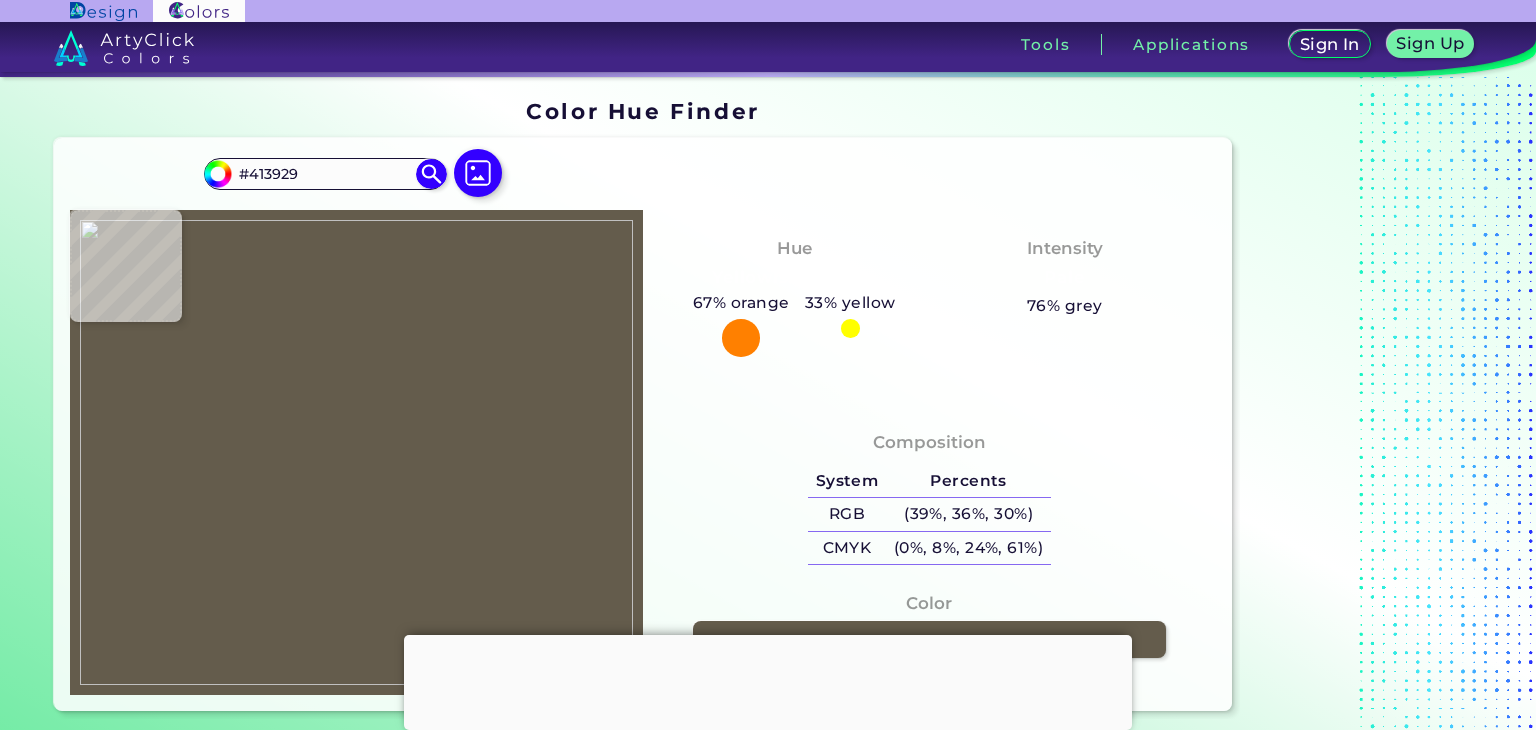 type on "#3f3b28" 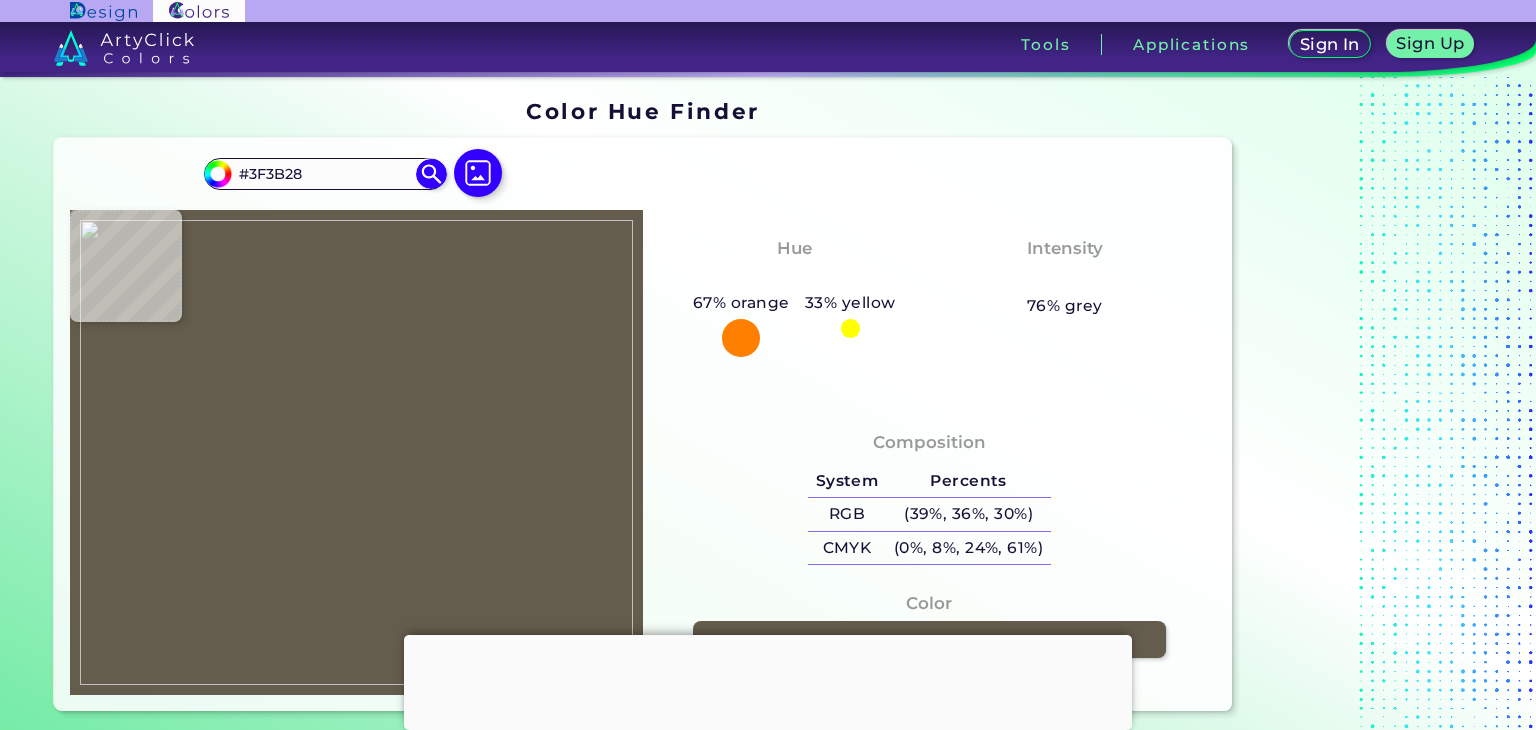 type on "#423a2a" 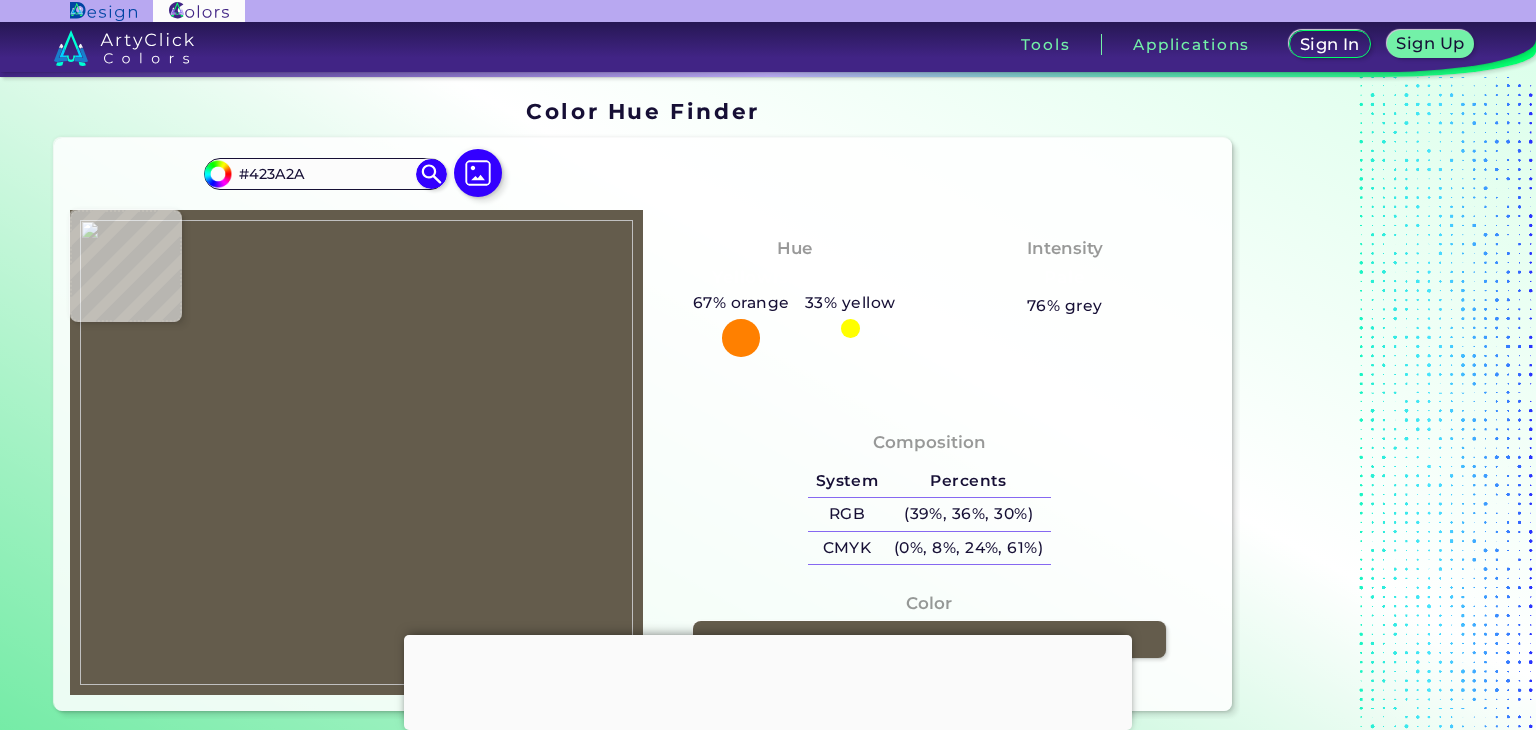 type on "#665b4e" 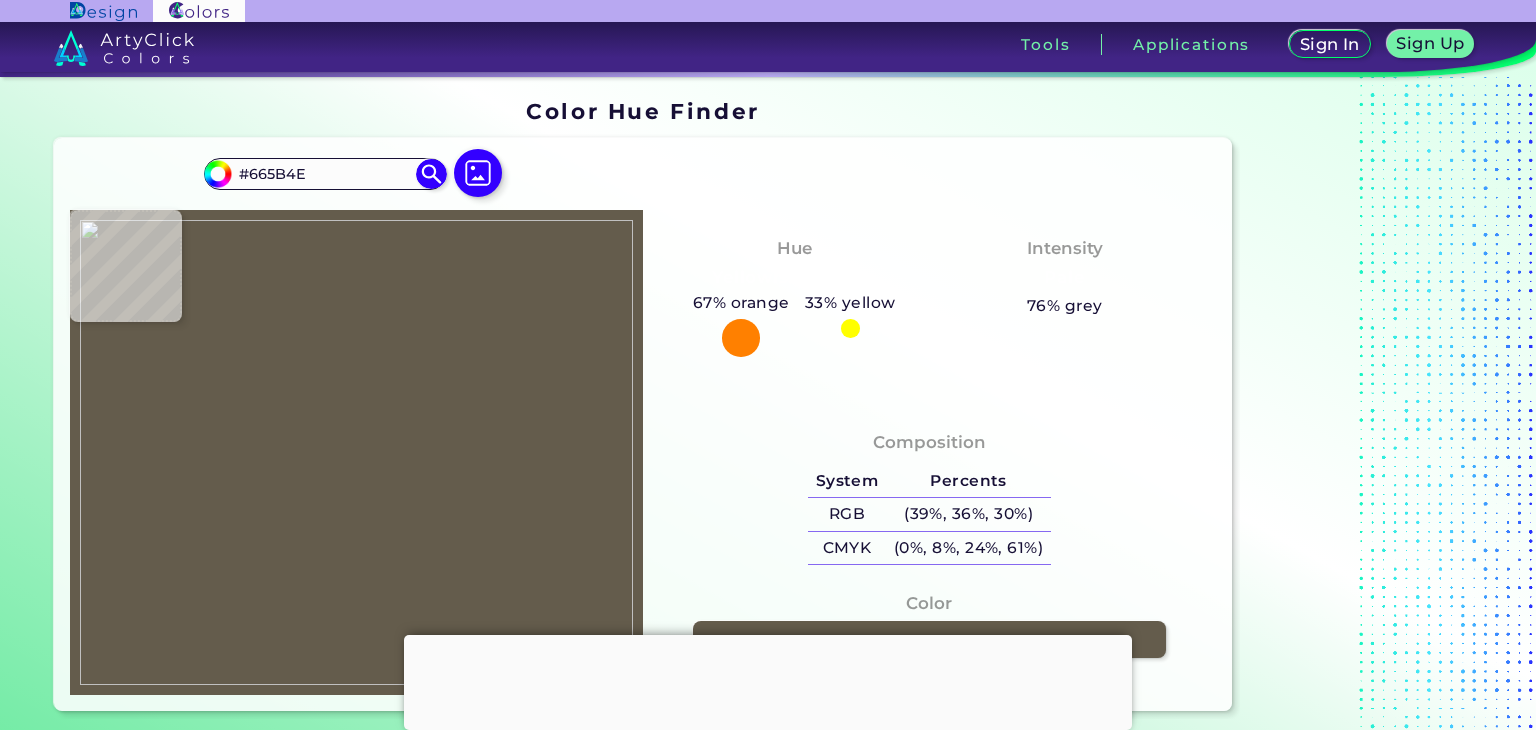 type on "#3a2e22" 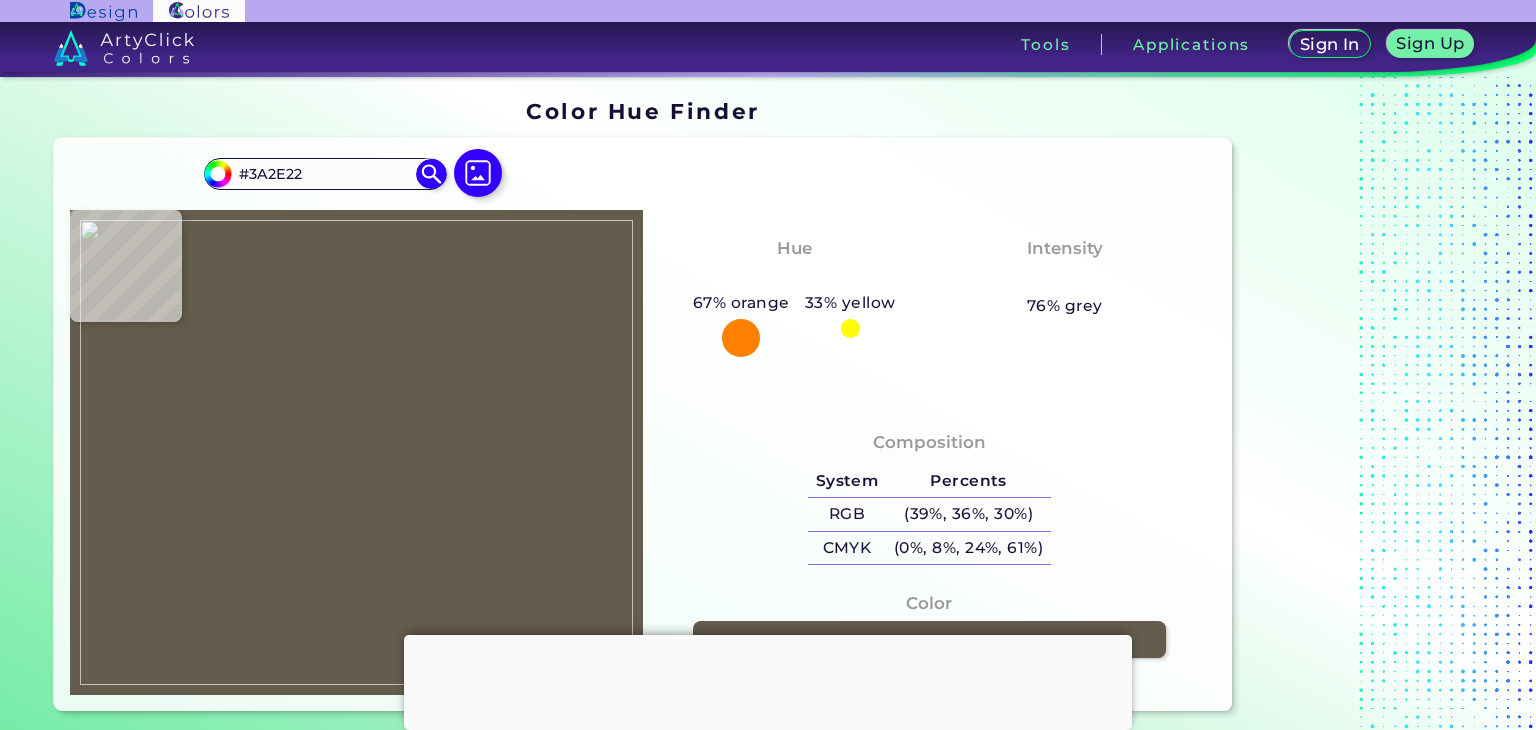 type on "#3c3728" 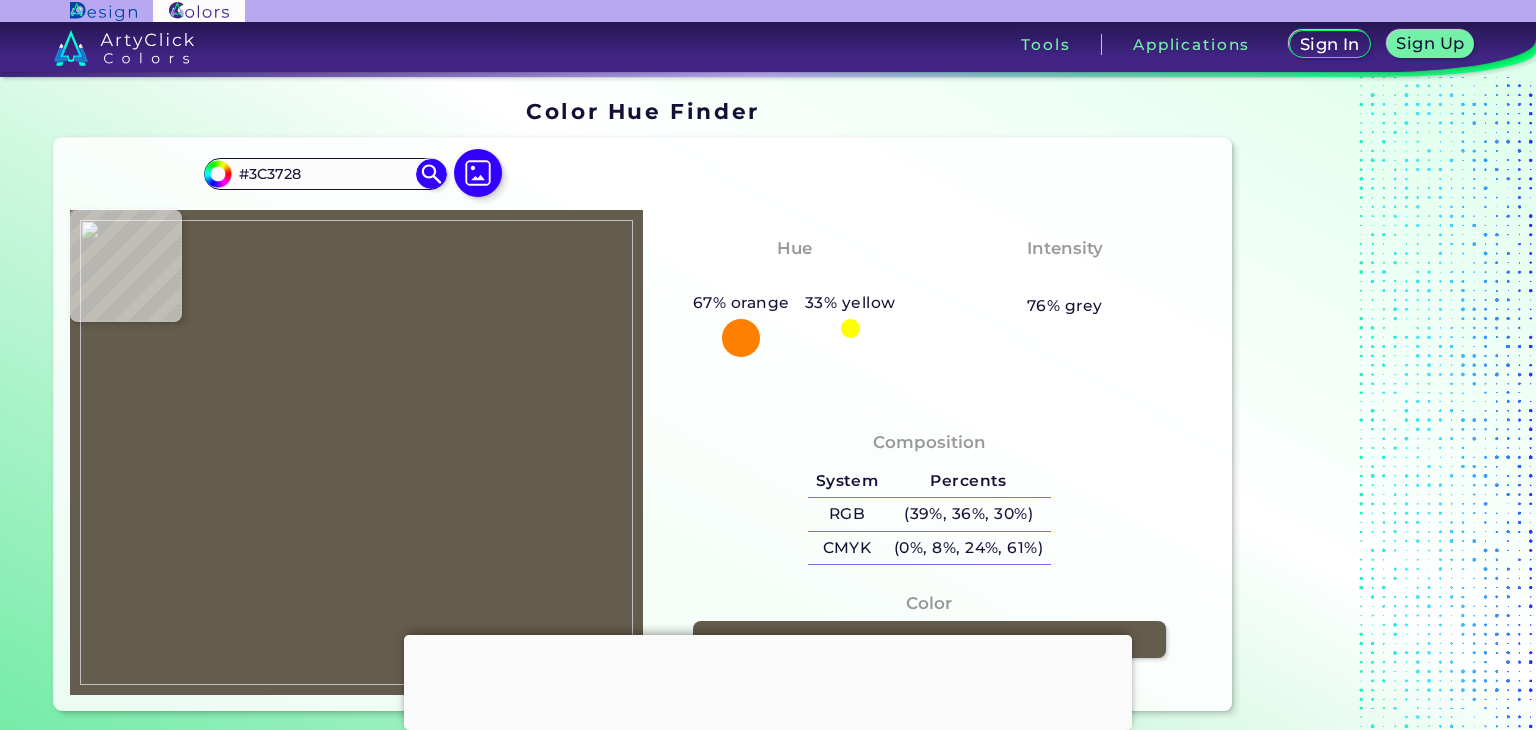 type on "#403e30" 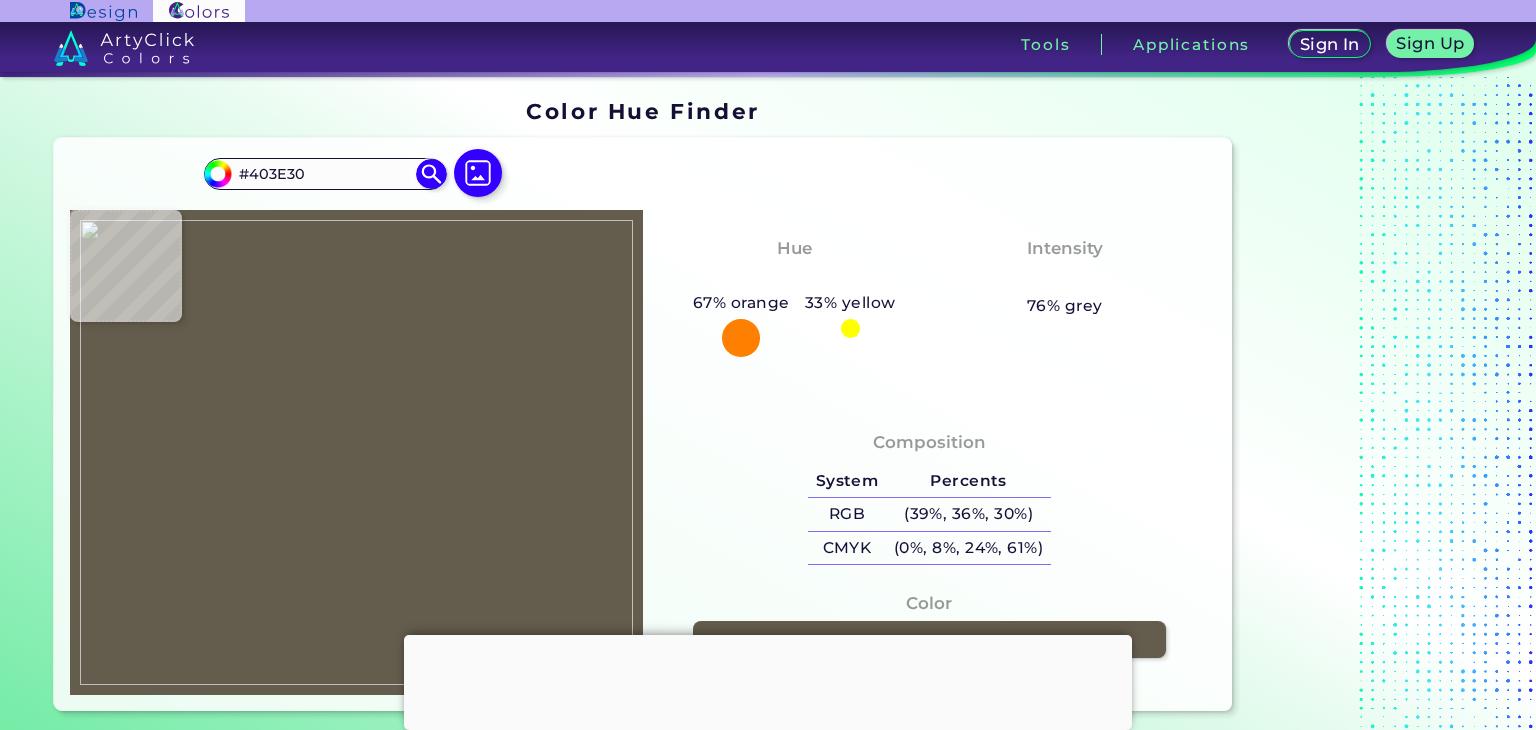 type on "#37392a" 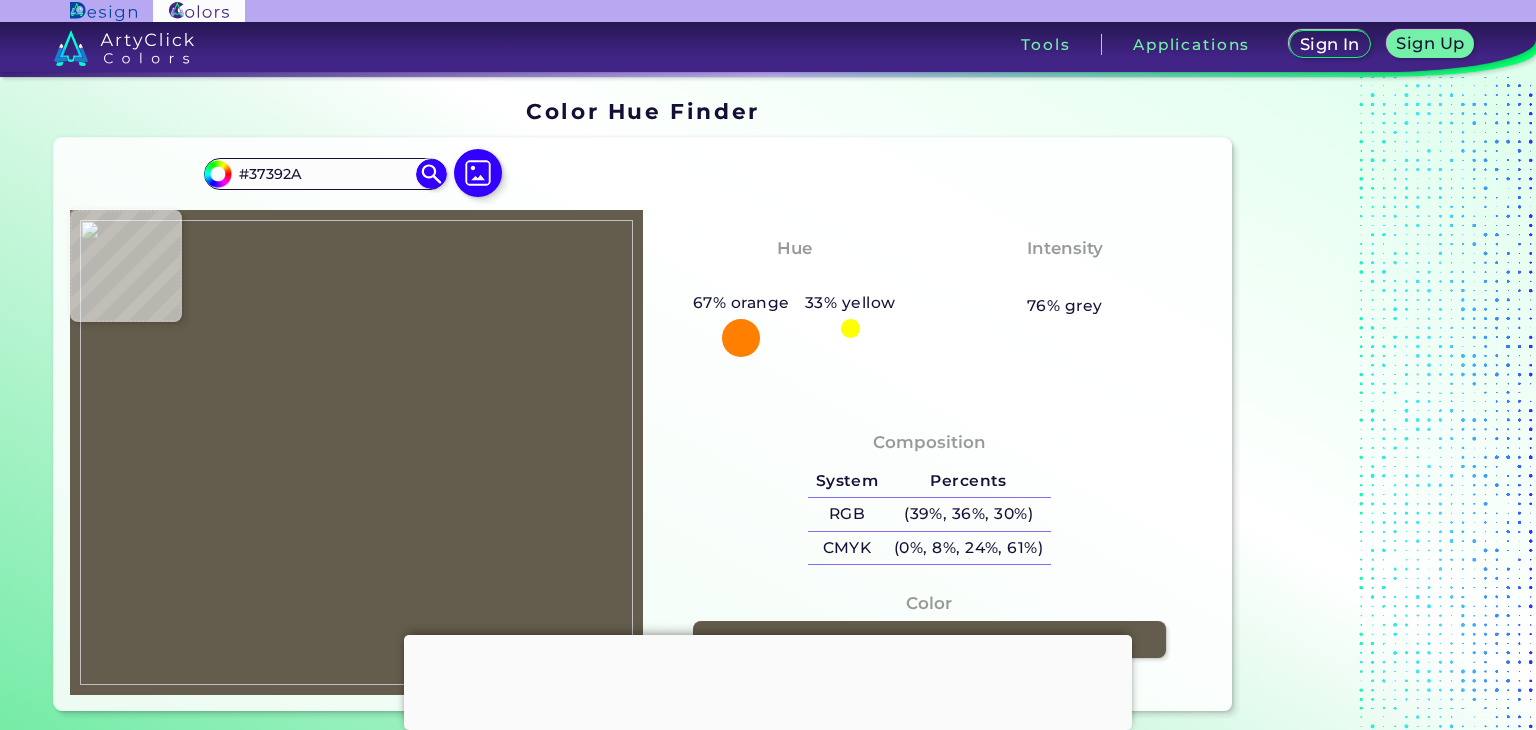 type on "#3a3c2d" 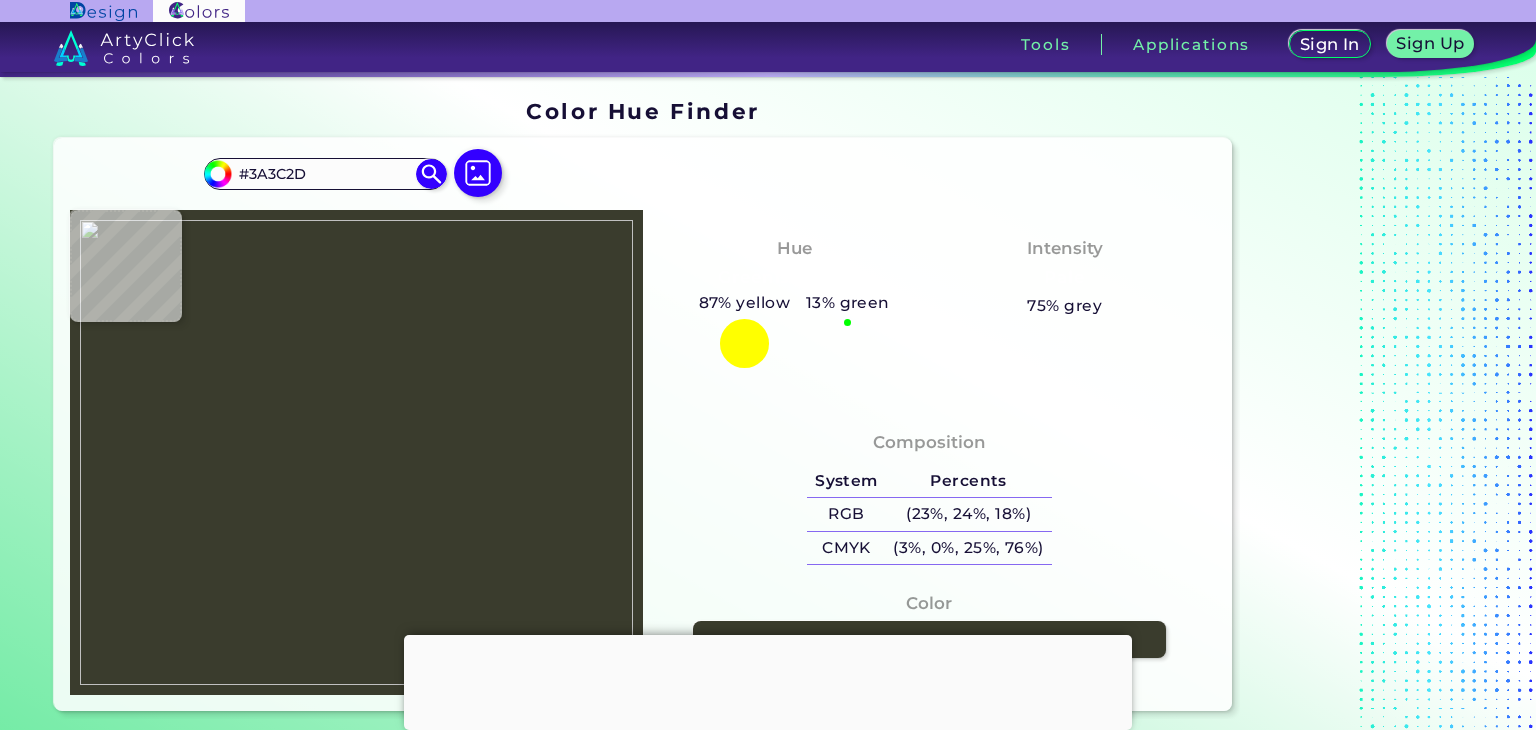 type on "#39392d" 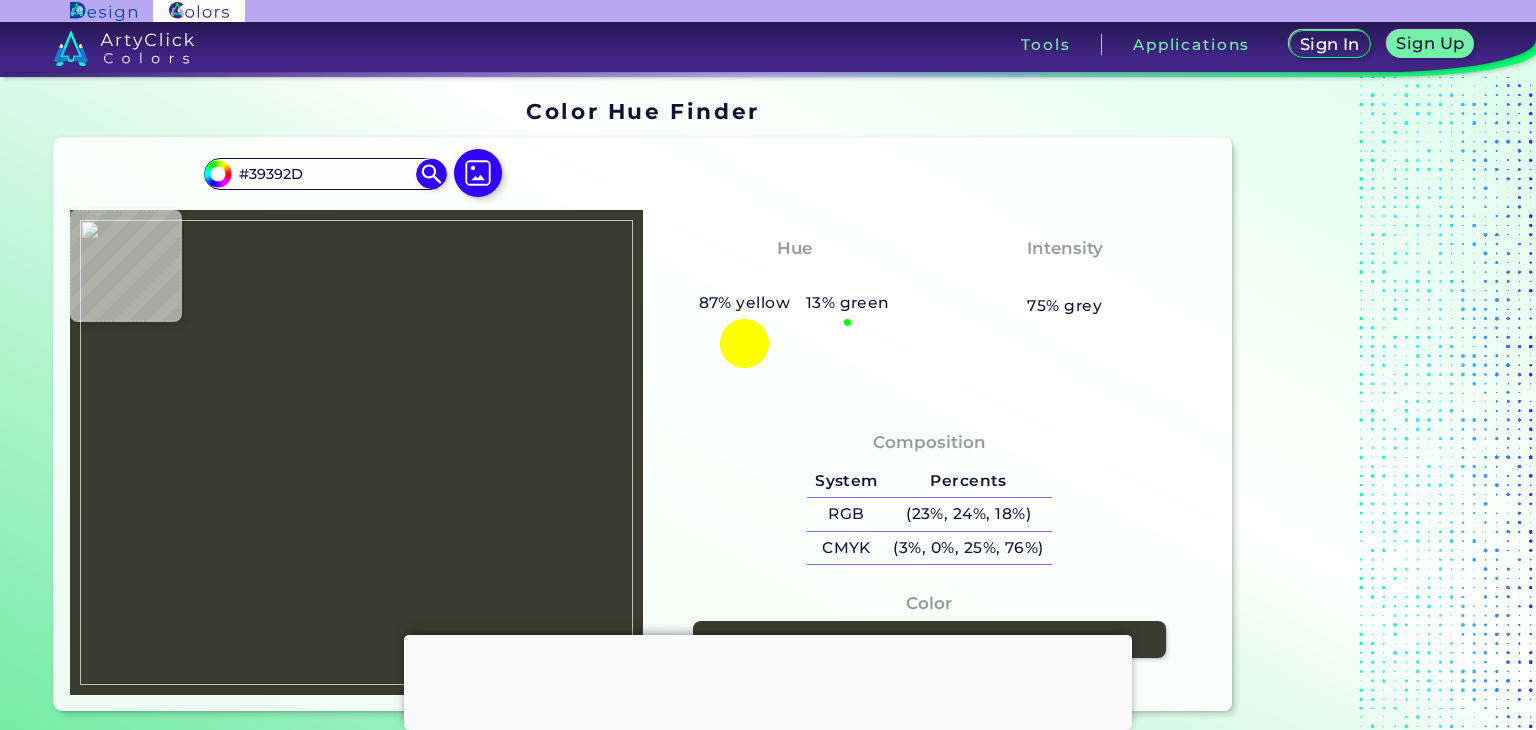 type on "#37352b" 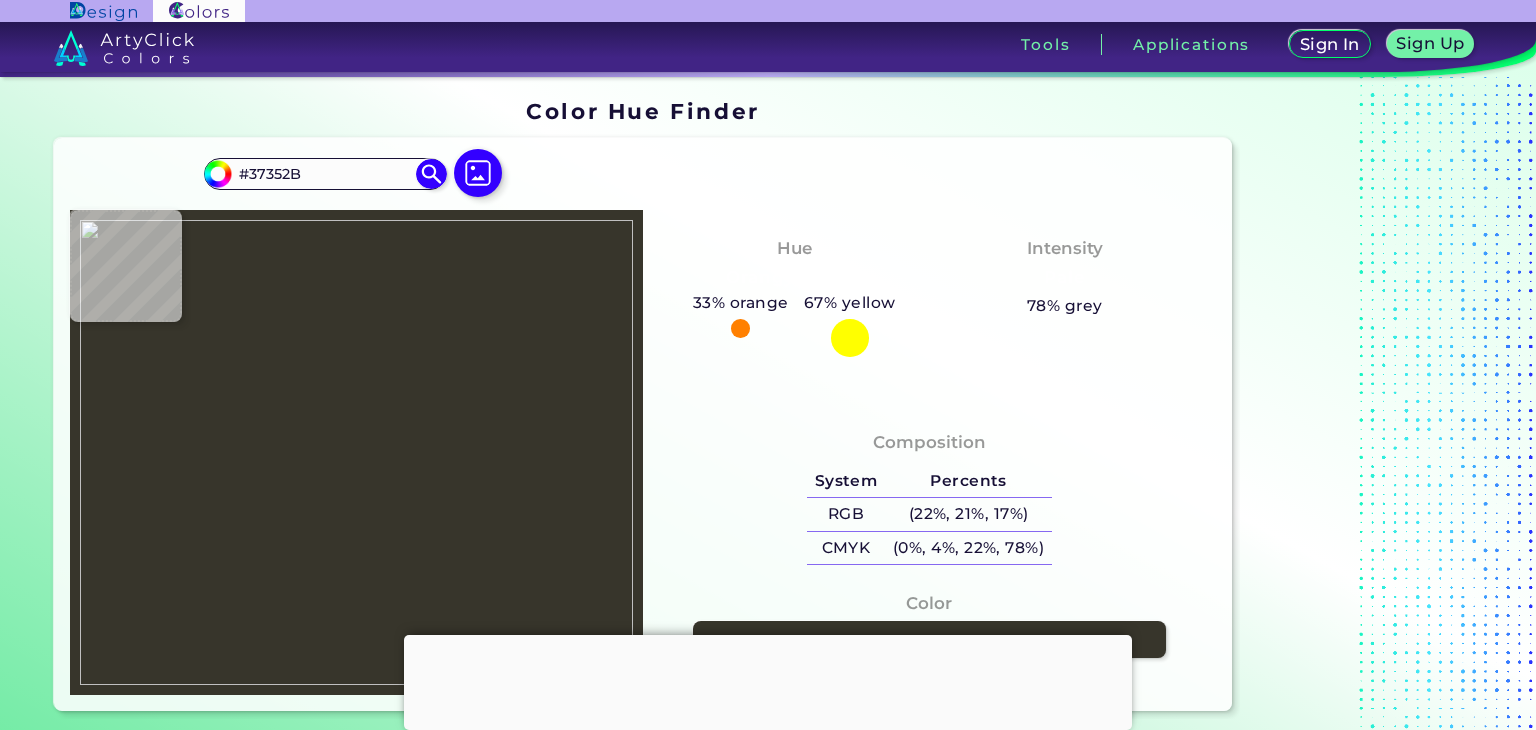 type on "#484232" 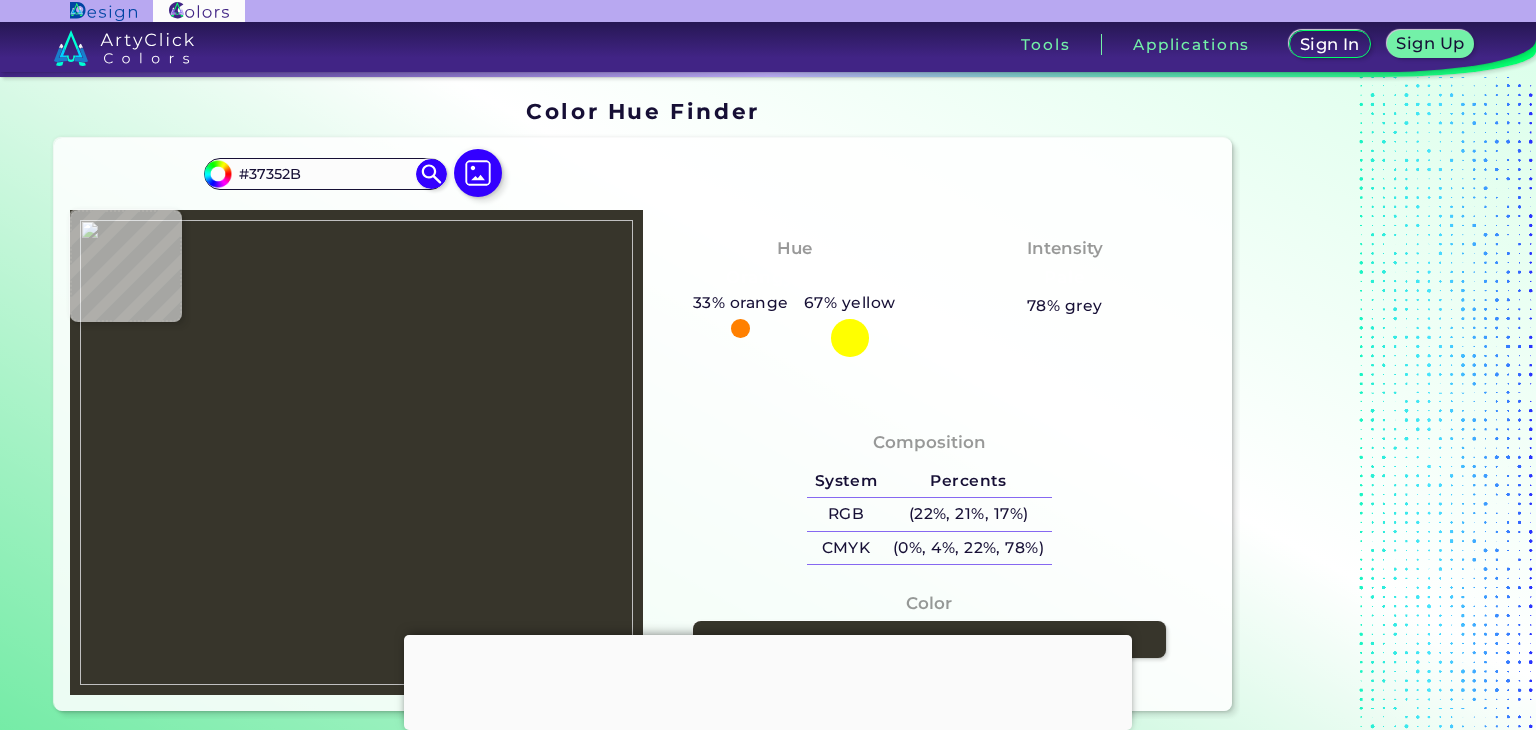 type on "#484232" 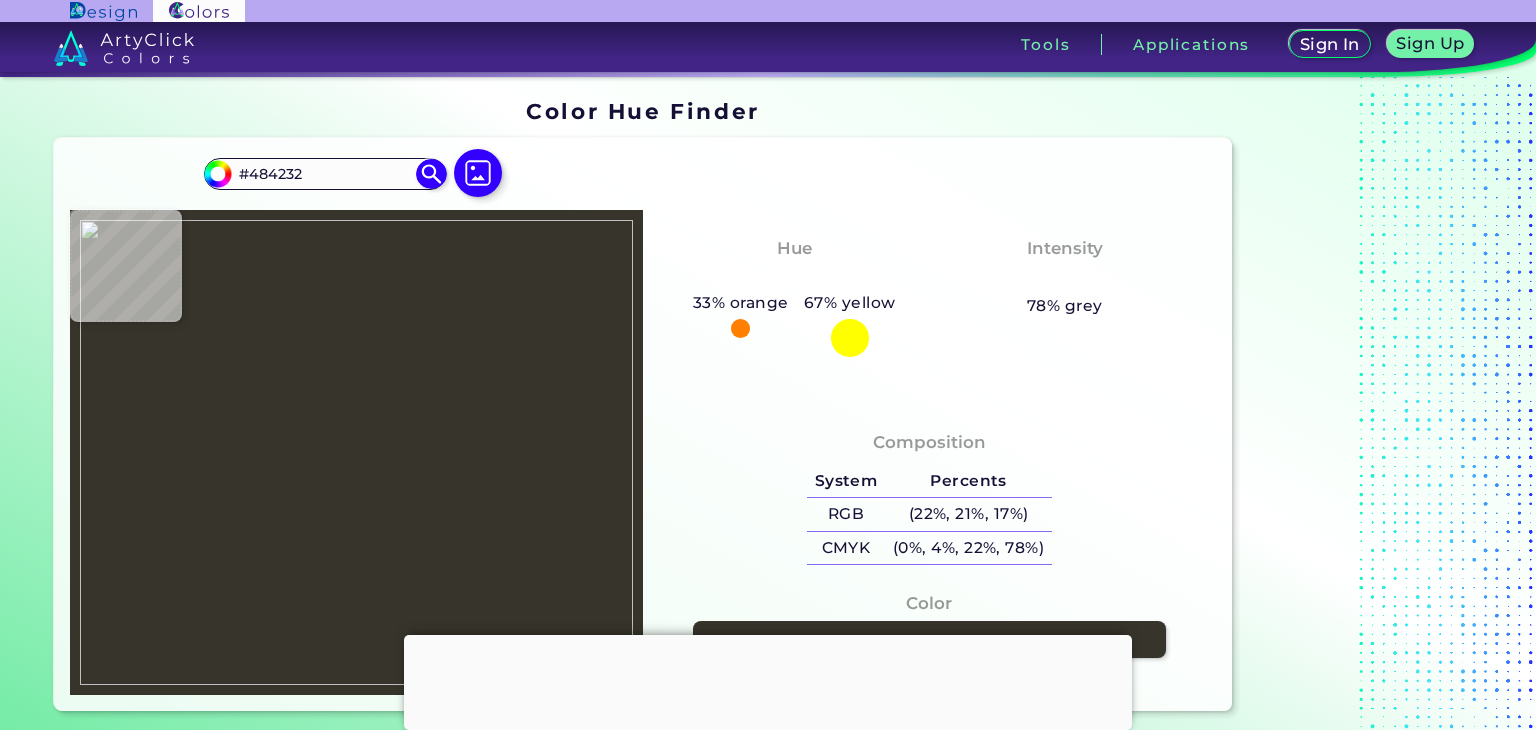 type on "#ded2bc" 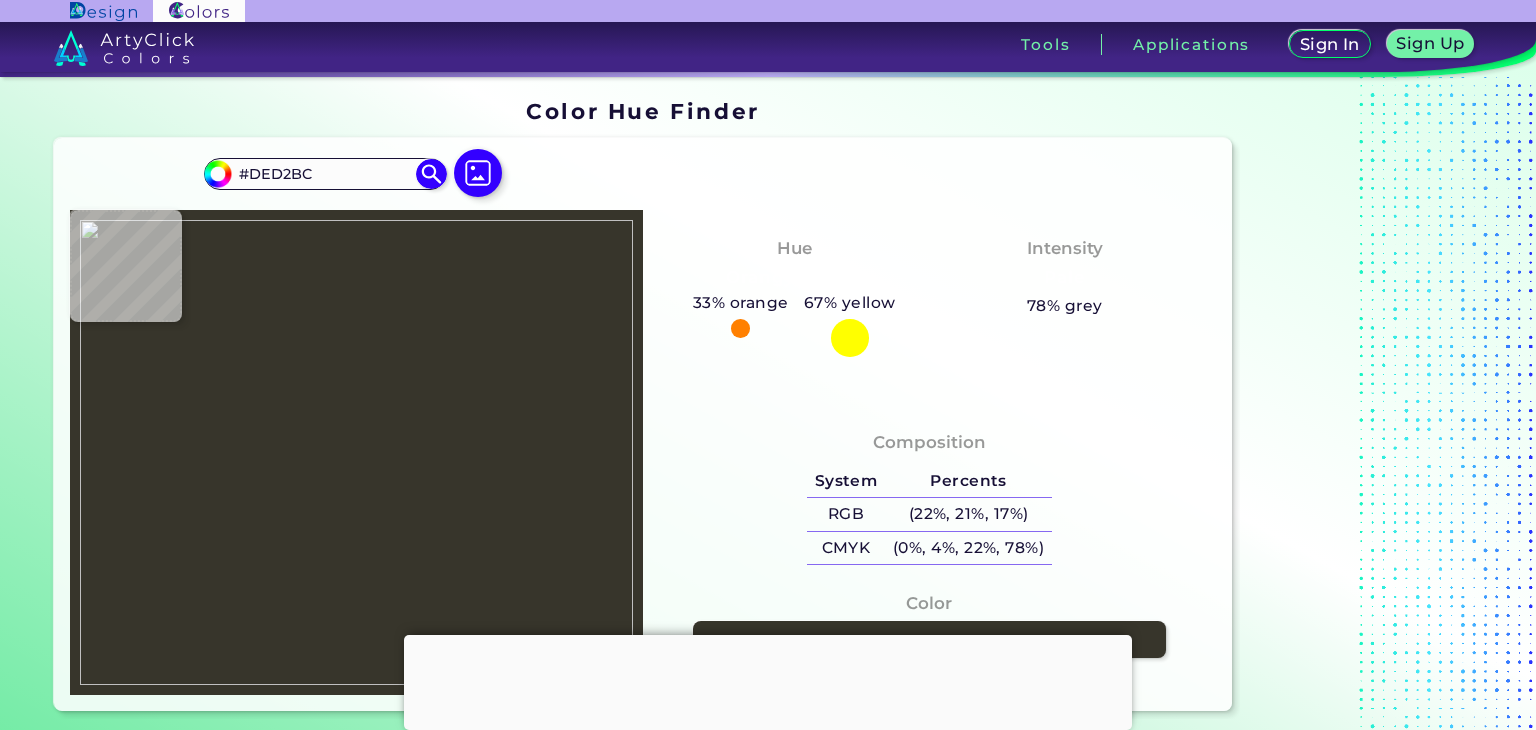 type on "#dcd0b8" 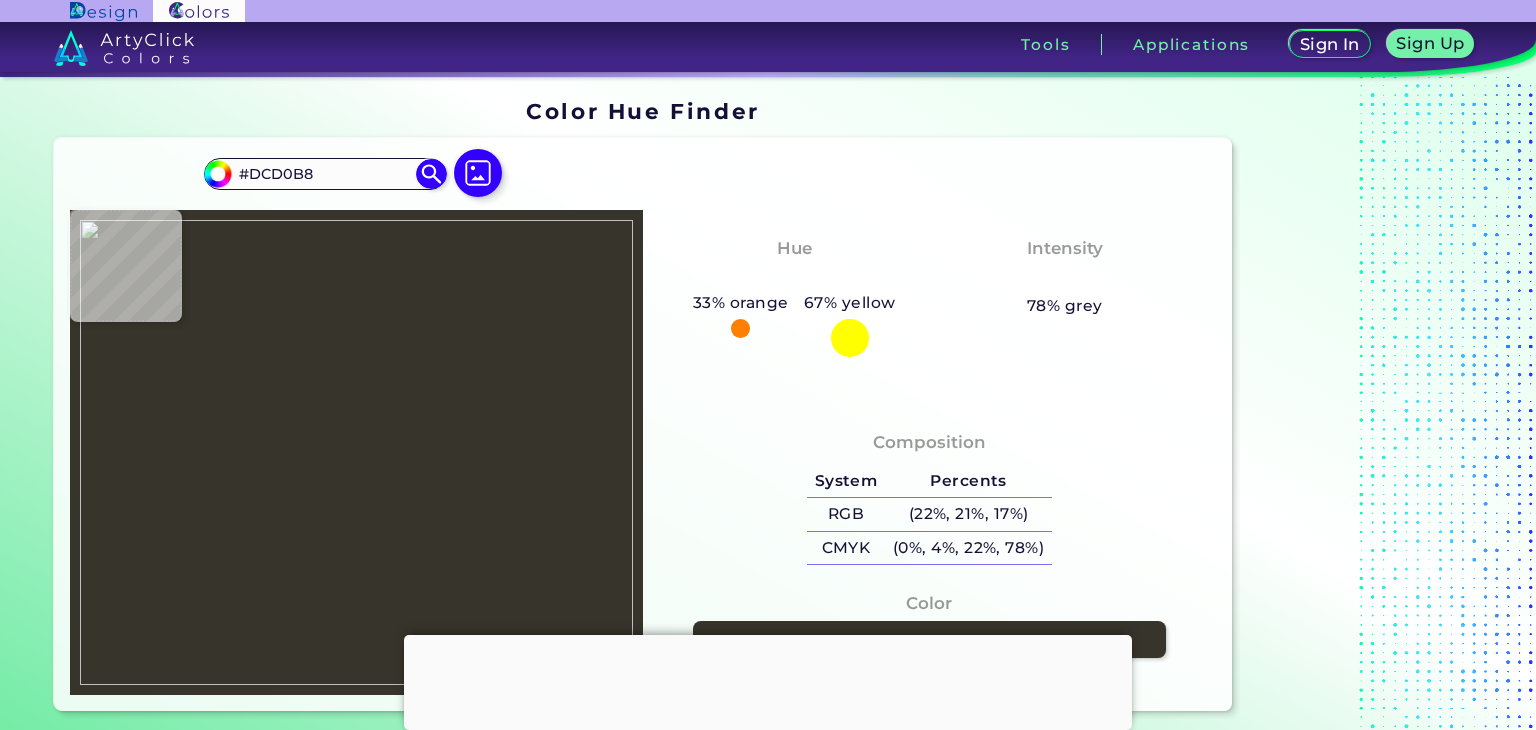 type on "#dcd1b8" 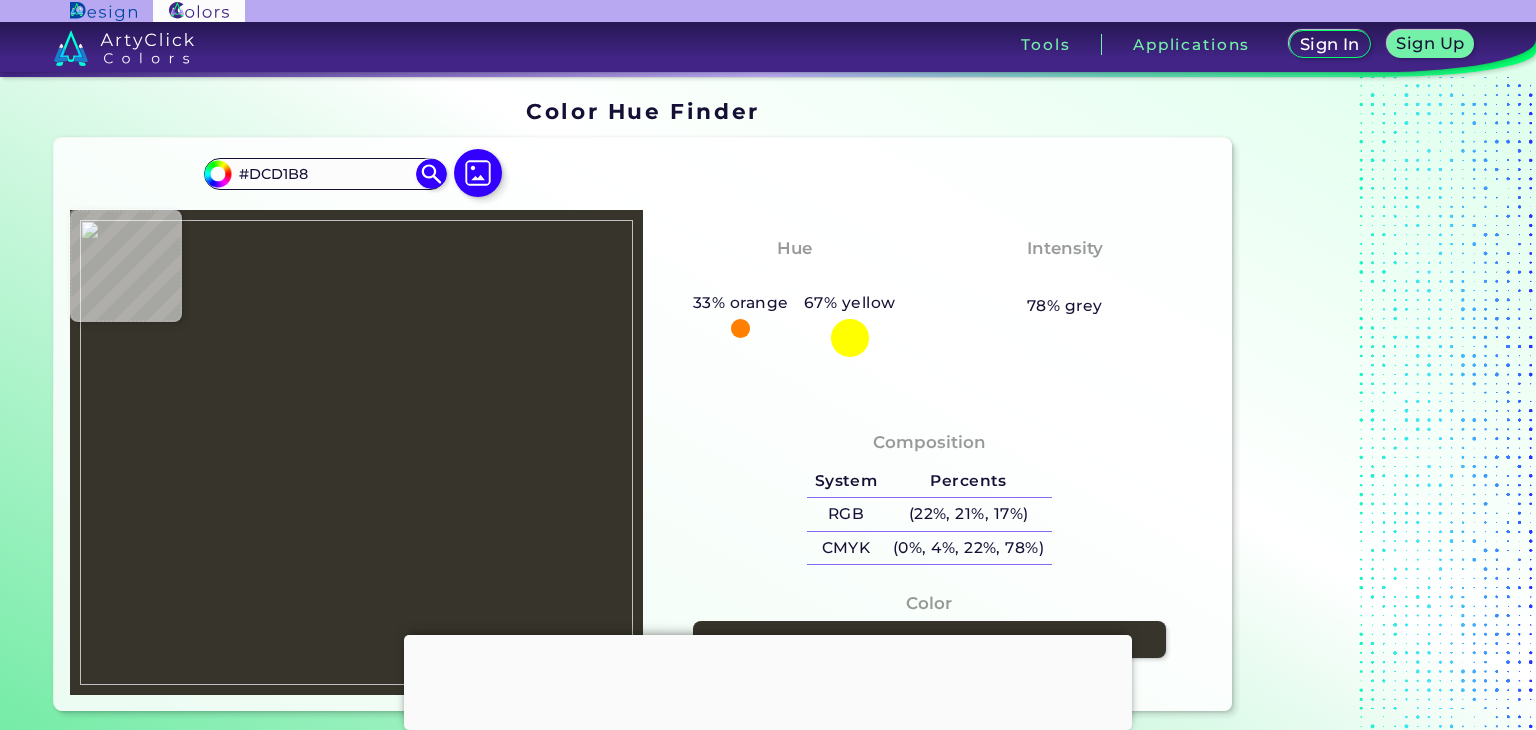 type on "#cac2aa" 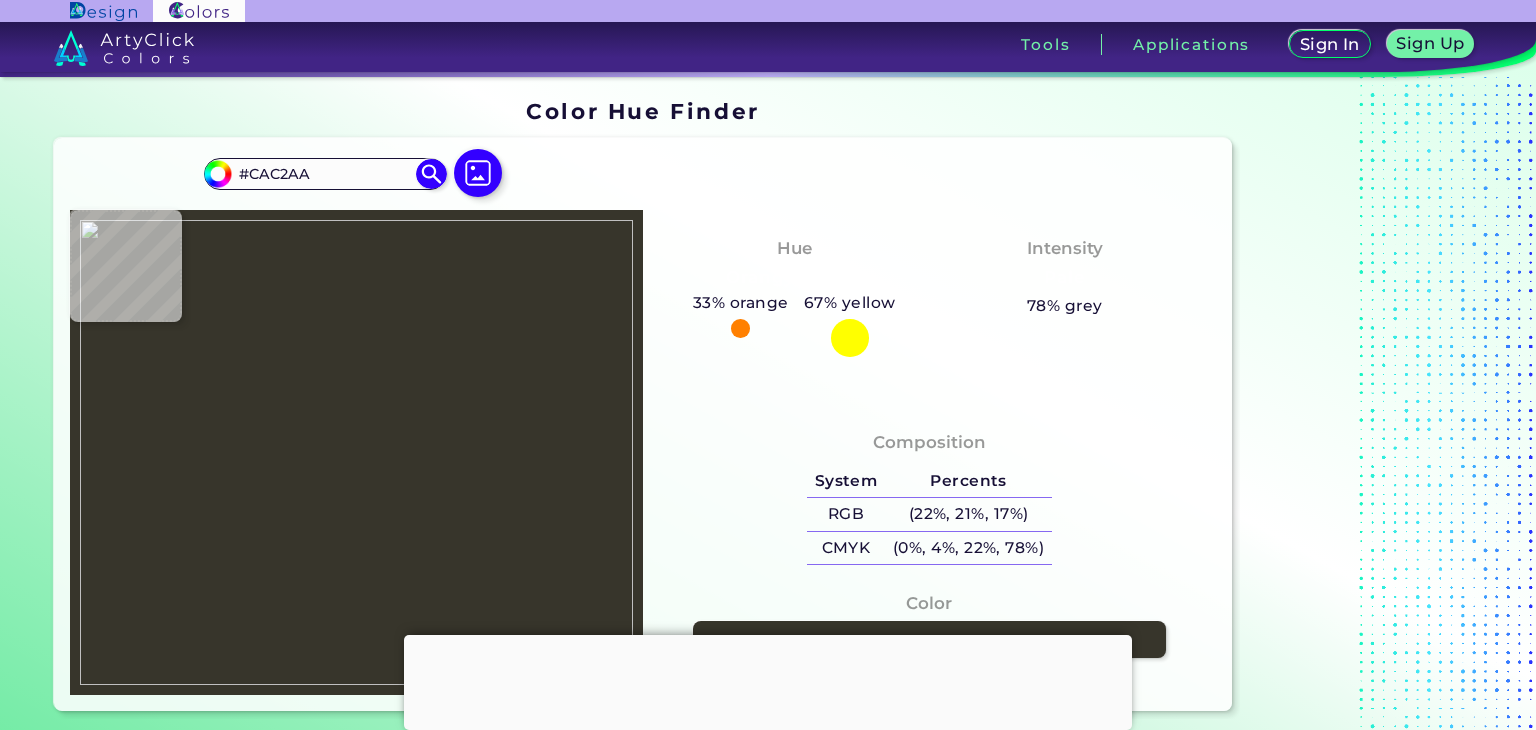 type on "#ddd2b8" 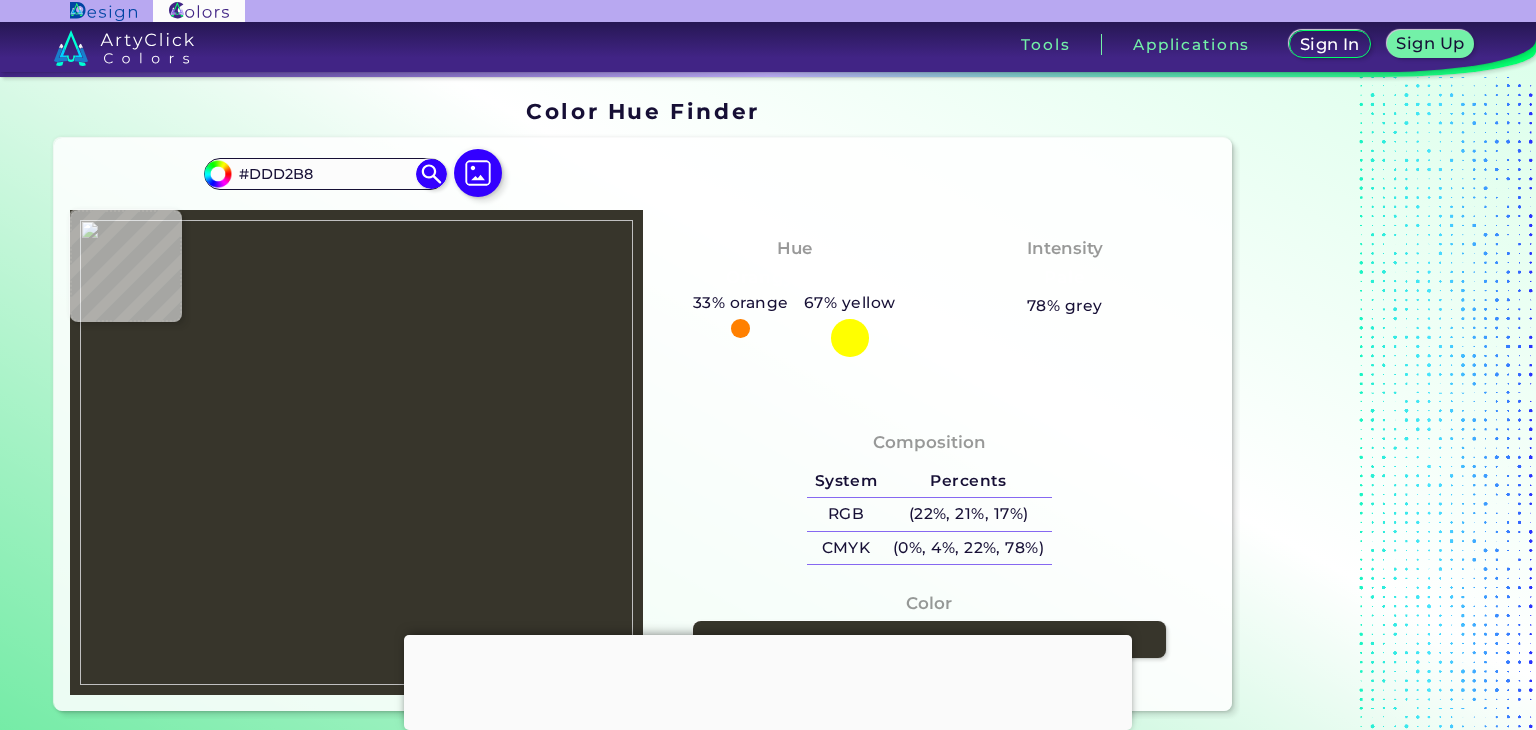 type on "#dcd1b6" 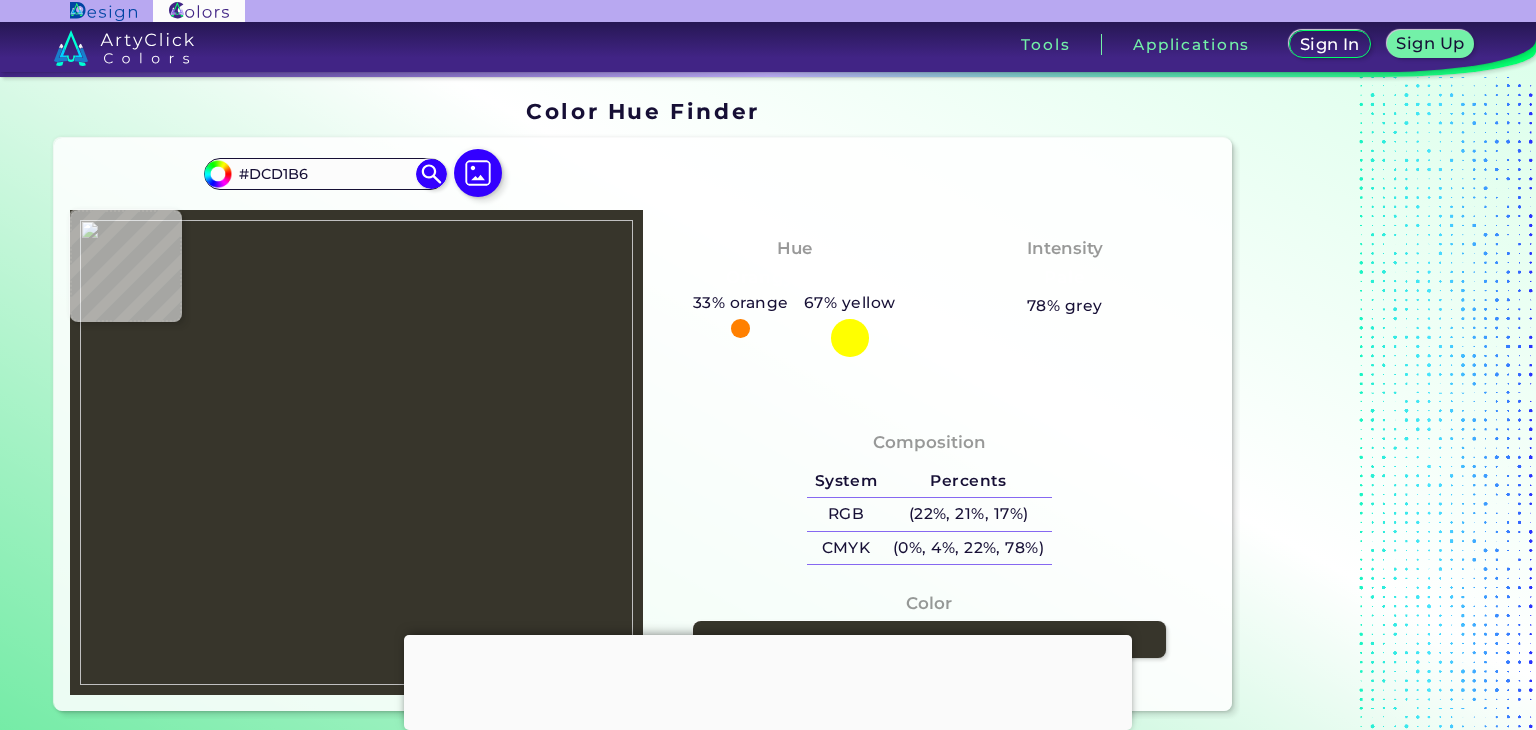 type on "#e4d8c0" 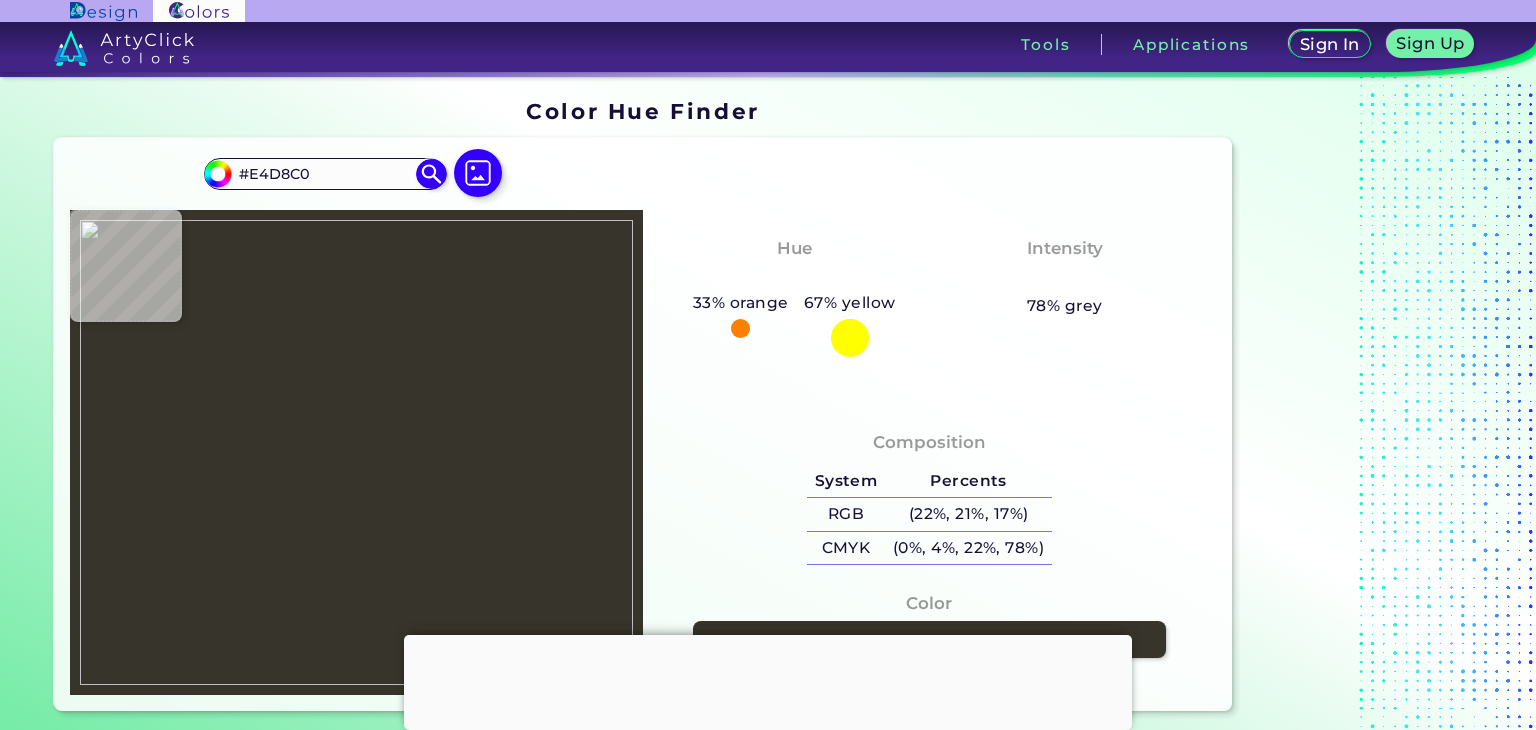 type on "#b3a991" 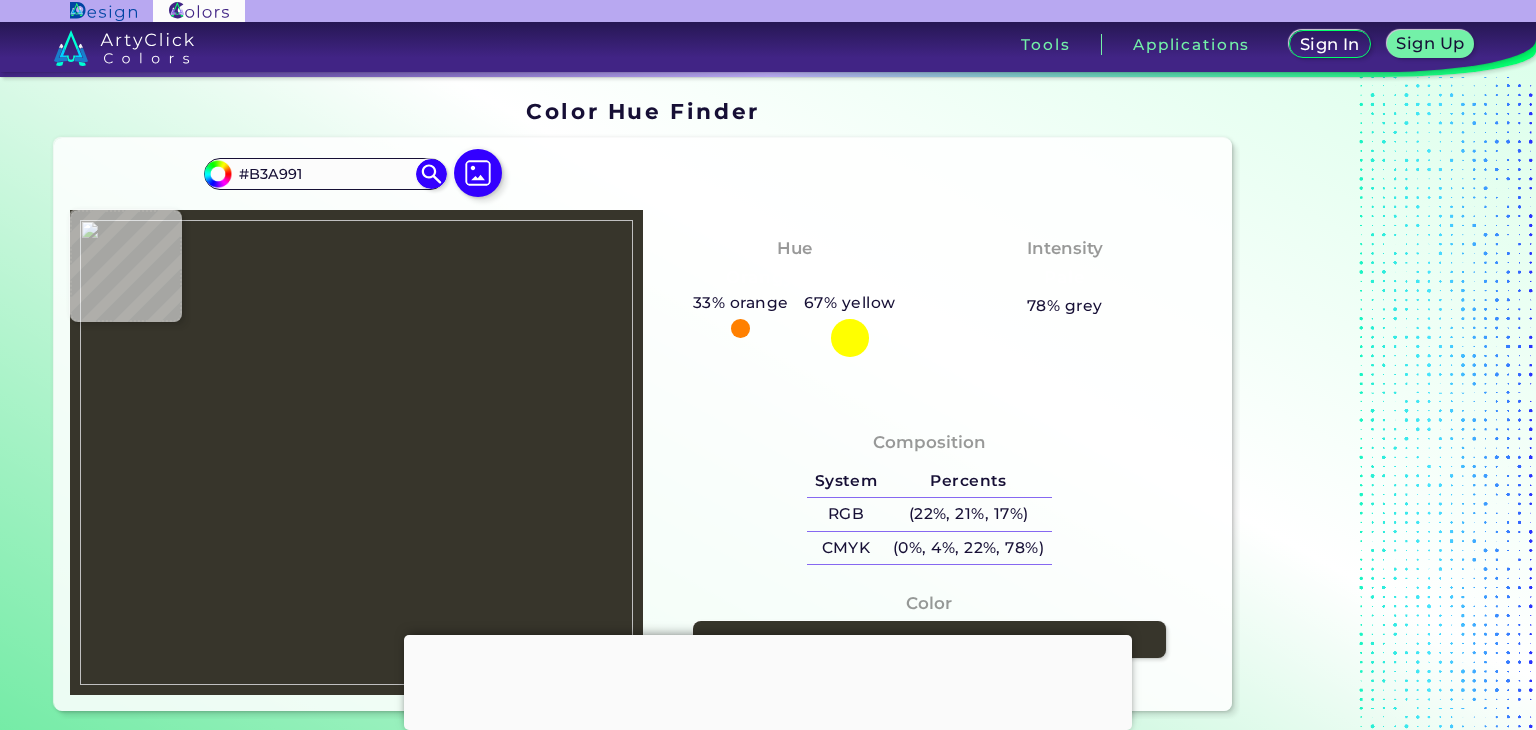 type on "#dcd3c2" 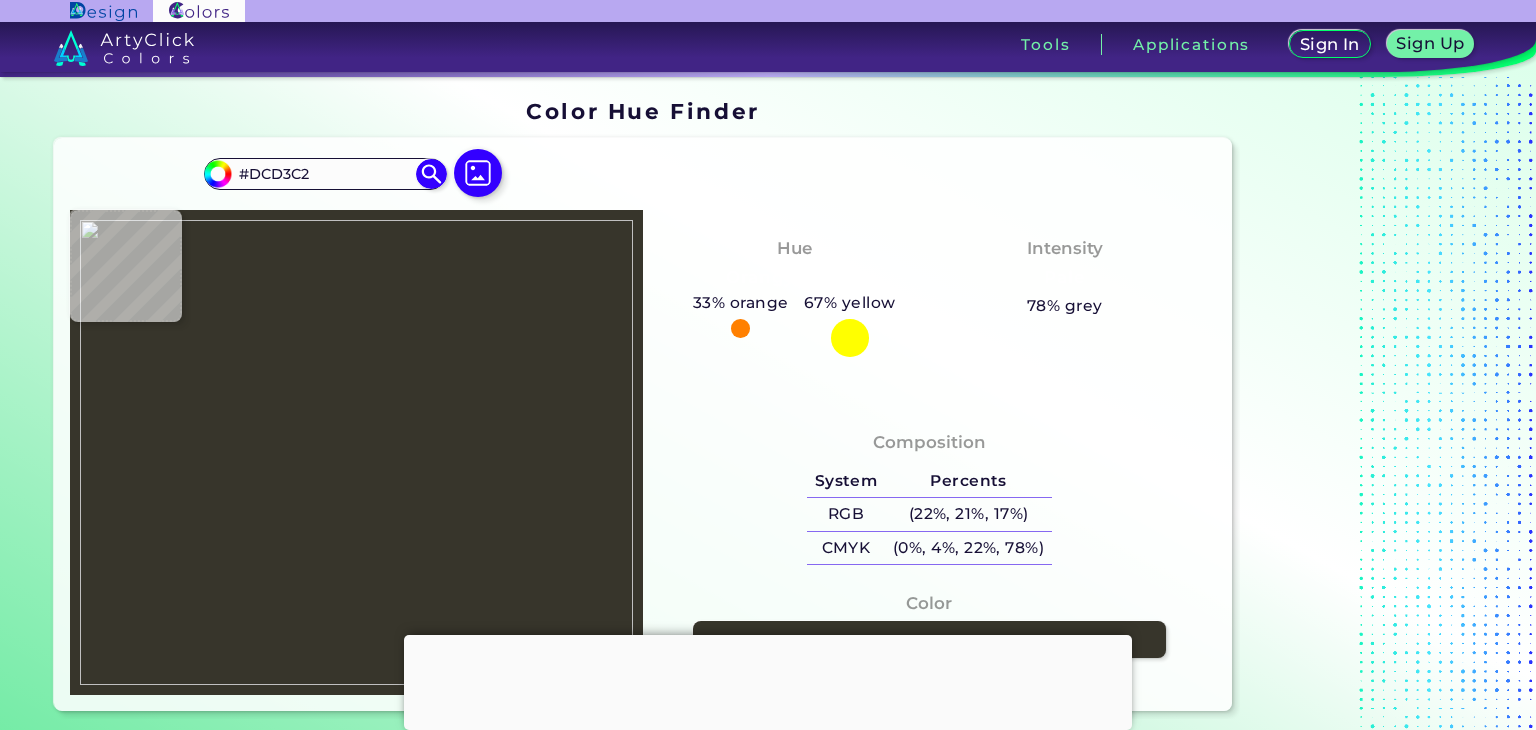 type on "#ddd5c6" 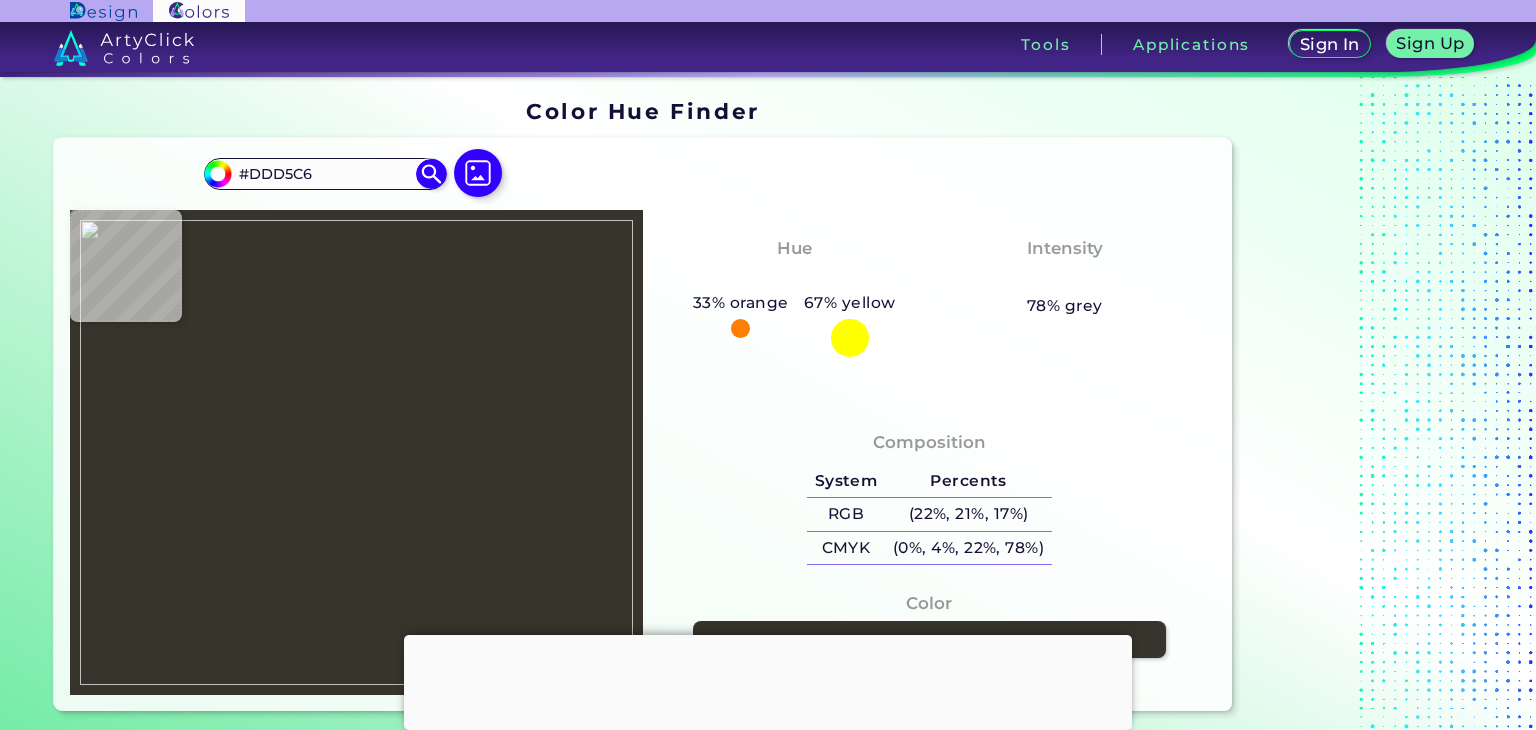 type on "#d9d4c8" 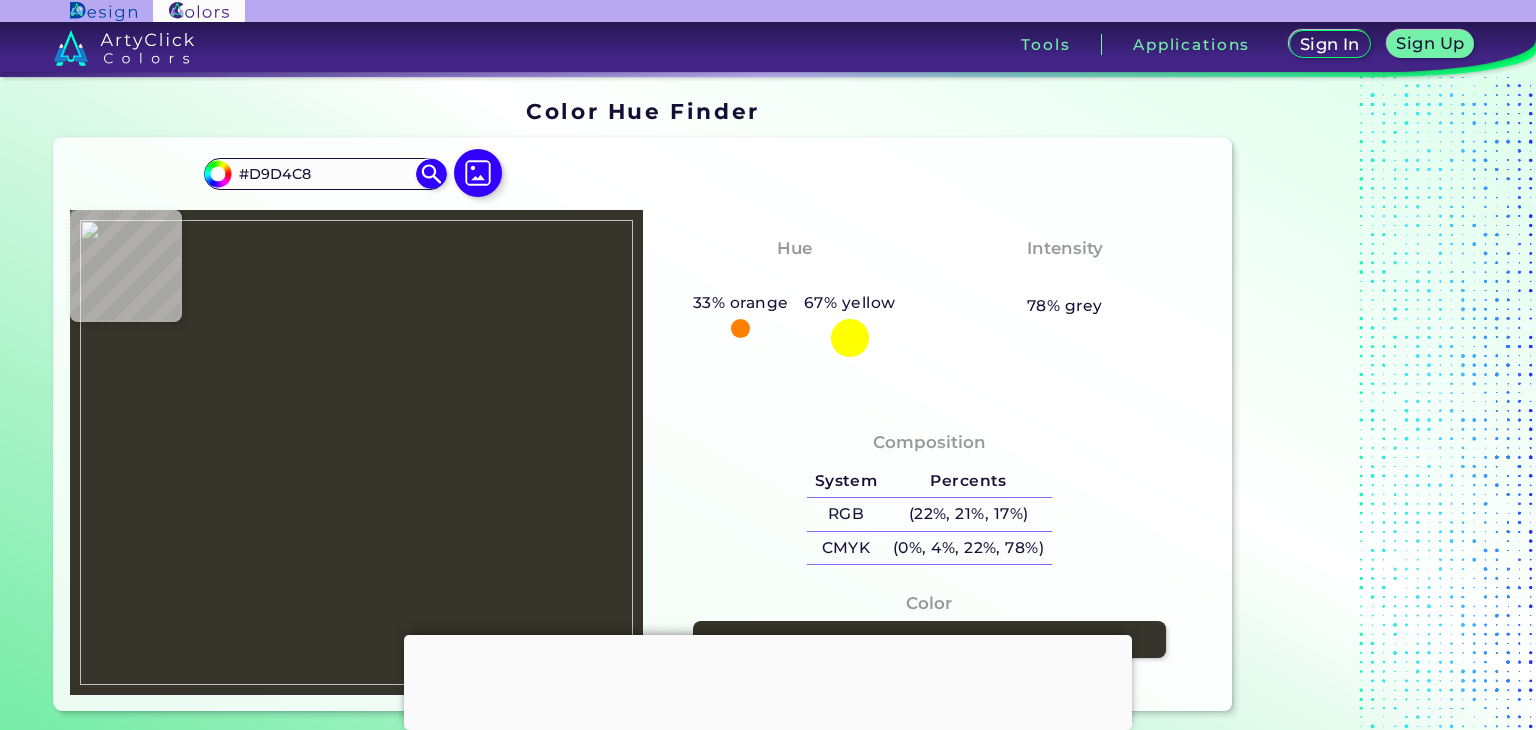 type on "#090600" 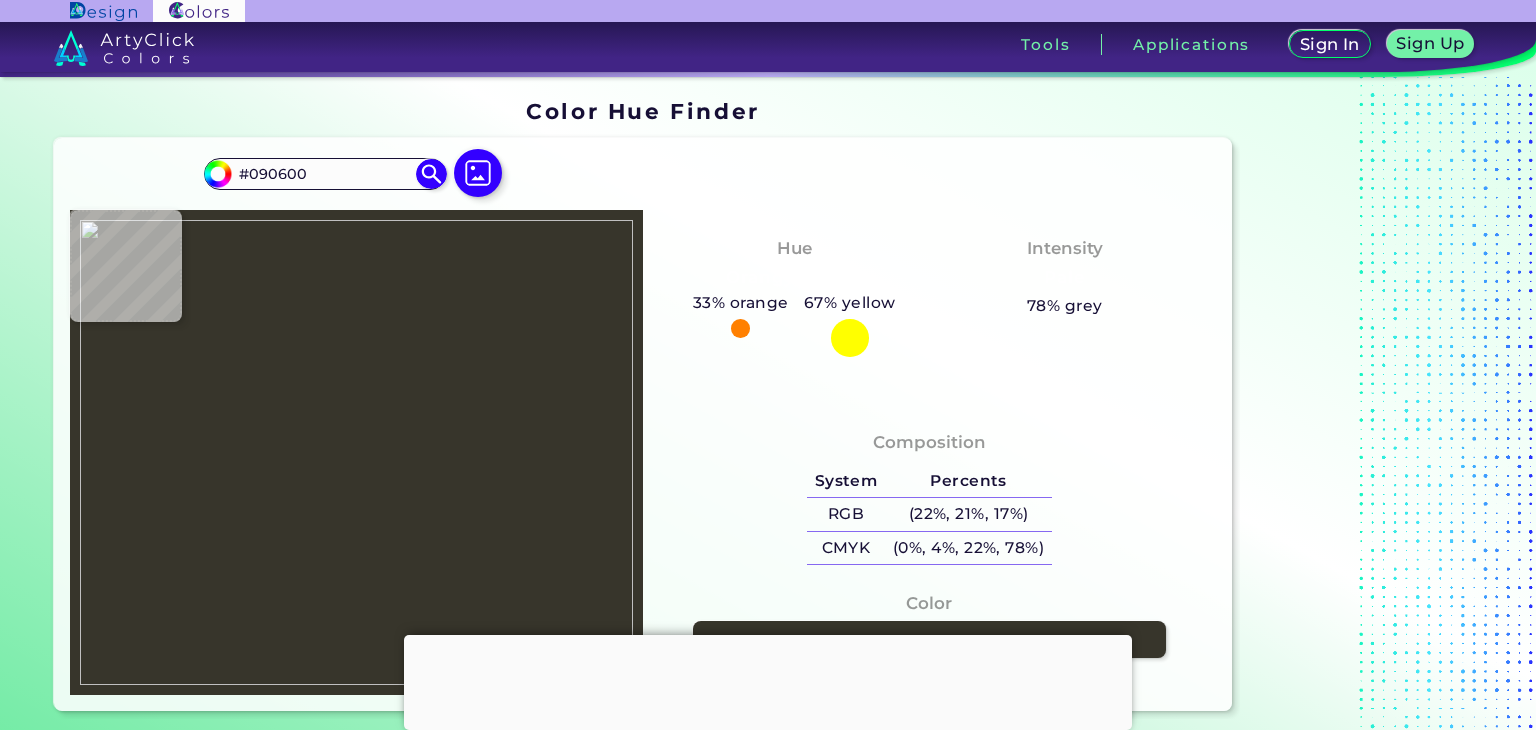 type on "#080702" 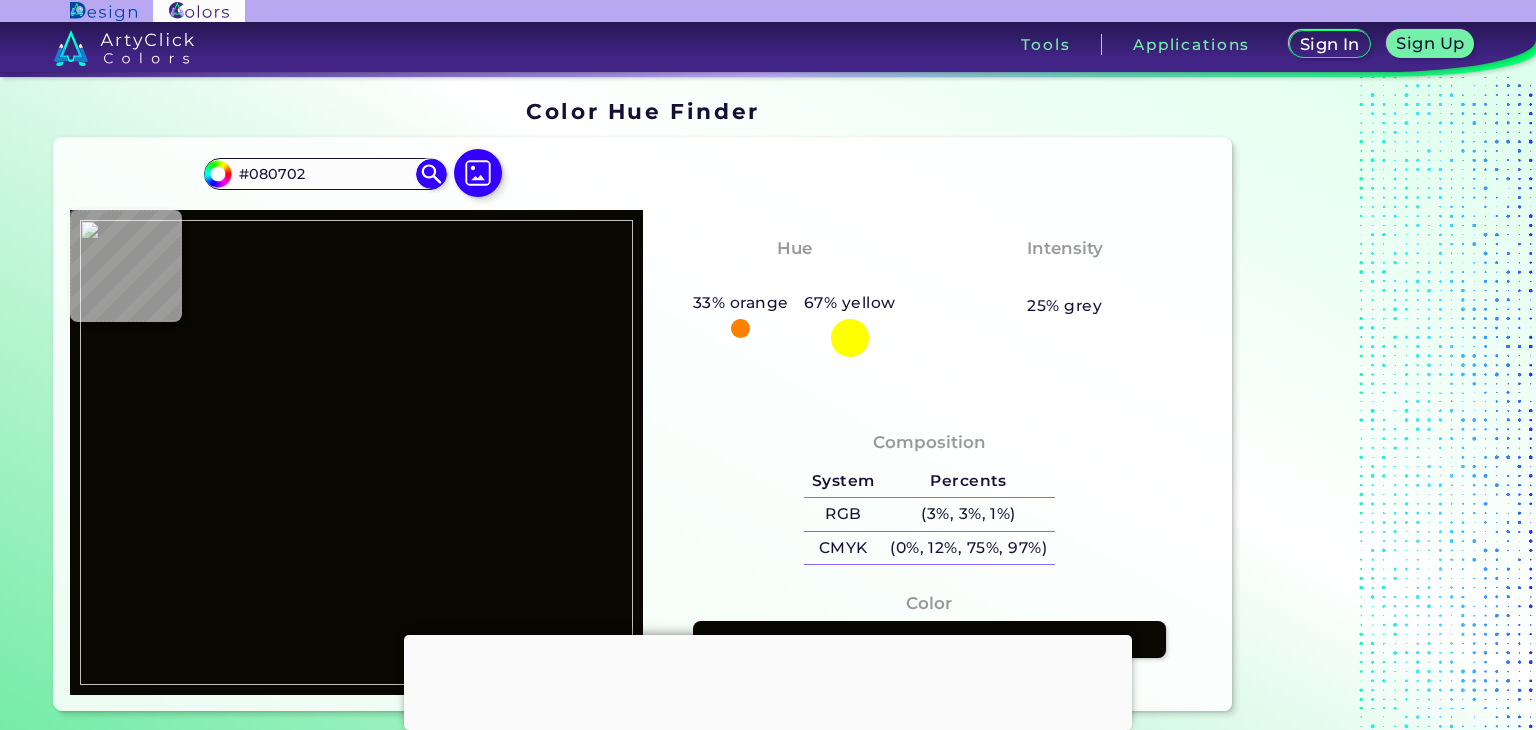 type on "#090702" 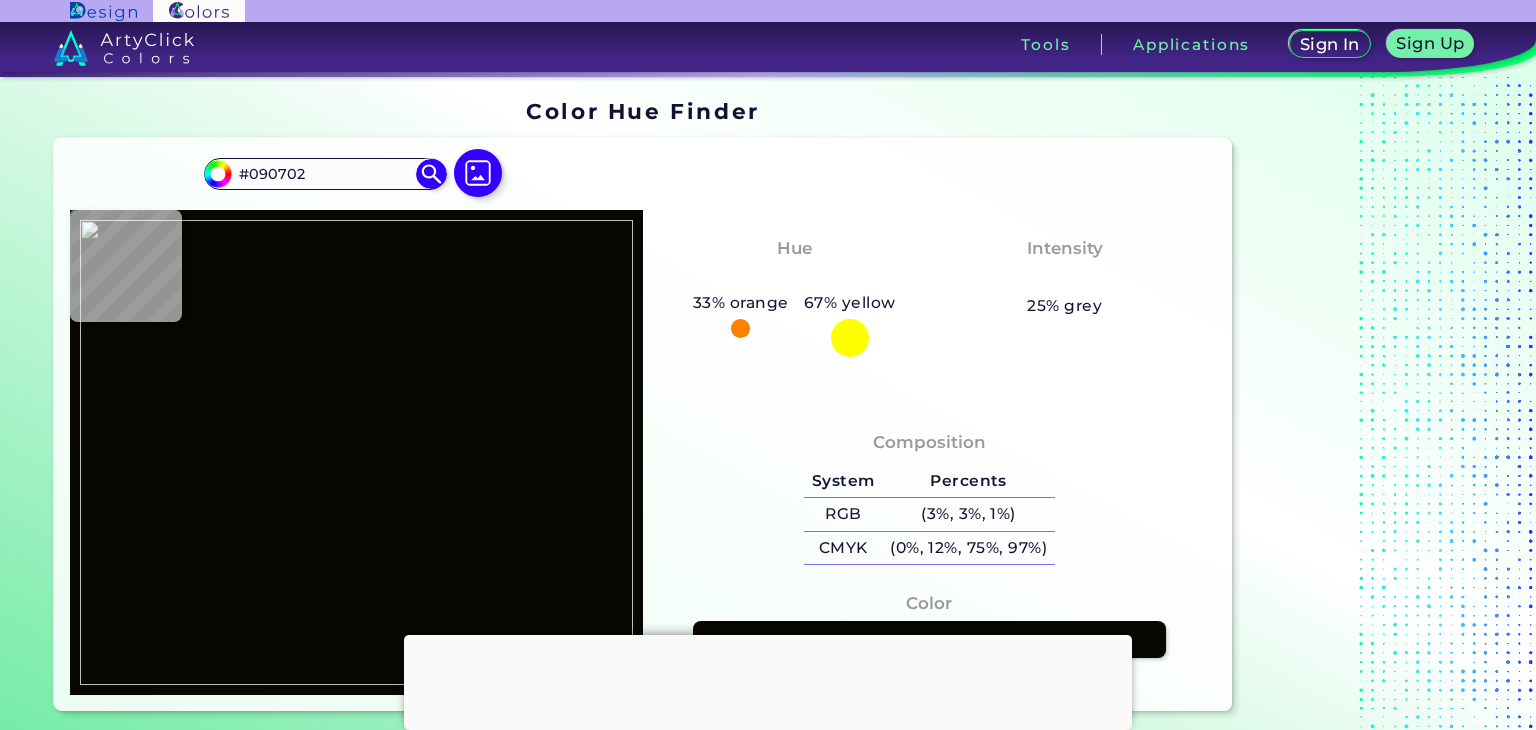 type on "#2e2c27" 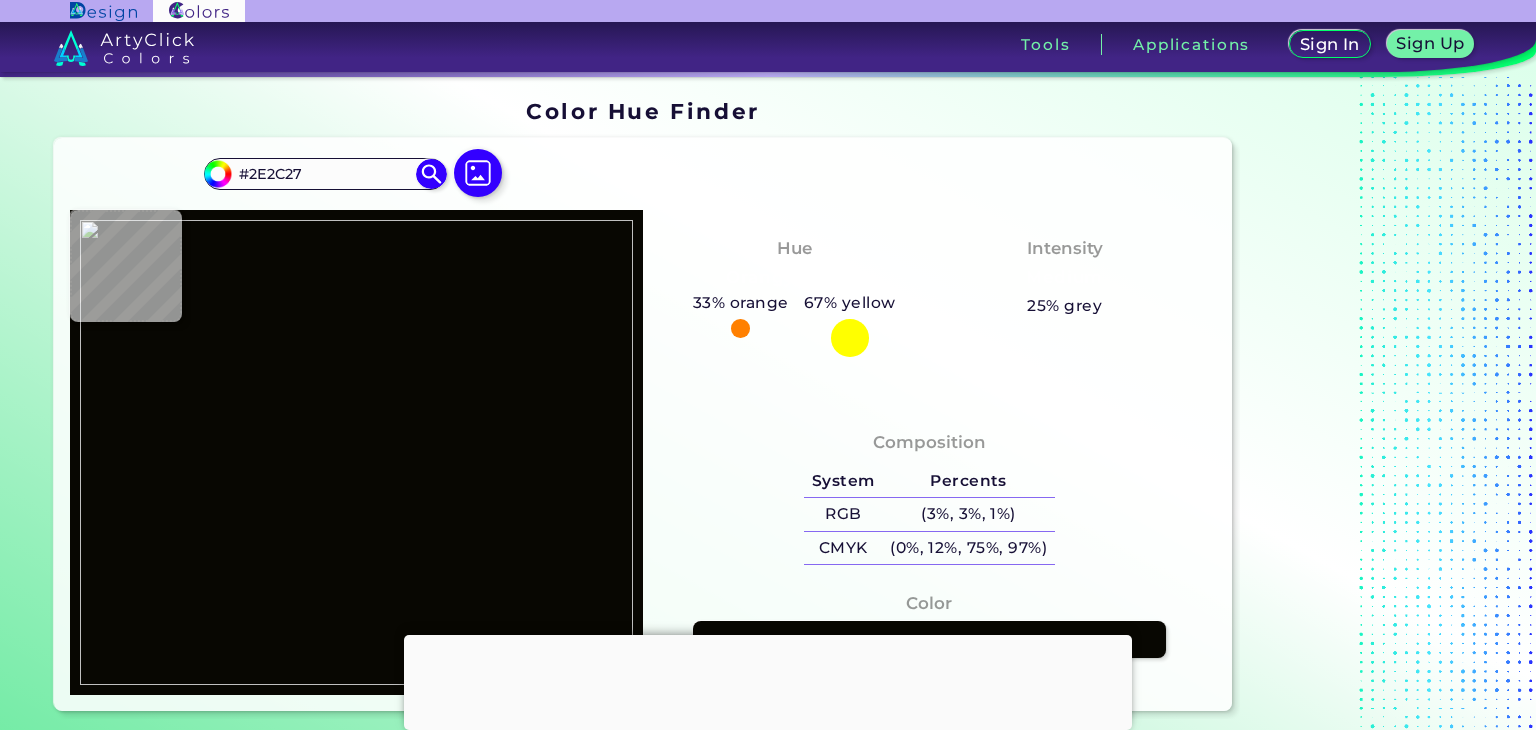 type on "#302e28" 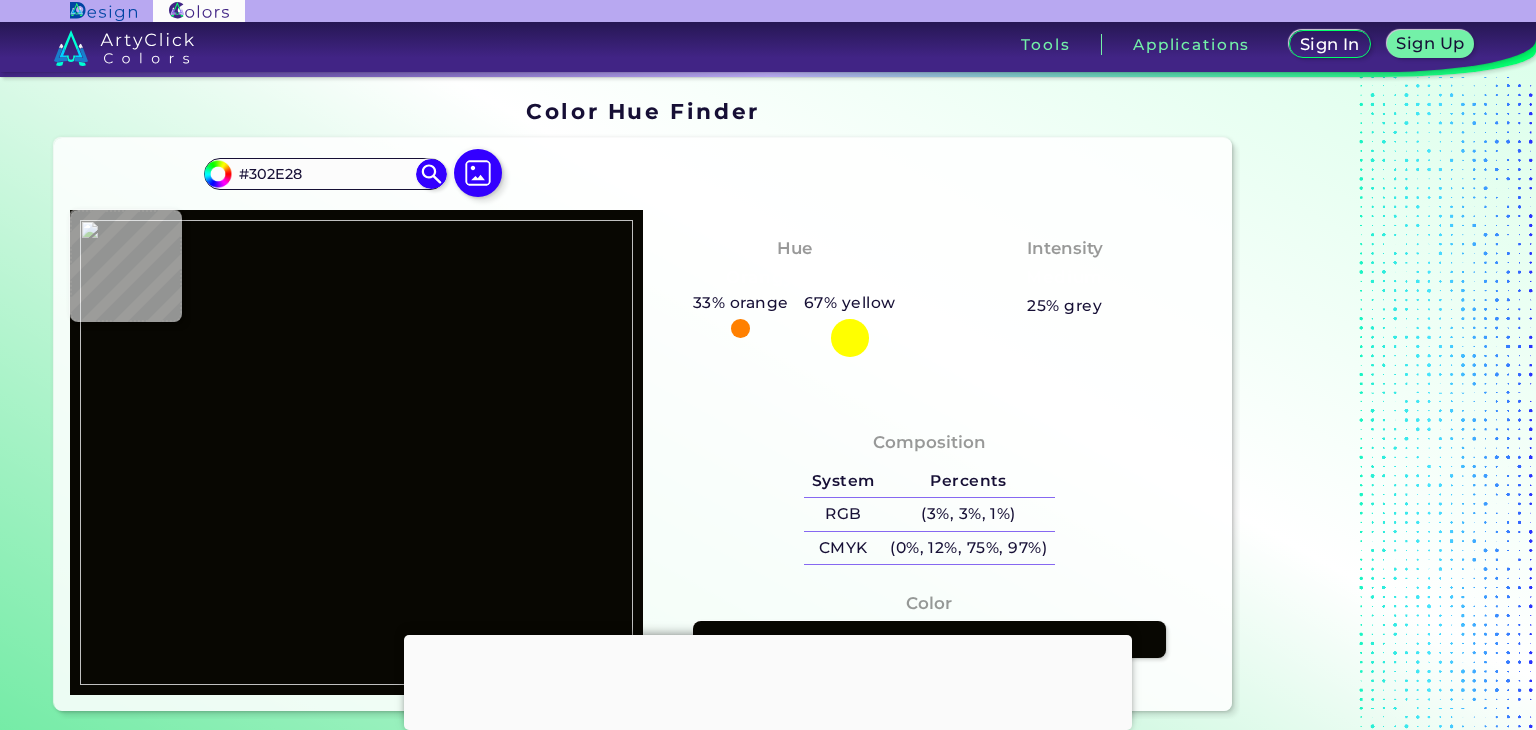 type on "#2f2d27" 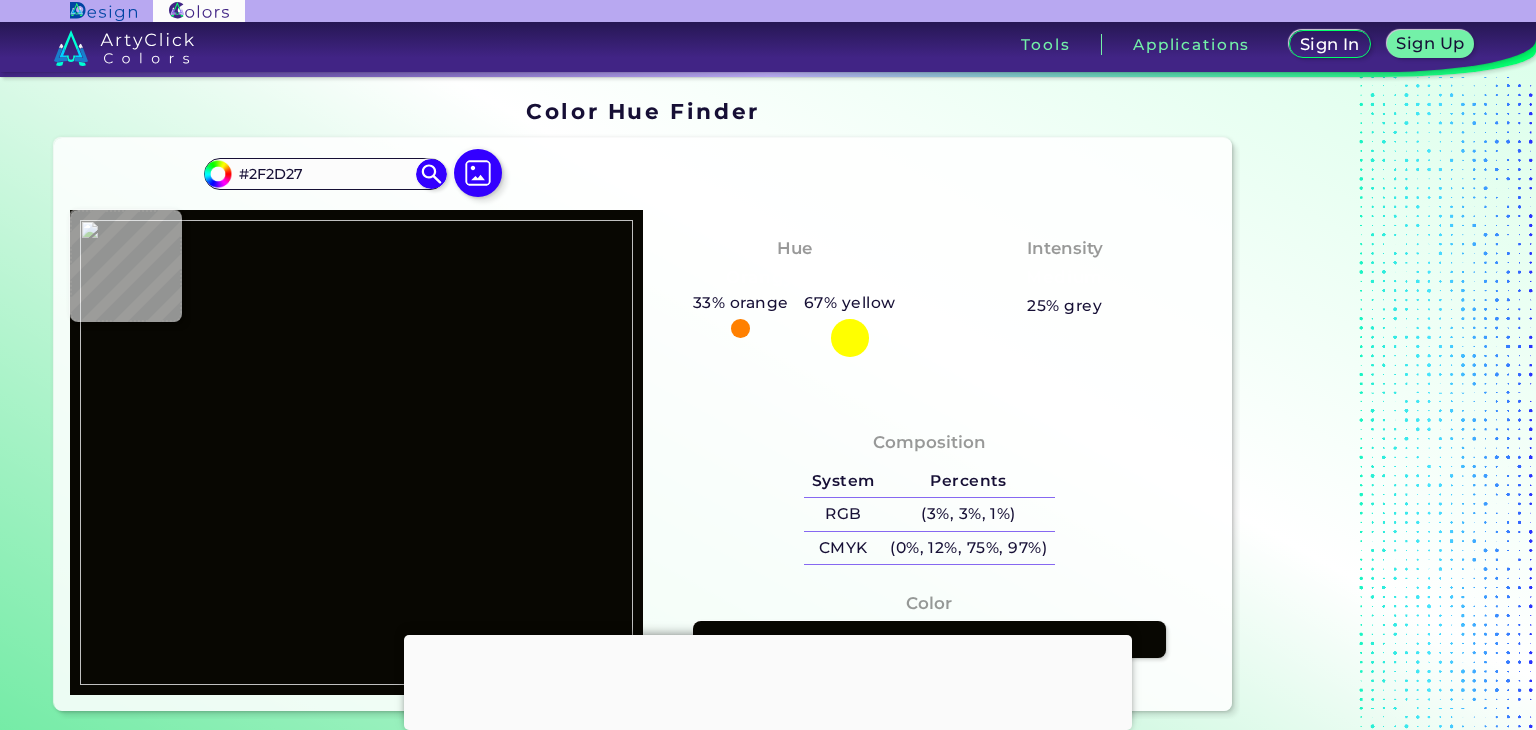 type on "#403e39" 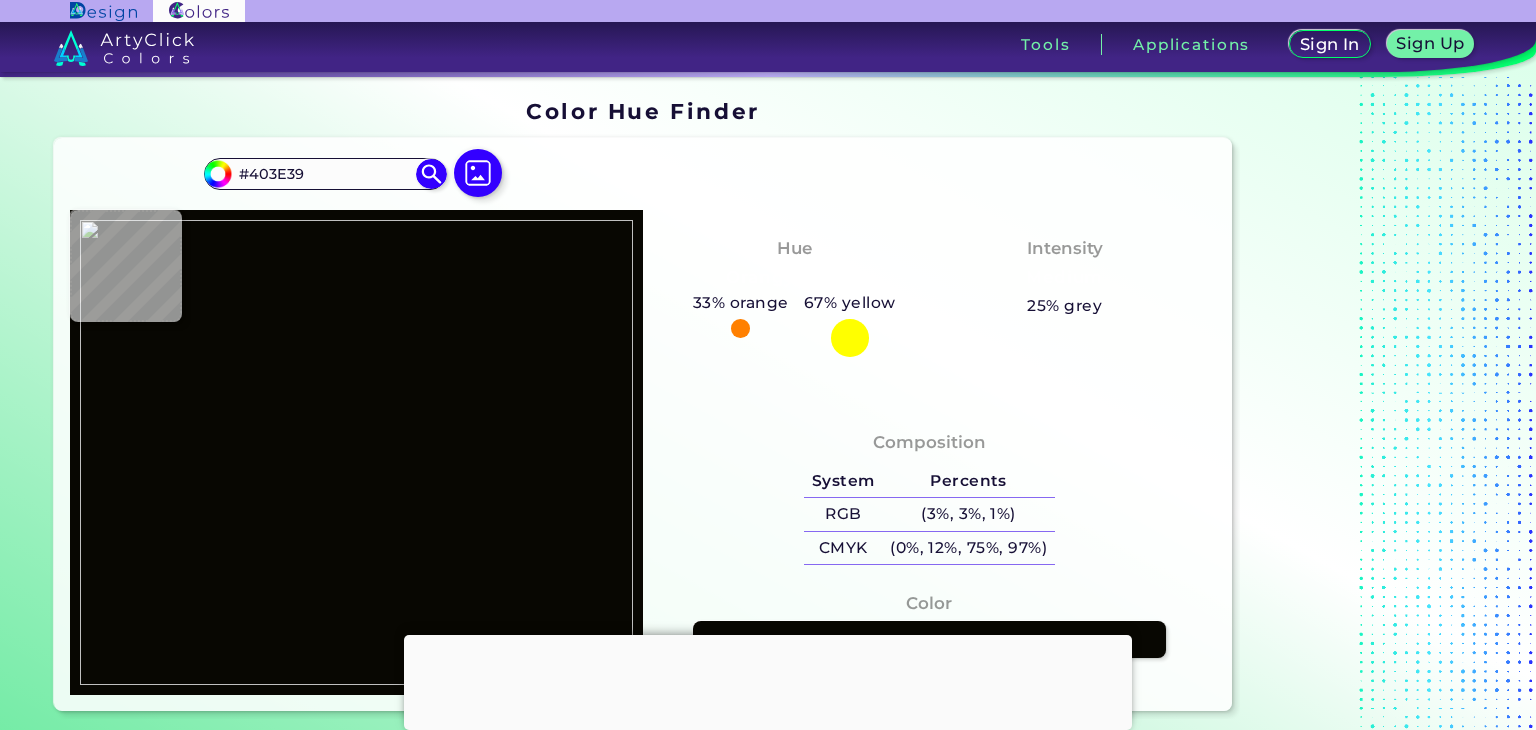 type on "#2e2b28" 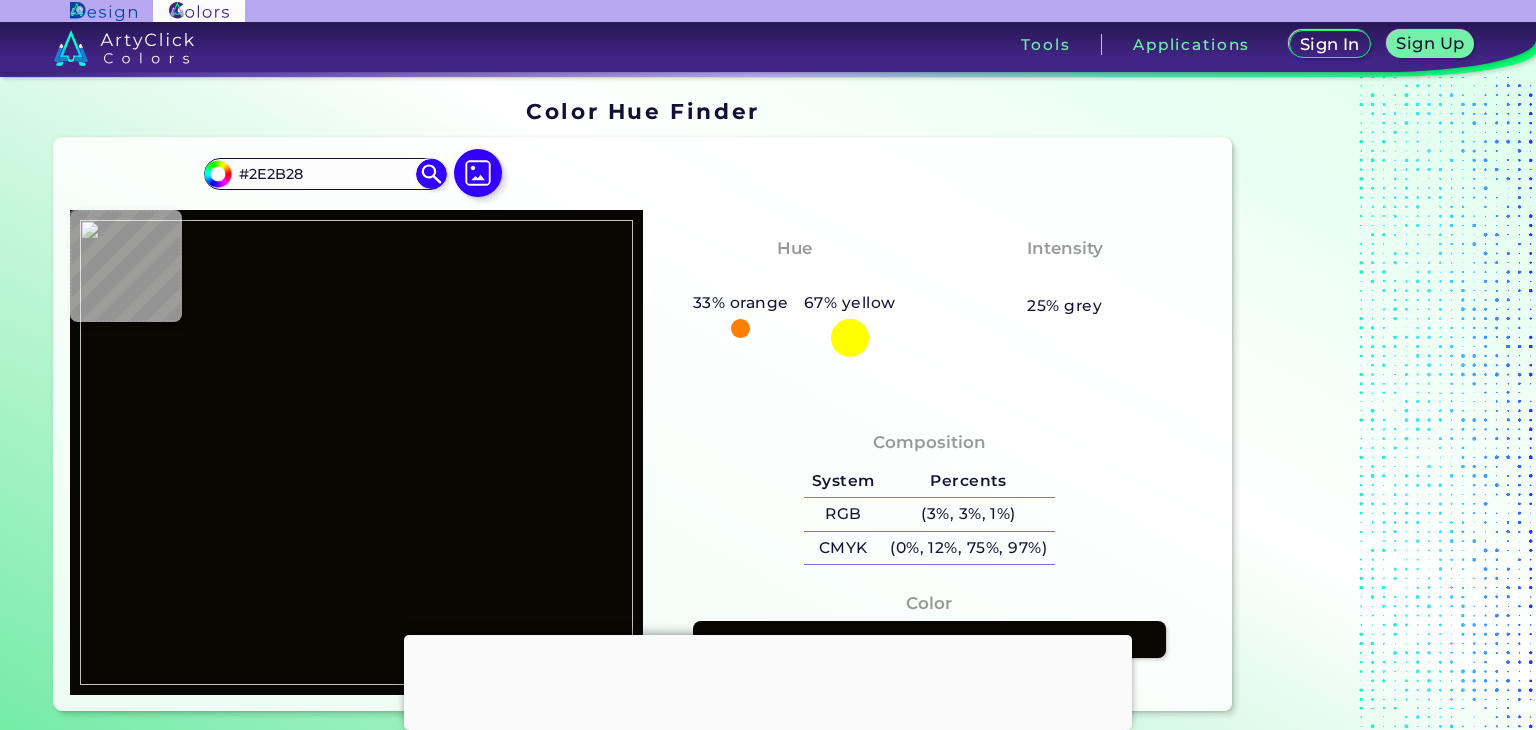 type on "#2a2622" 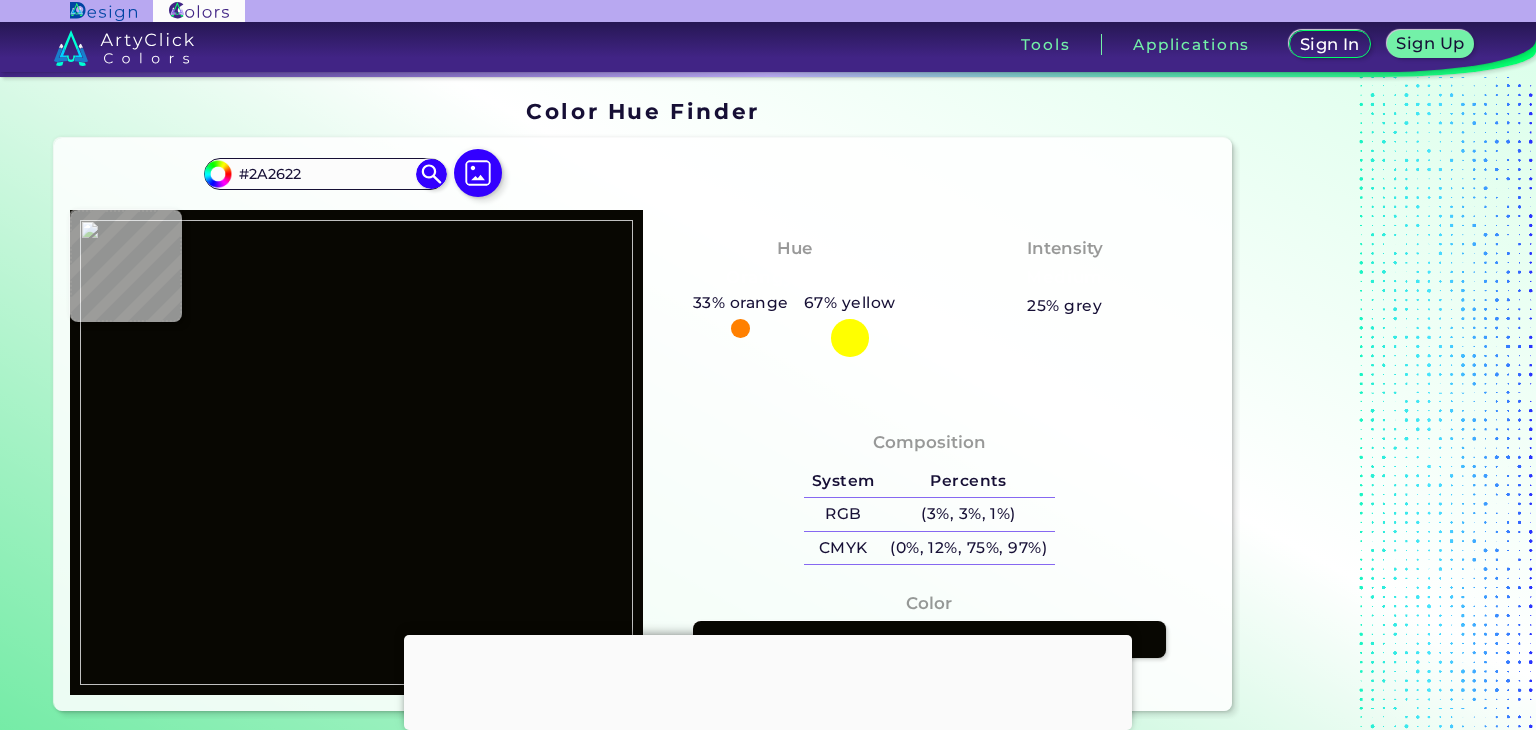 type on "#3d3a34" 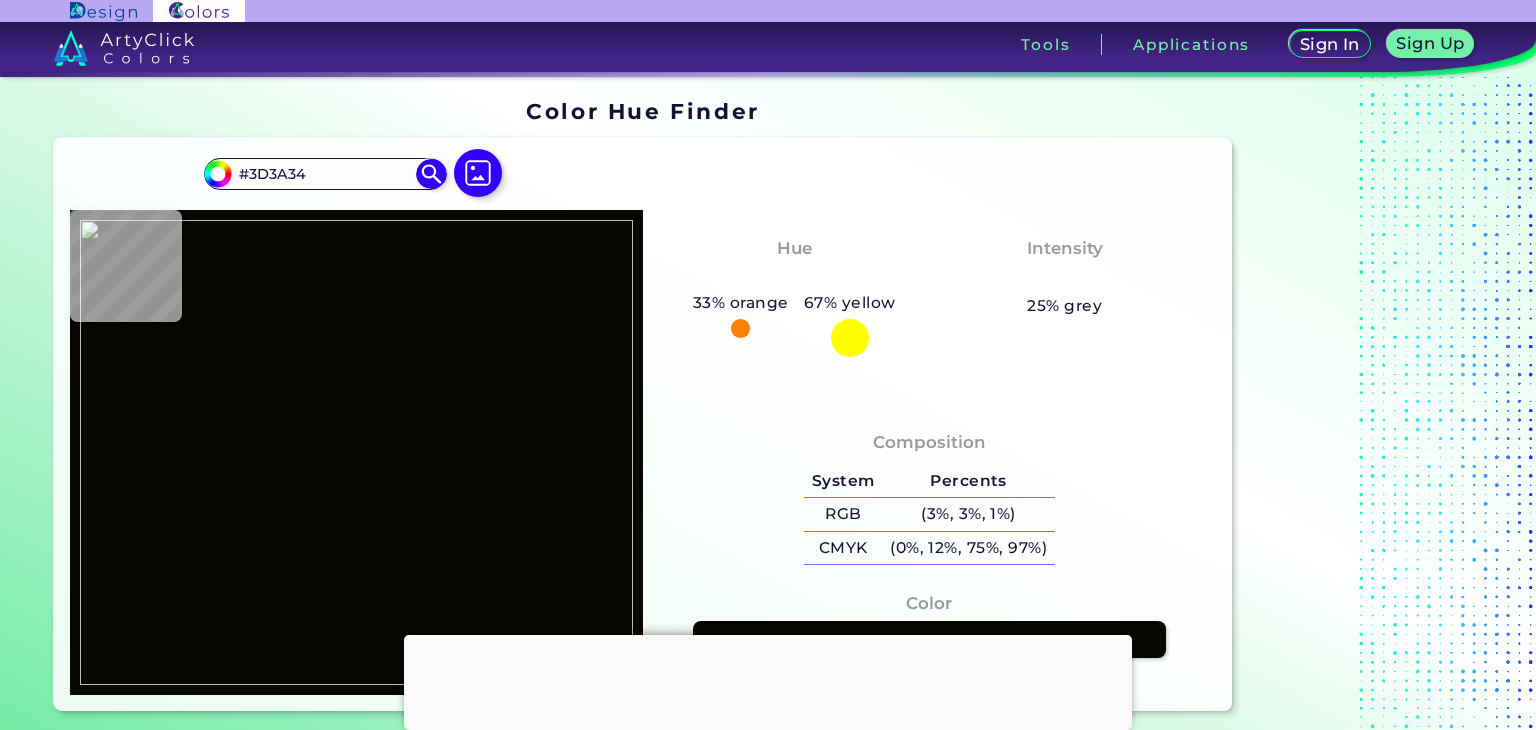 type on "#3b3732" 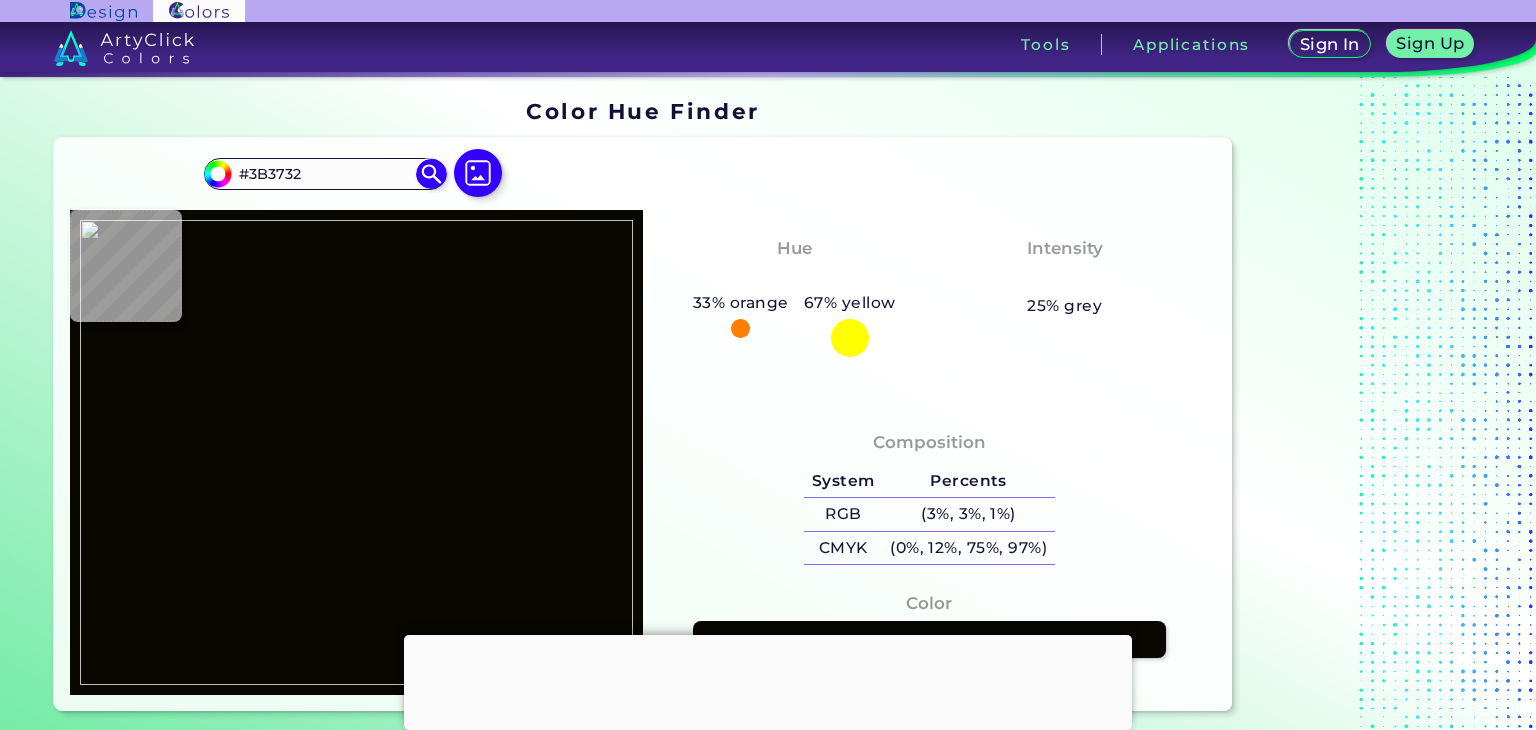 type on "#3c3934" 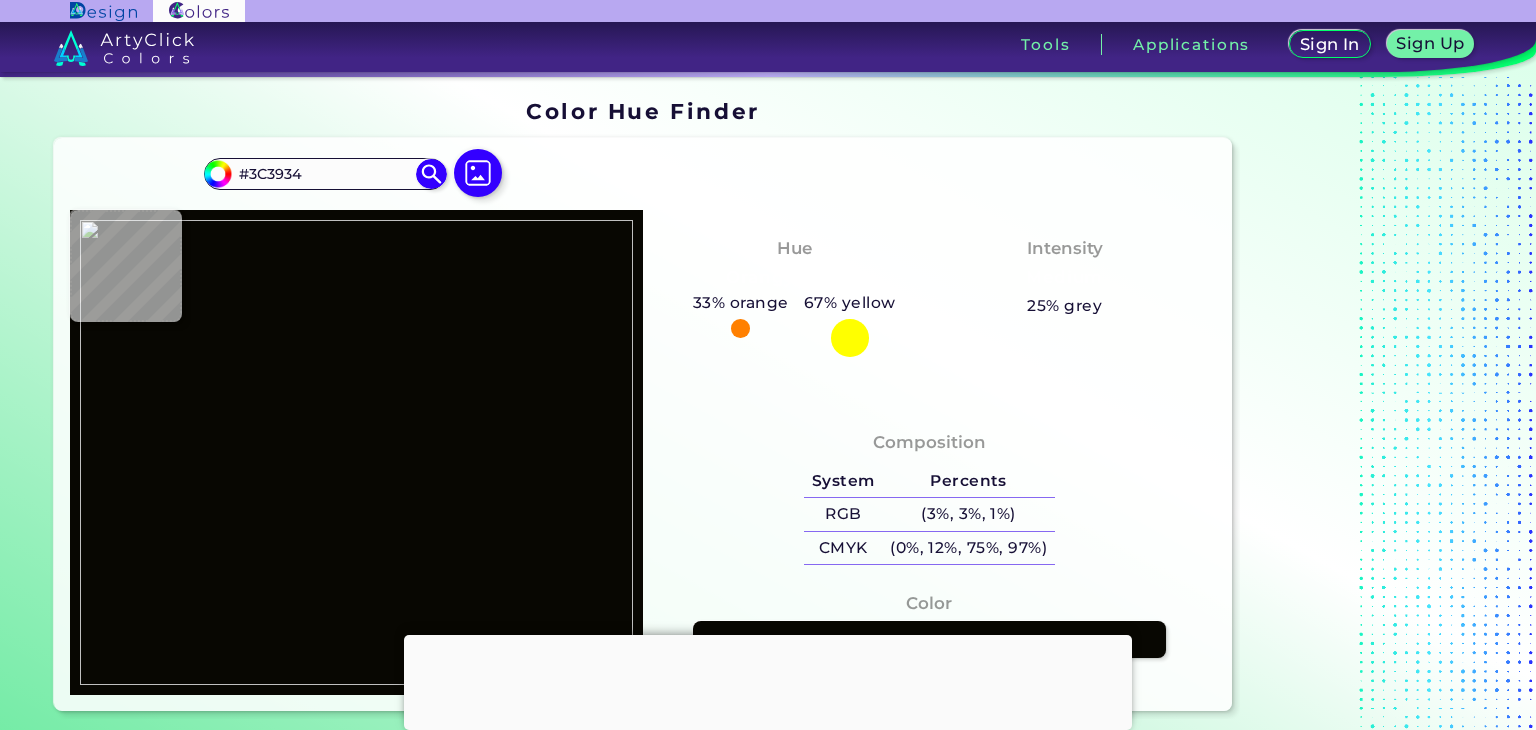 type on "#3b362e" 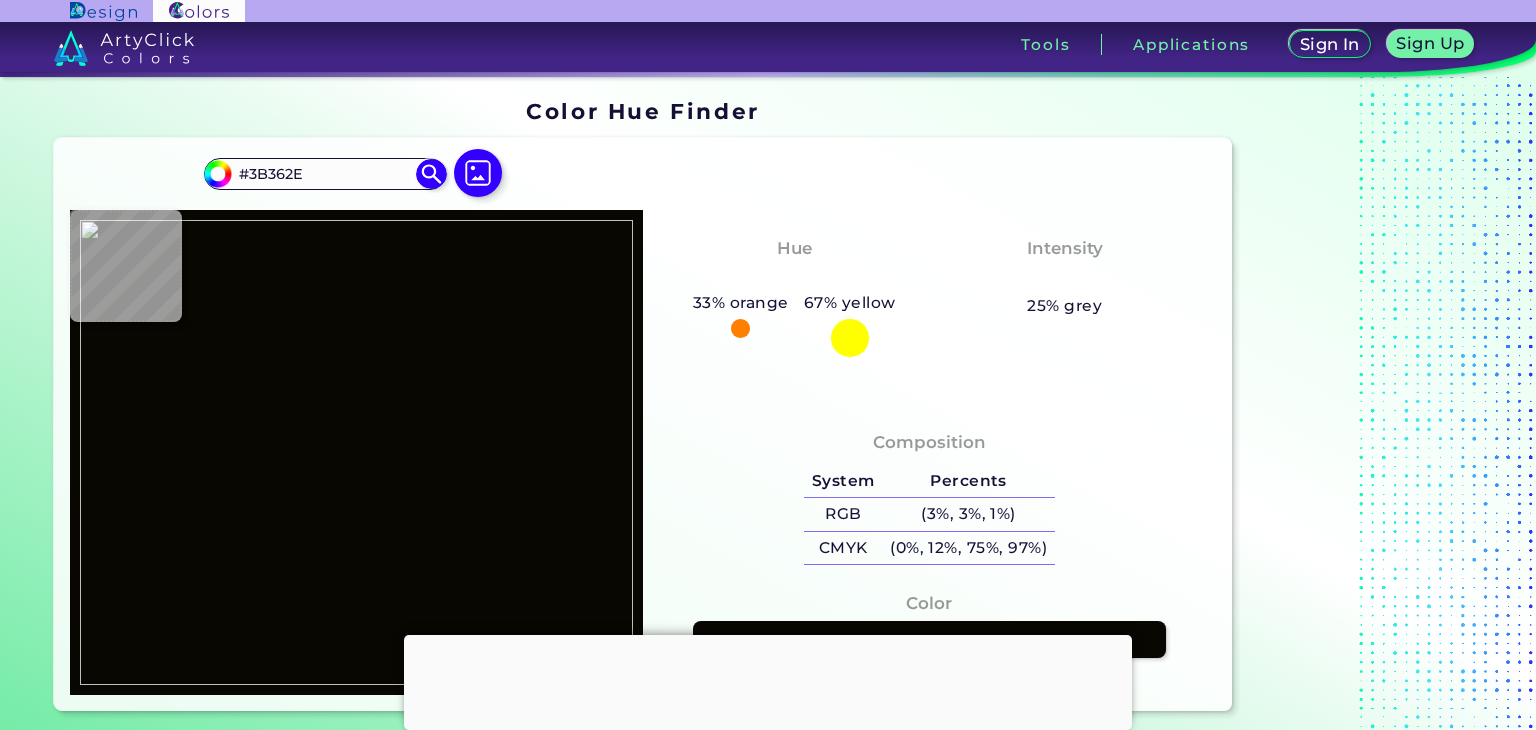 type on "#3c362f" 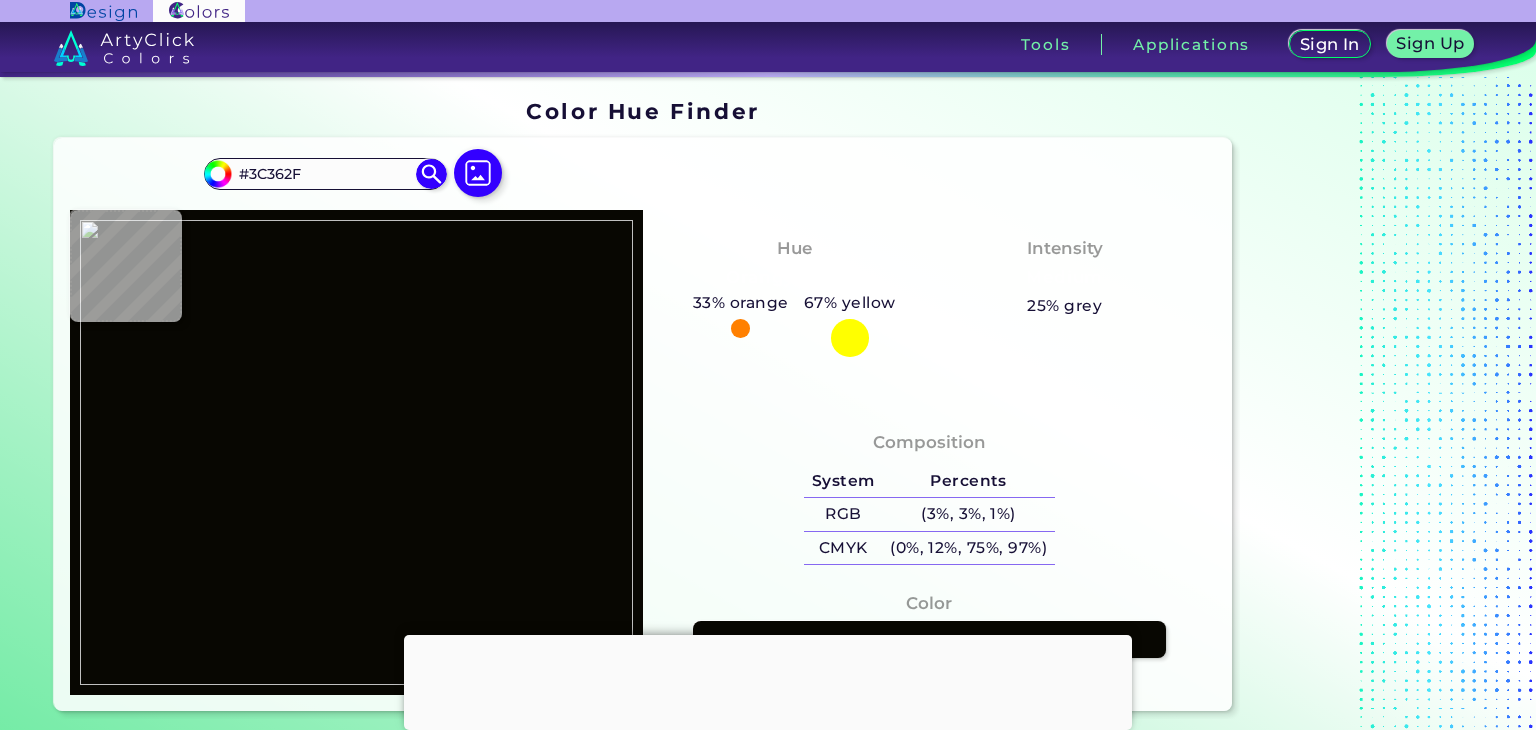 type on "#423b33" 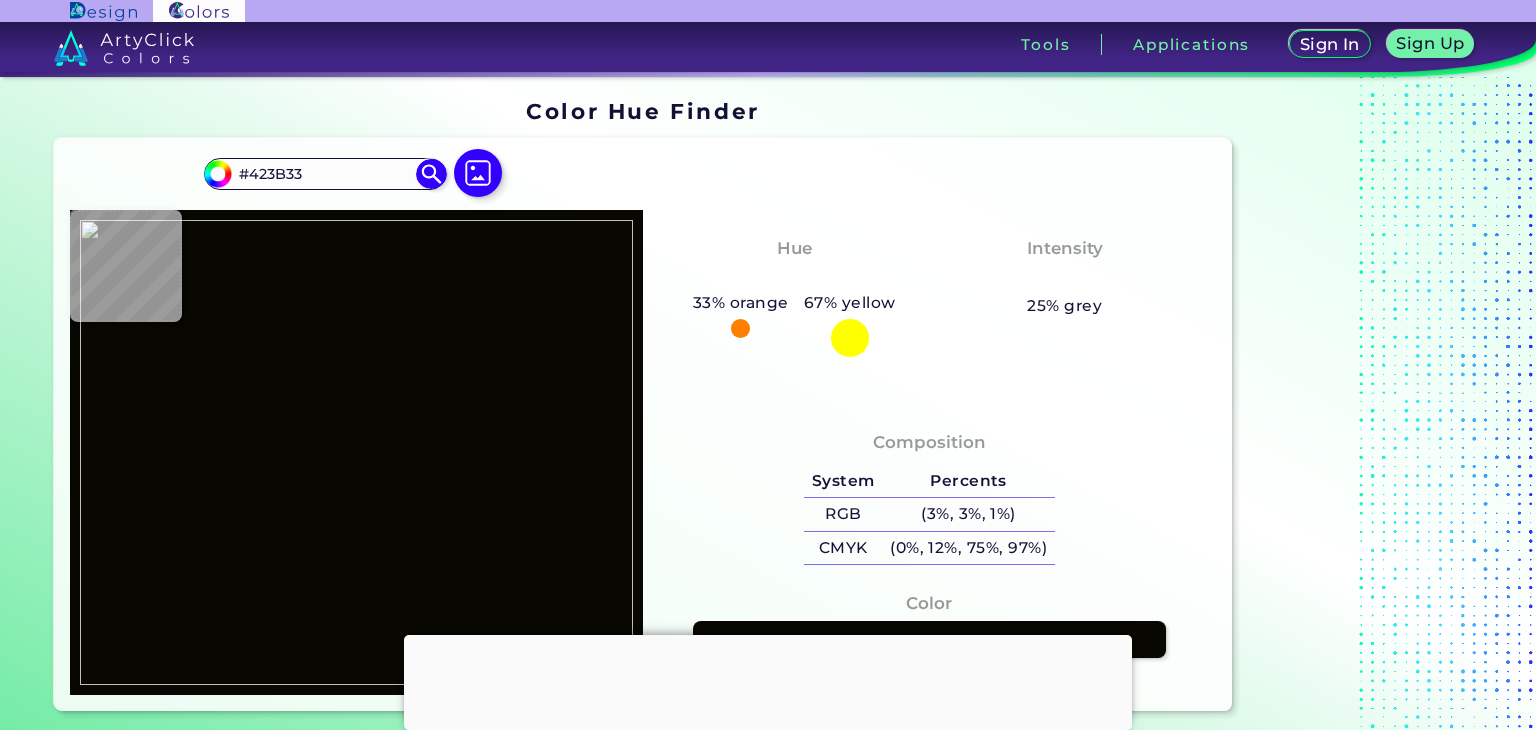 type on "#413930" 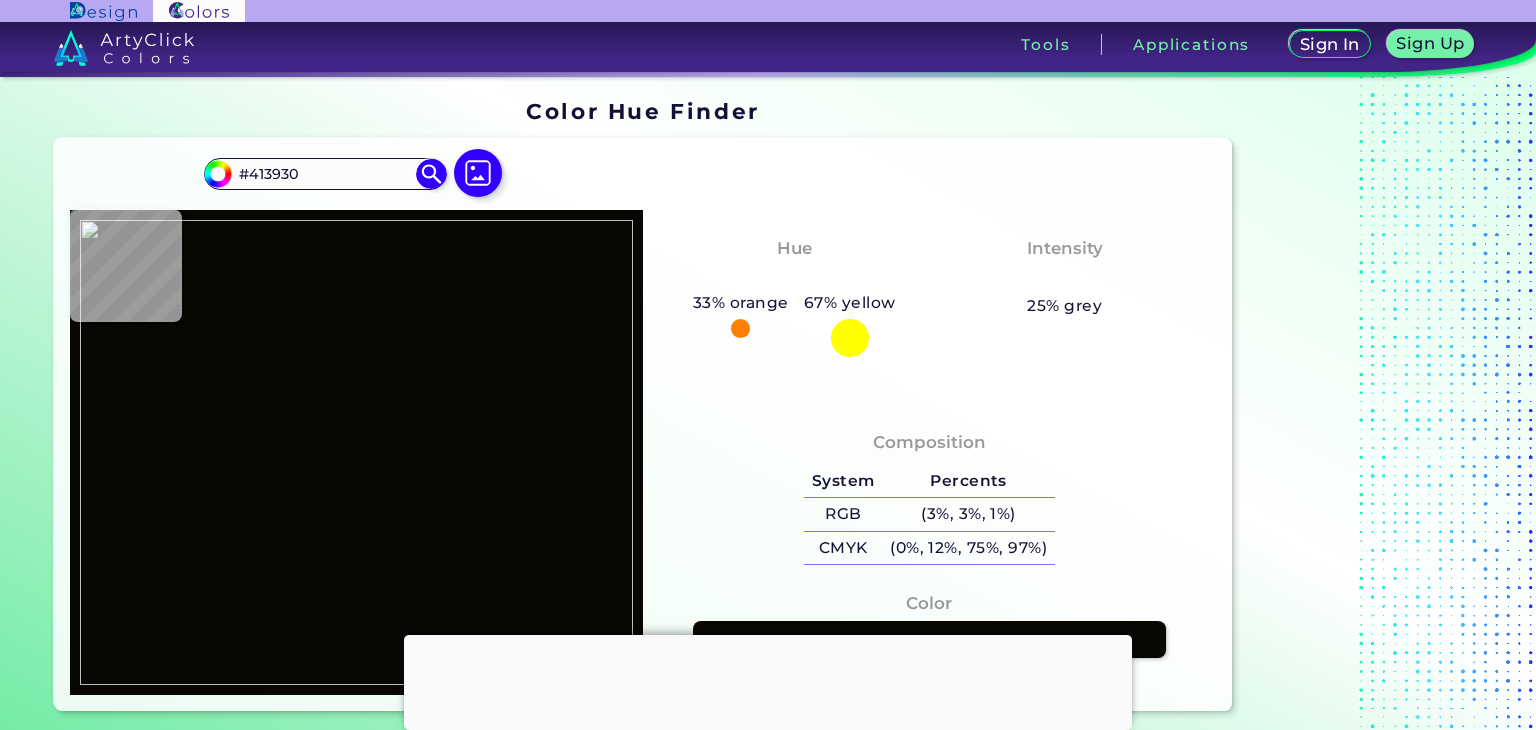 type on "#3c352b" 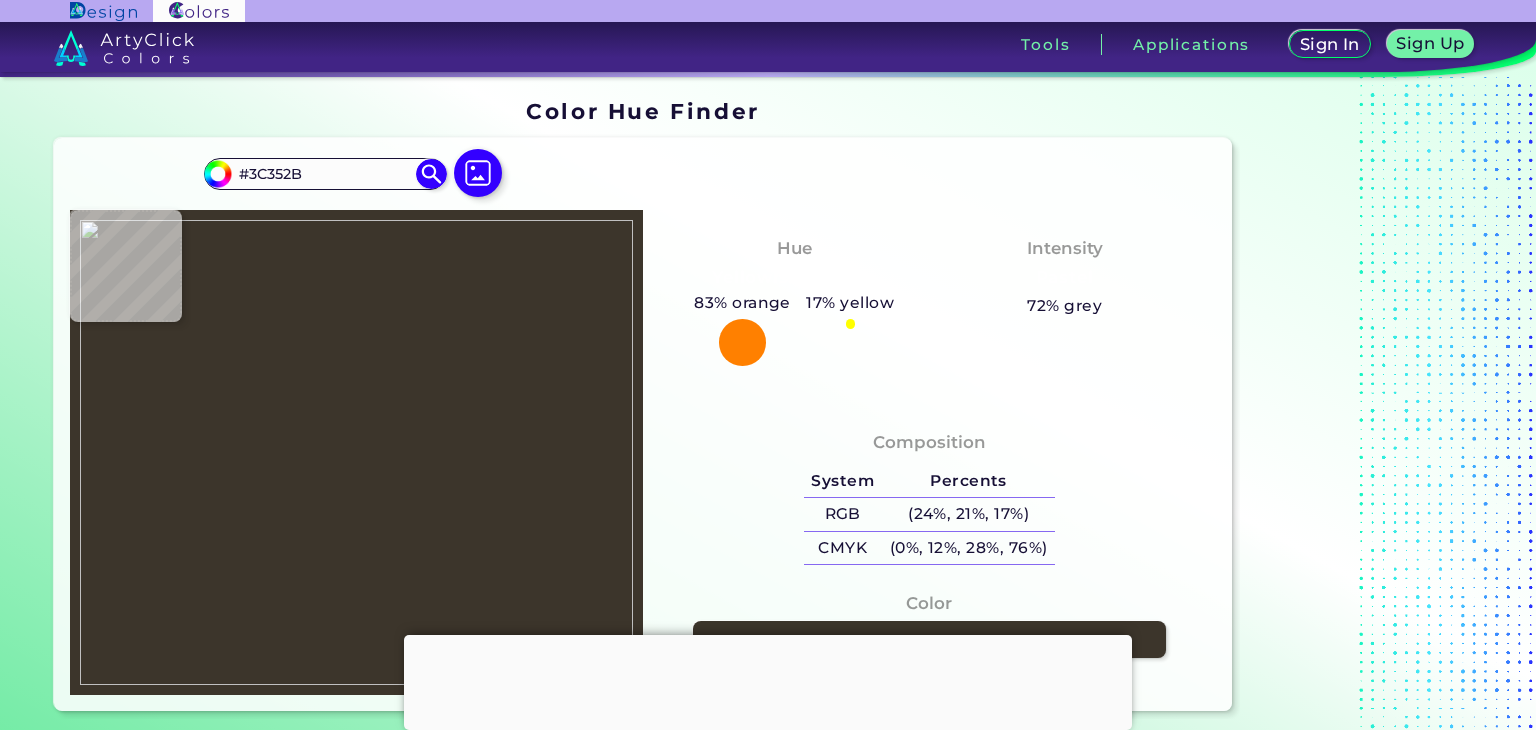 type on "#352f23" 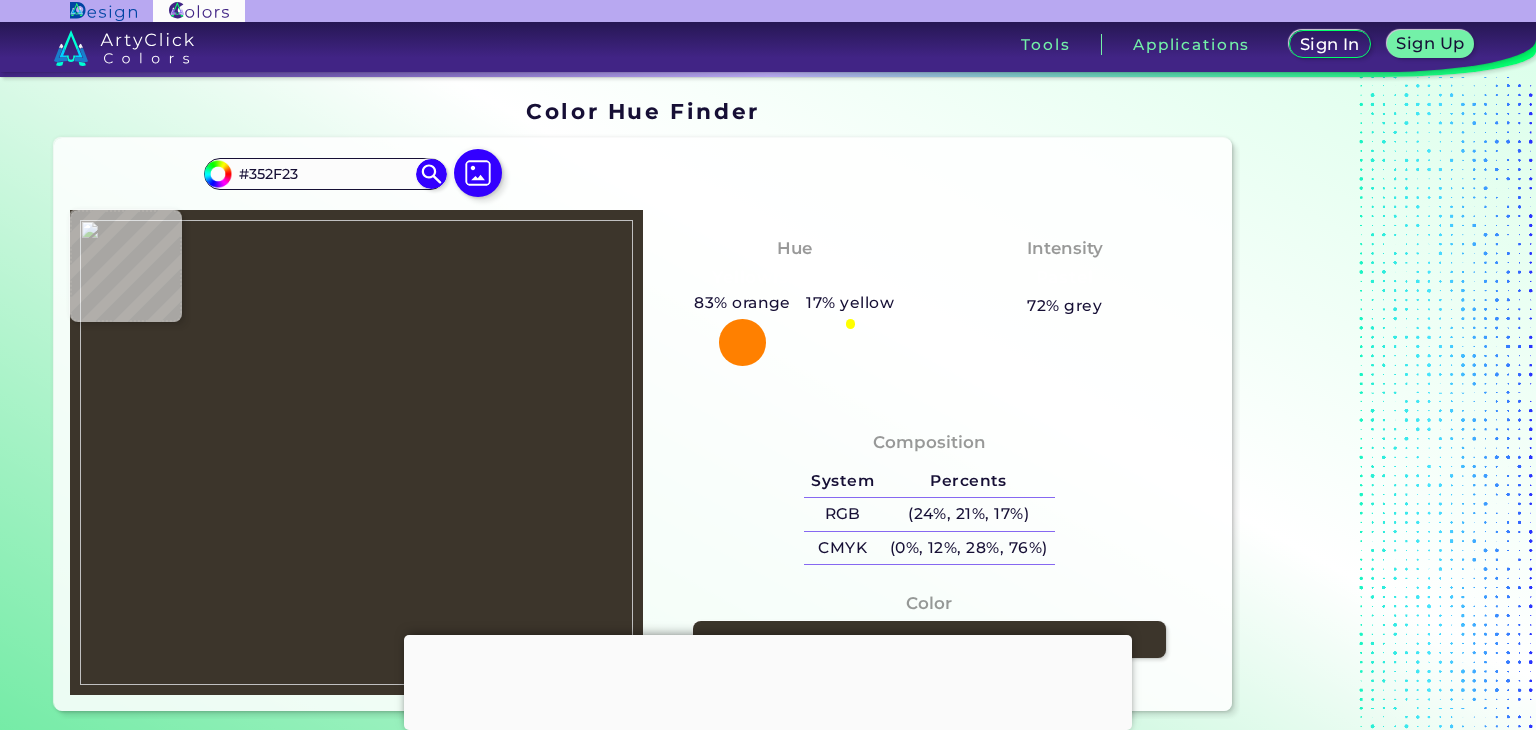 type on "#585246" 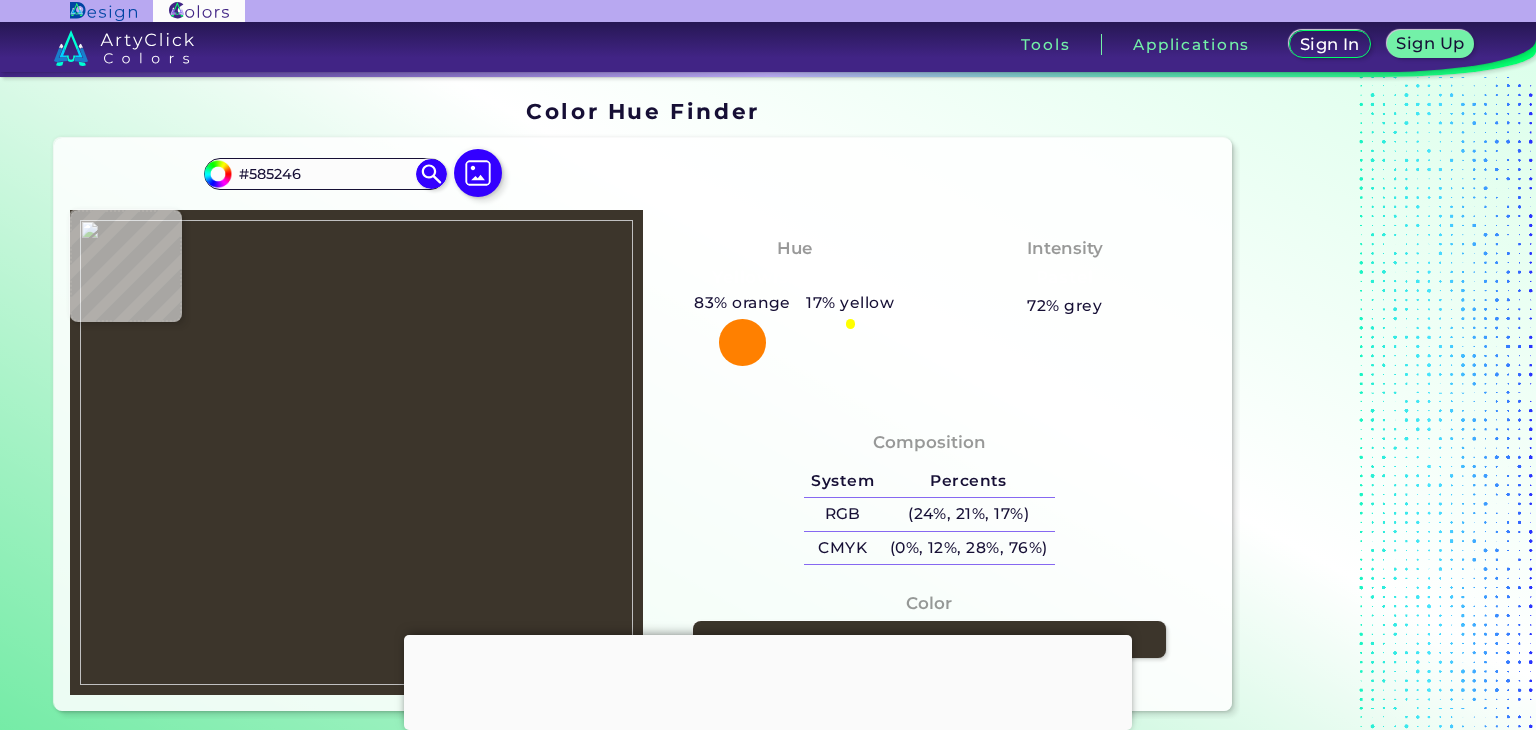 type on "#4a4438" 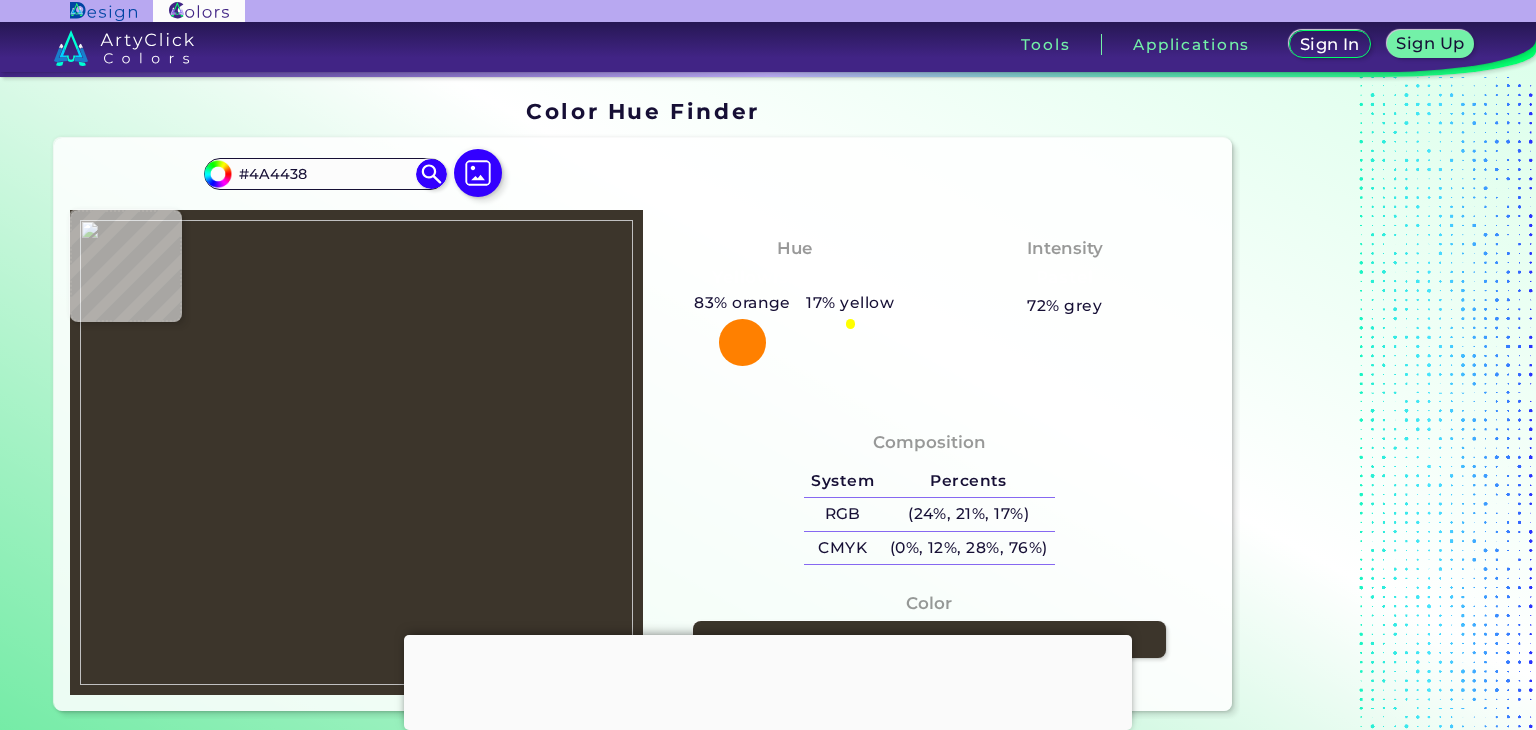 type on "#413b2f" 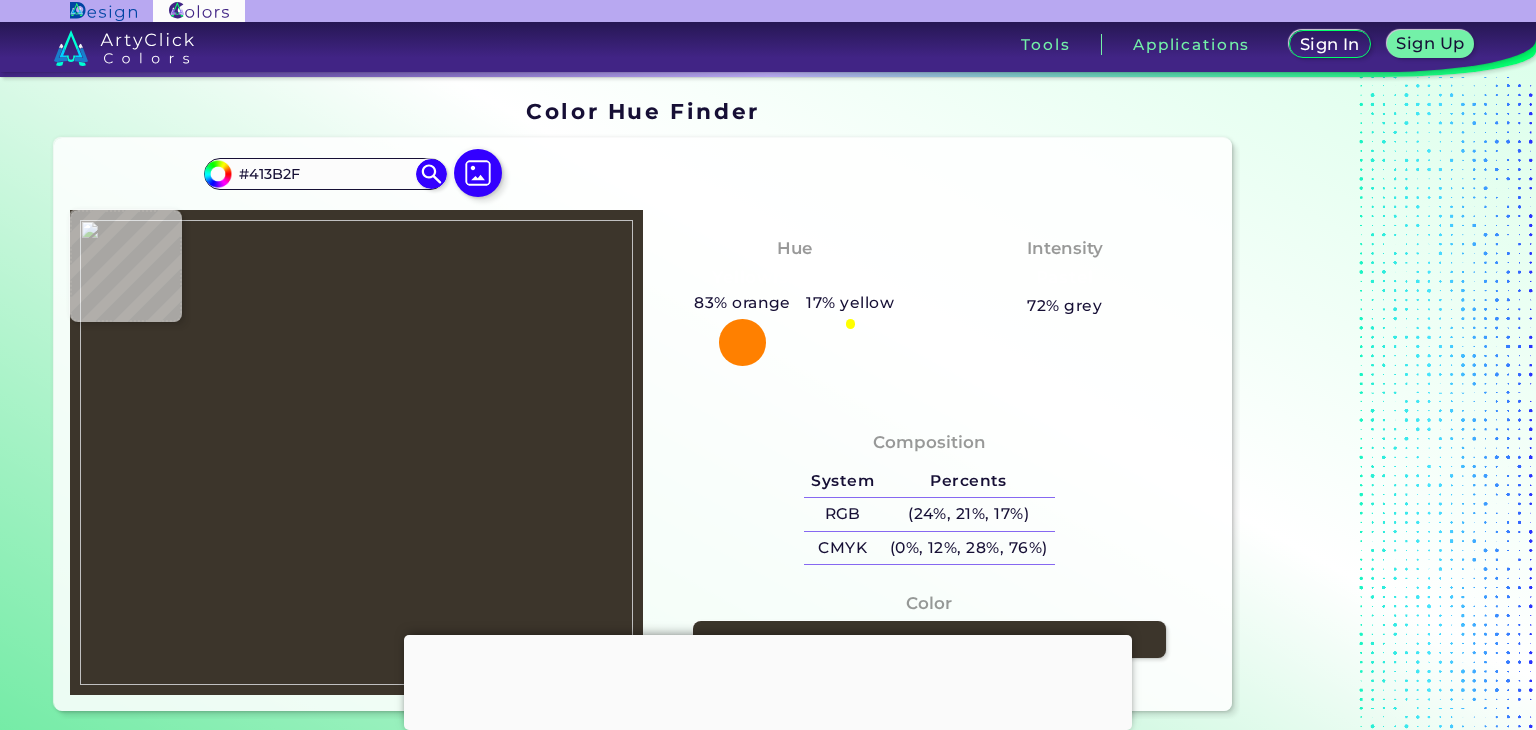 type on "#635d51" 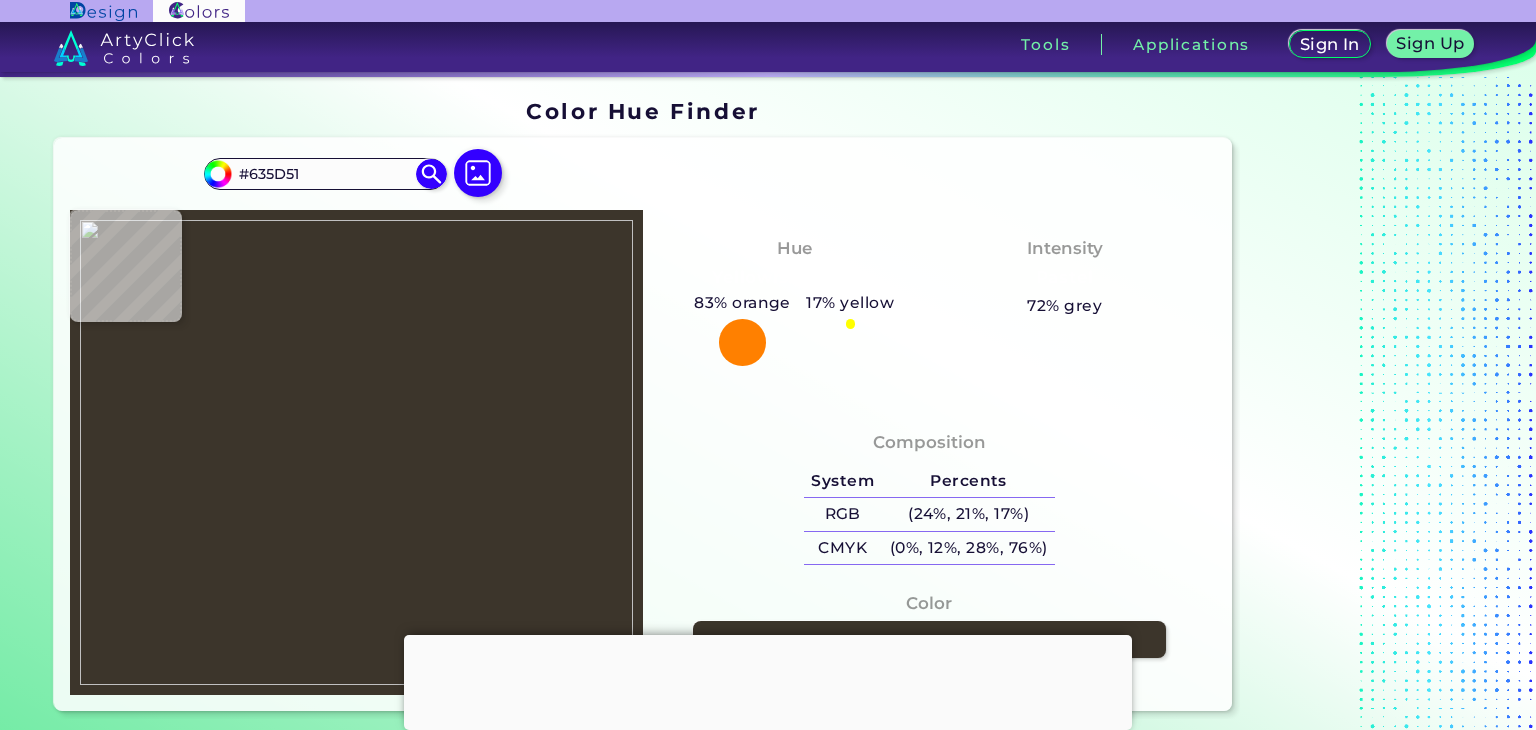 type on "#5f594d" 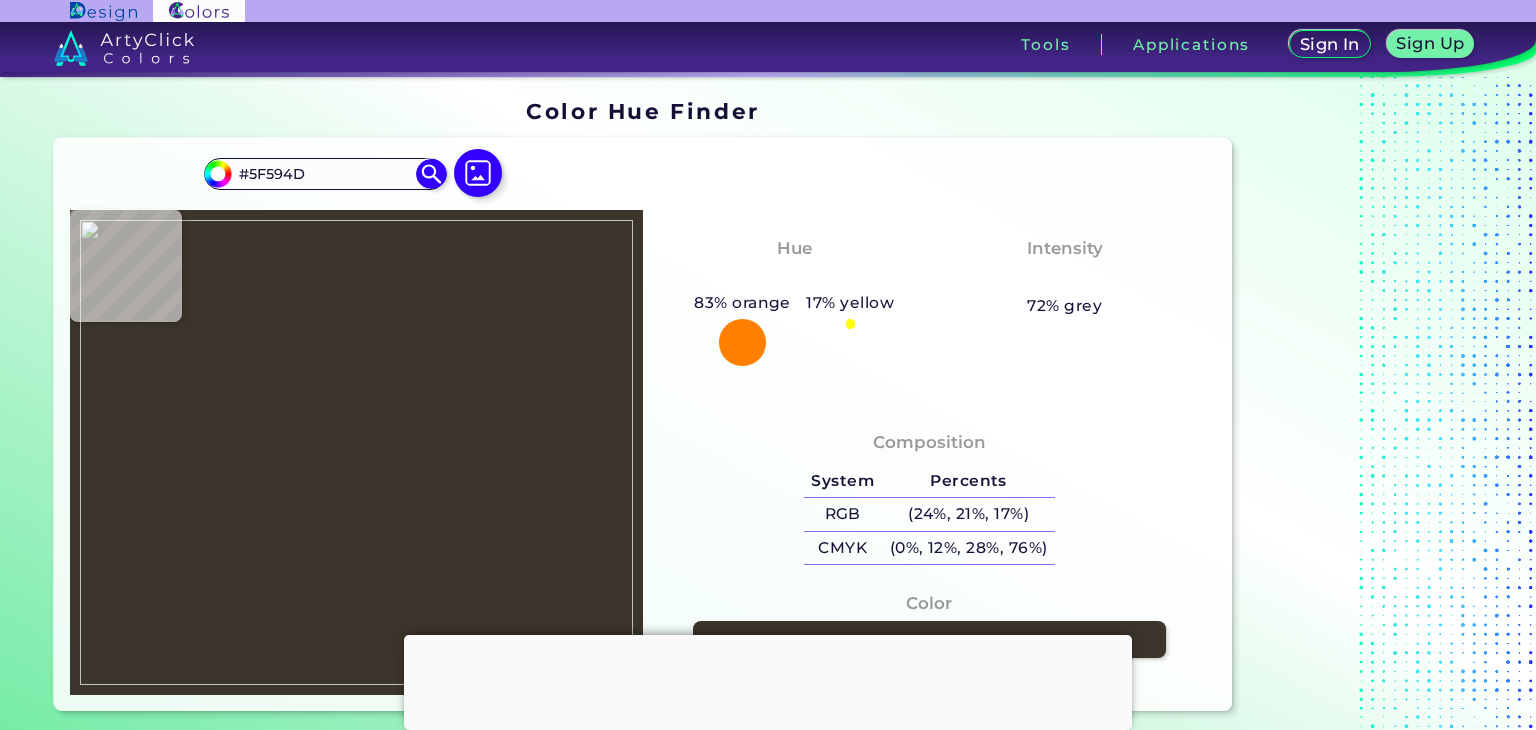 type on "#363024" 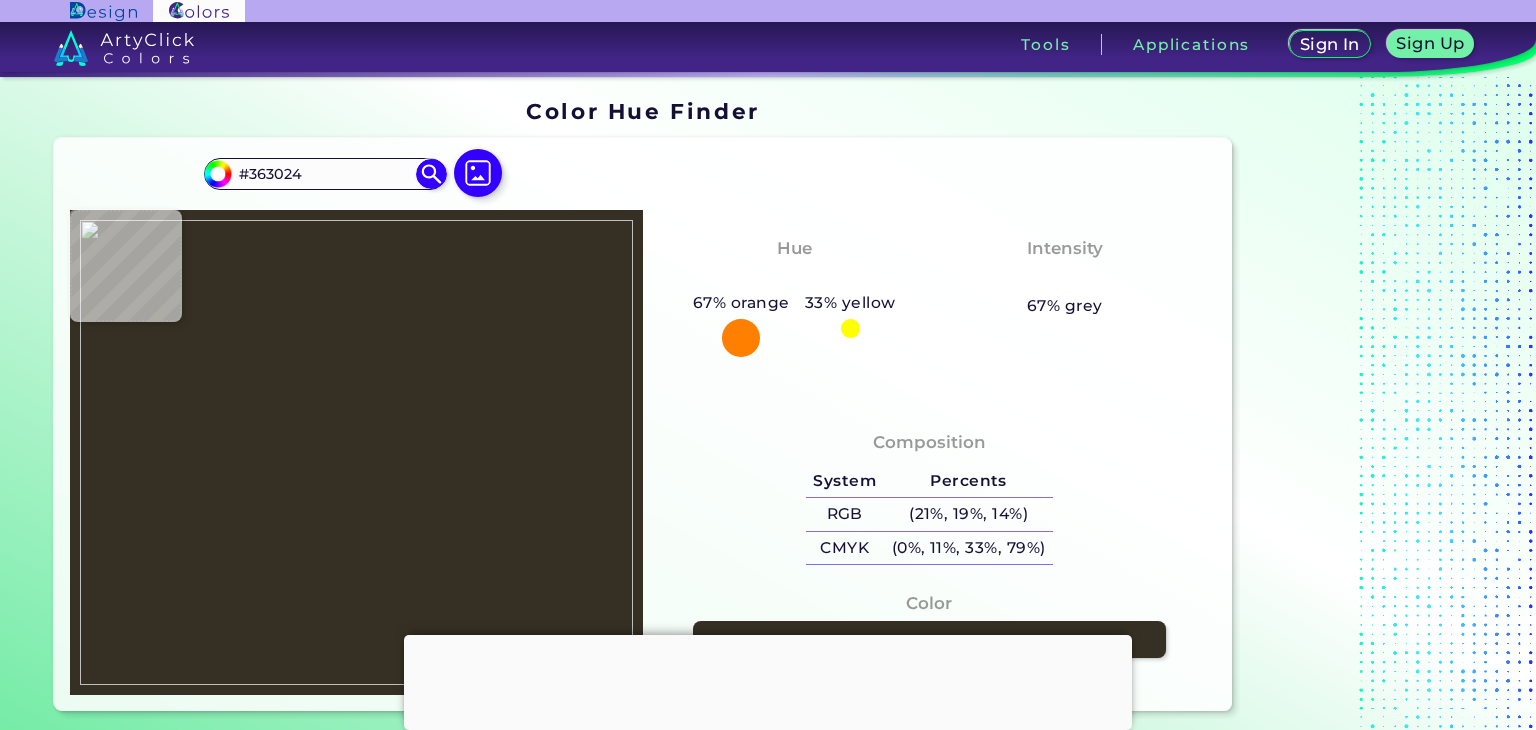 type 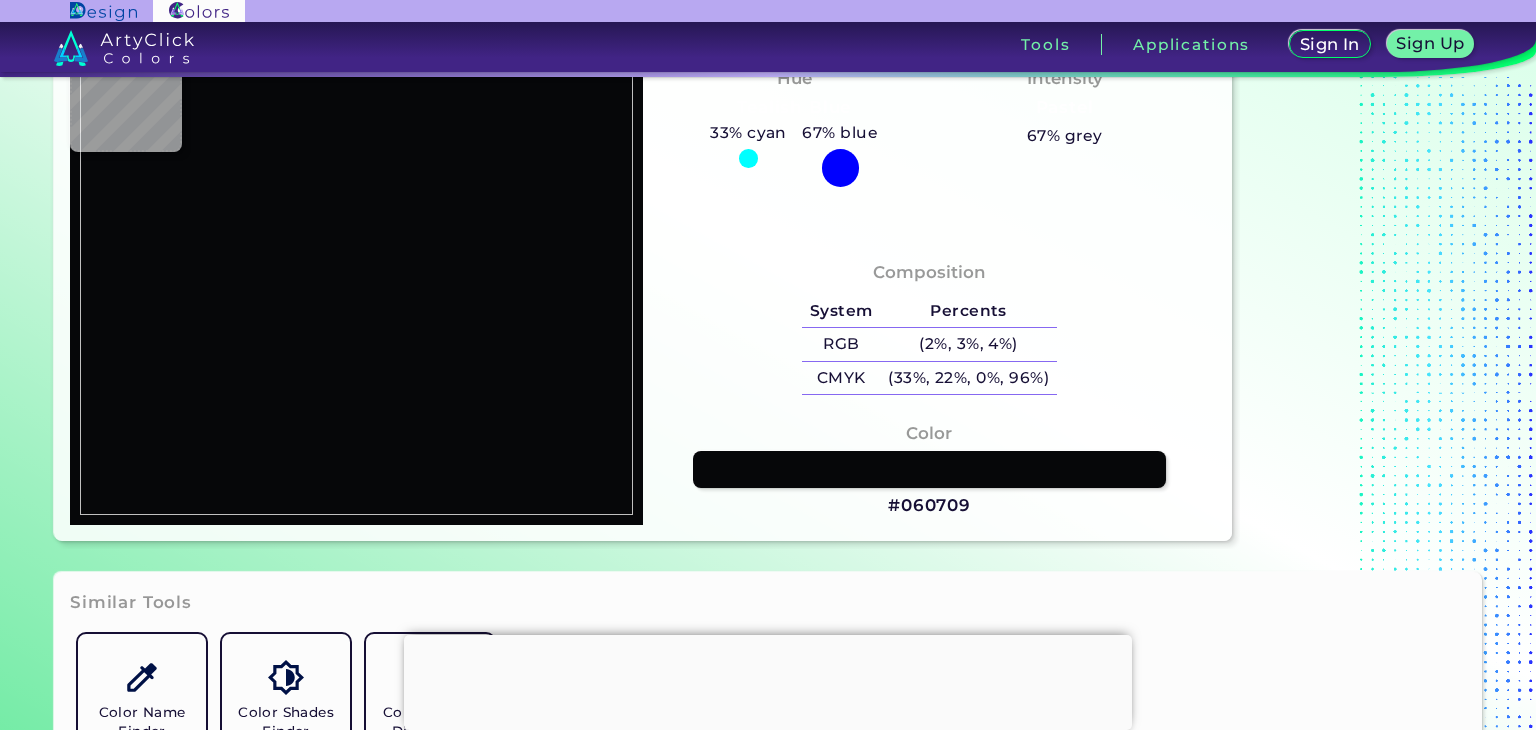scroll, scrollTop: 168, scrollLeft: 0, axis: vertical 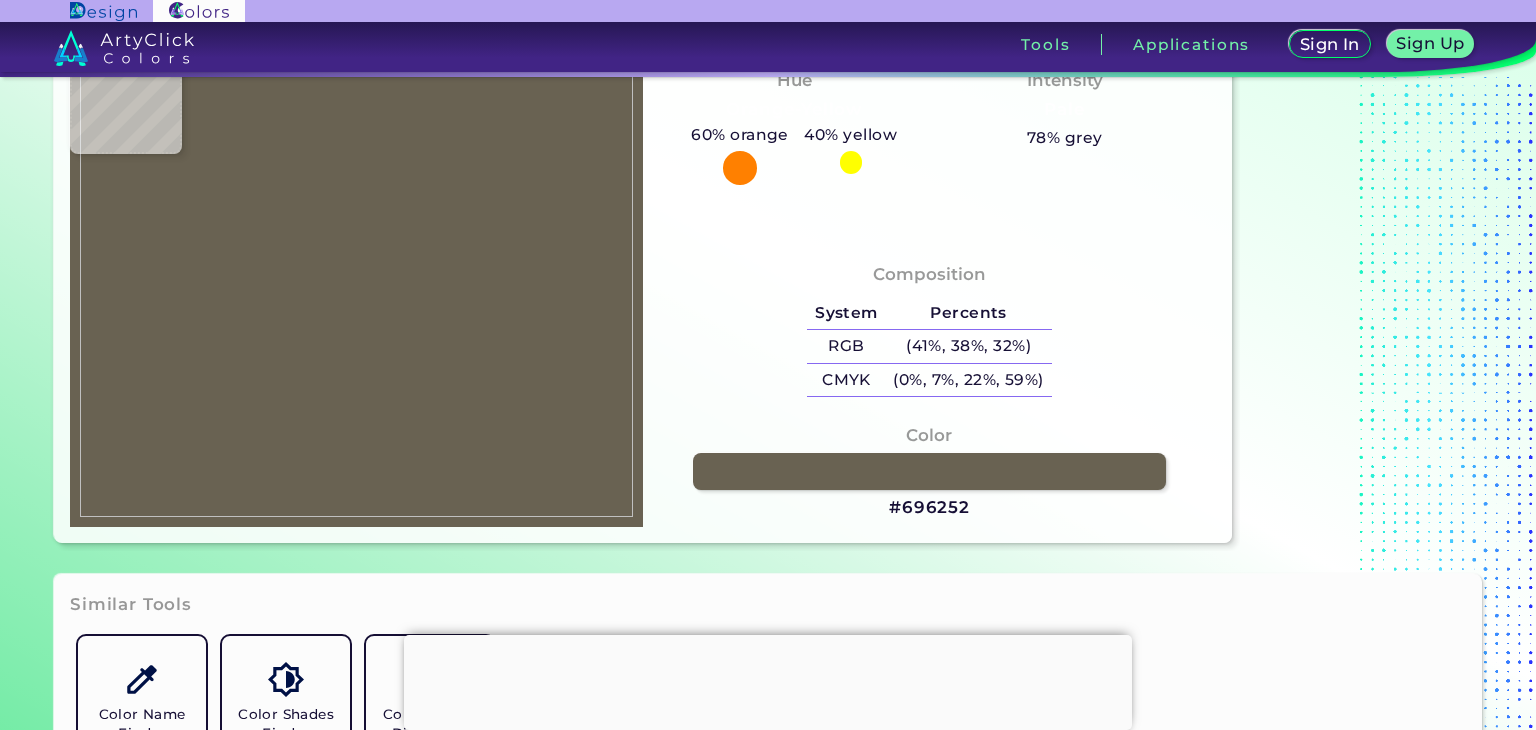 click at bounding box center (356, 284) 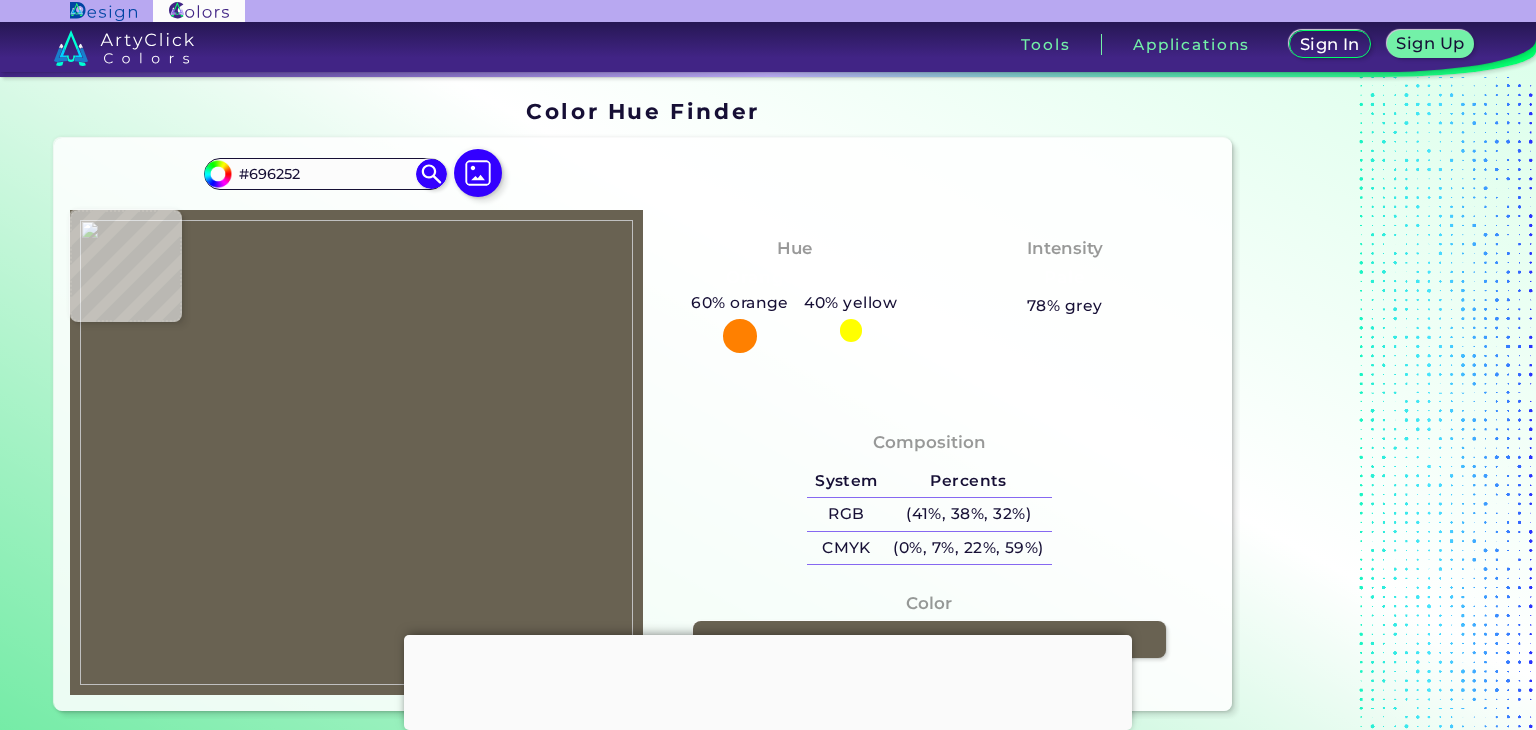 scroll, scrollTop: 0, scrollLeft: 0, axis: both 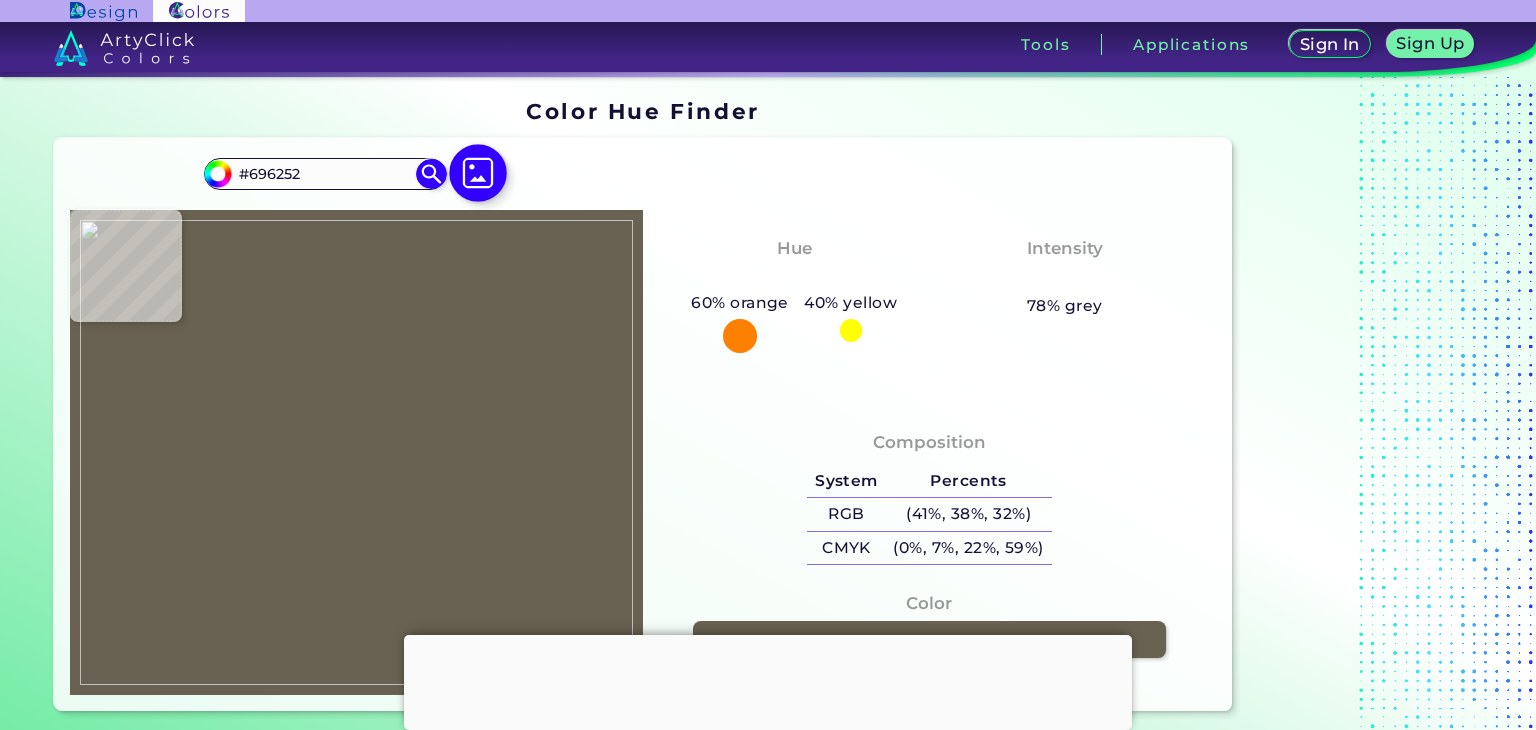 click at bounding box center [478, 173] 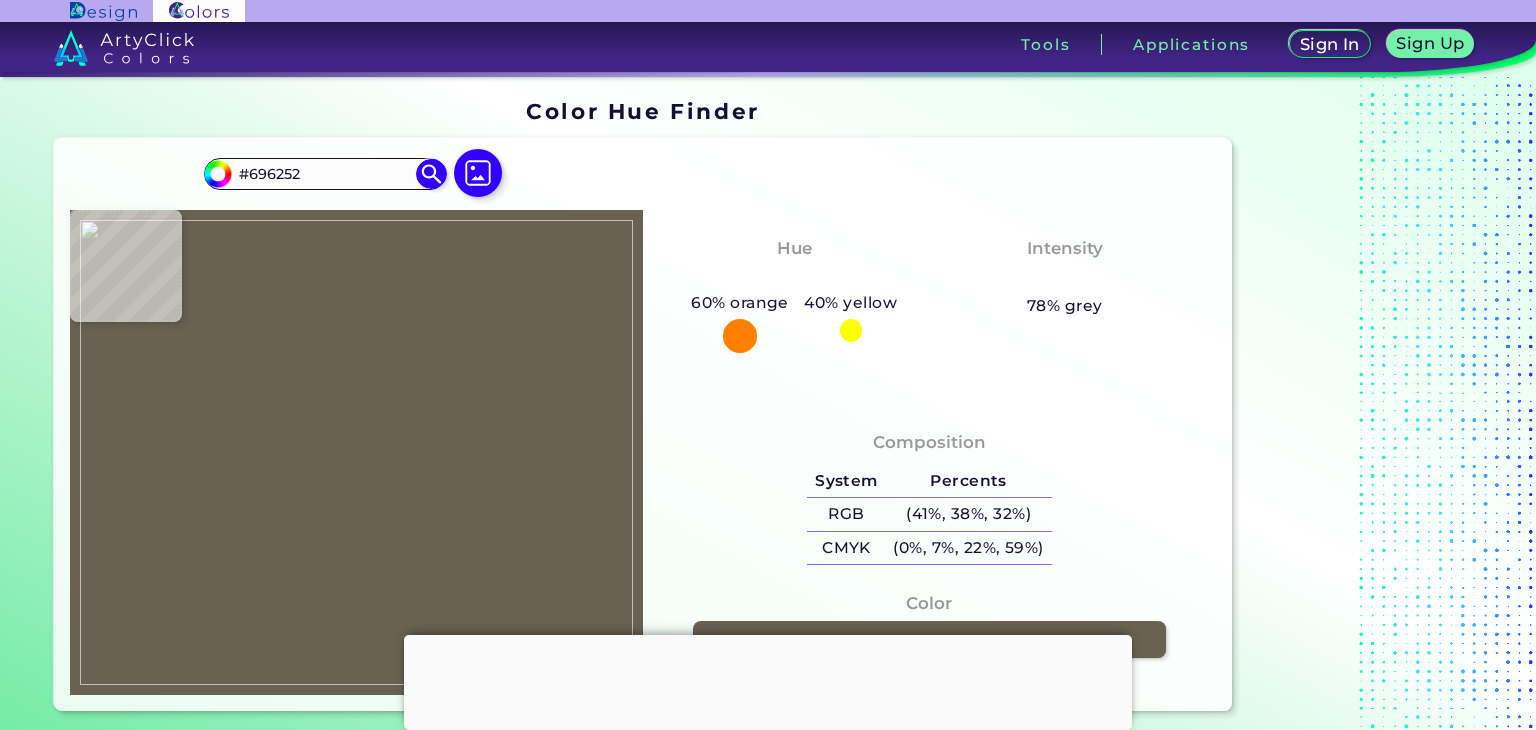drag, startPoint x: 691, startPoint y: 257, endPoint x: 816, endPoint y: 130, distance: 178.19652 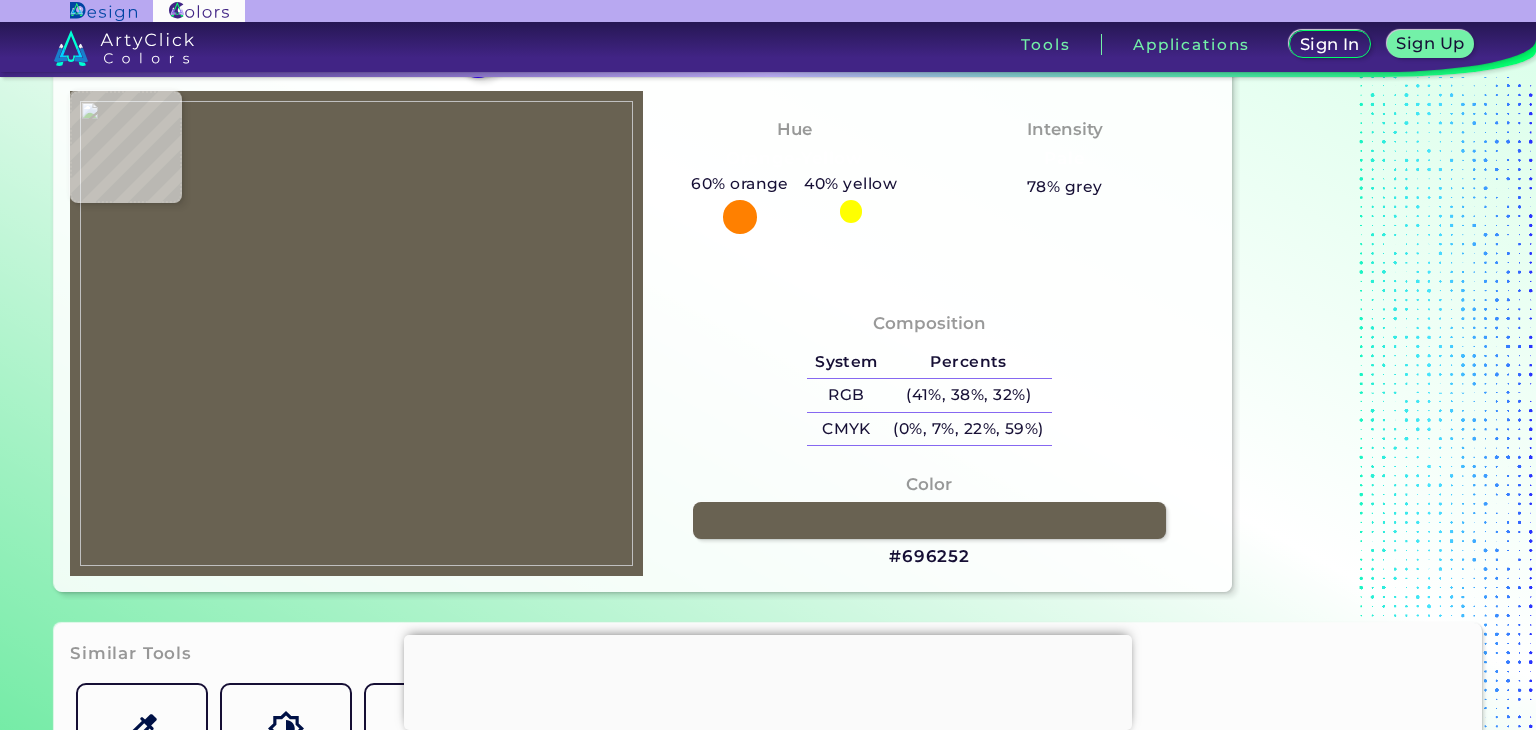 scroll, scrollTop: 76, scrollLeft: 0, axis: vertical 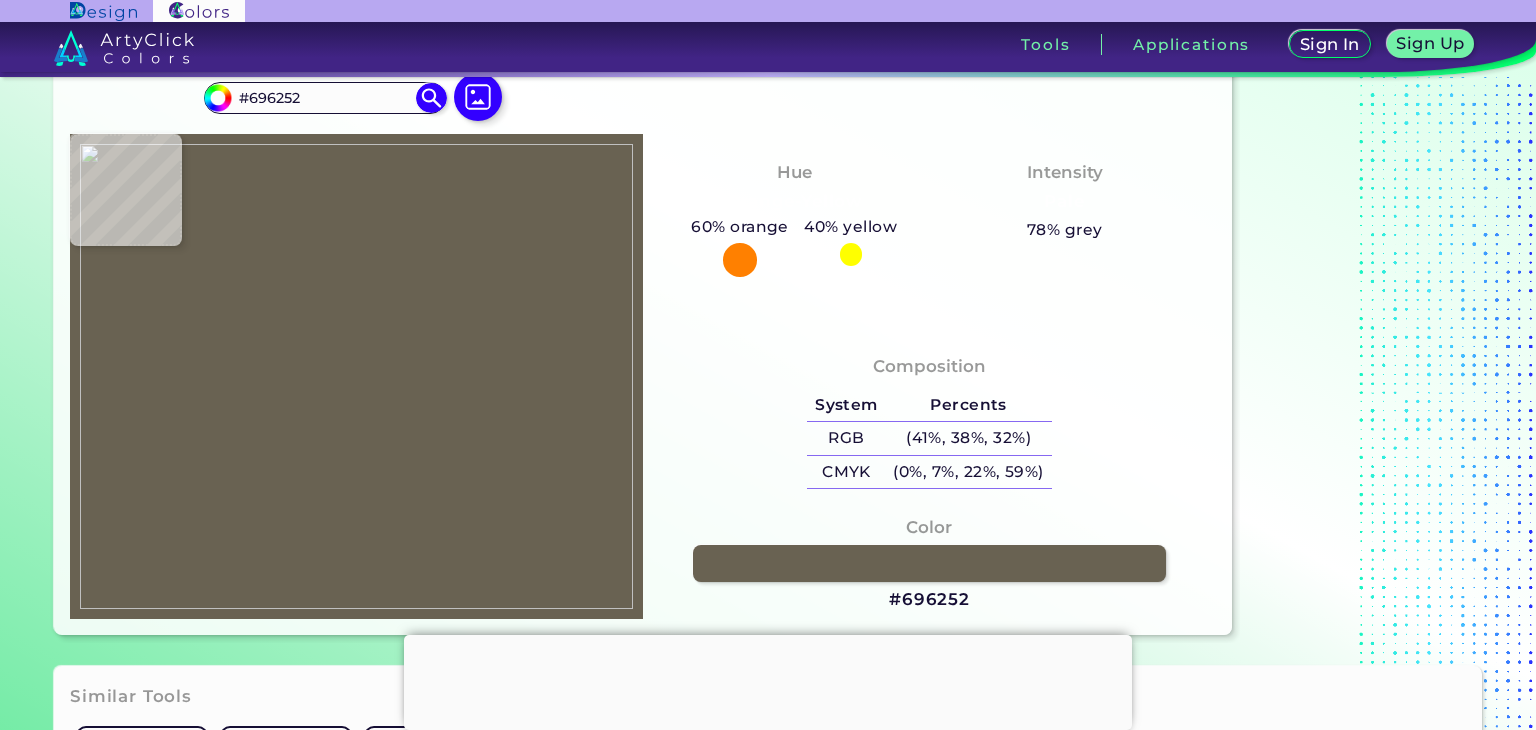 click at bounding box center [356, 376] 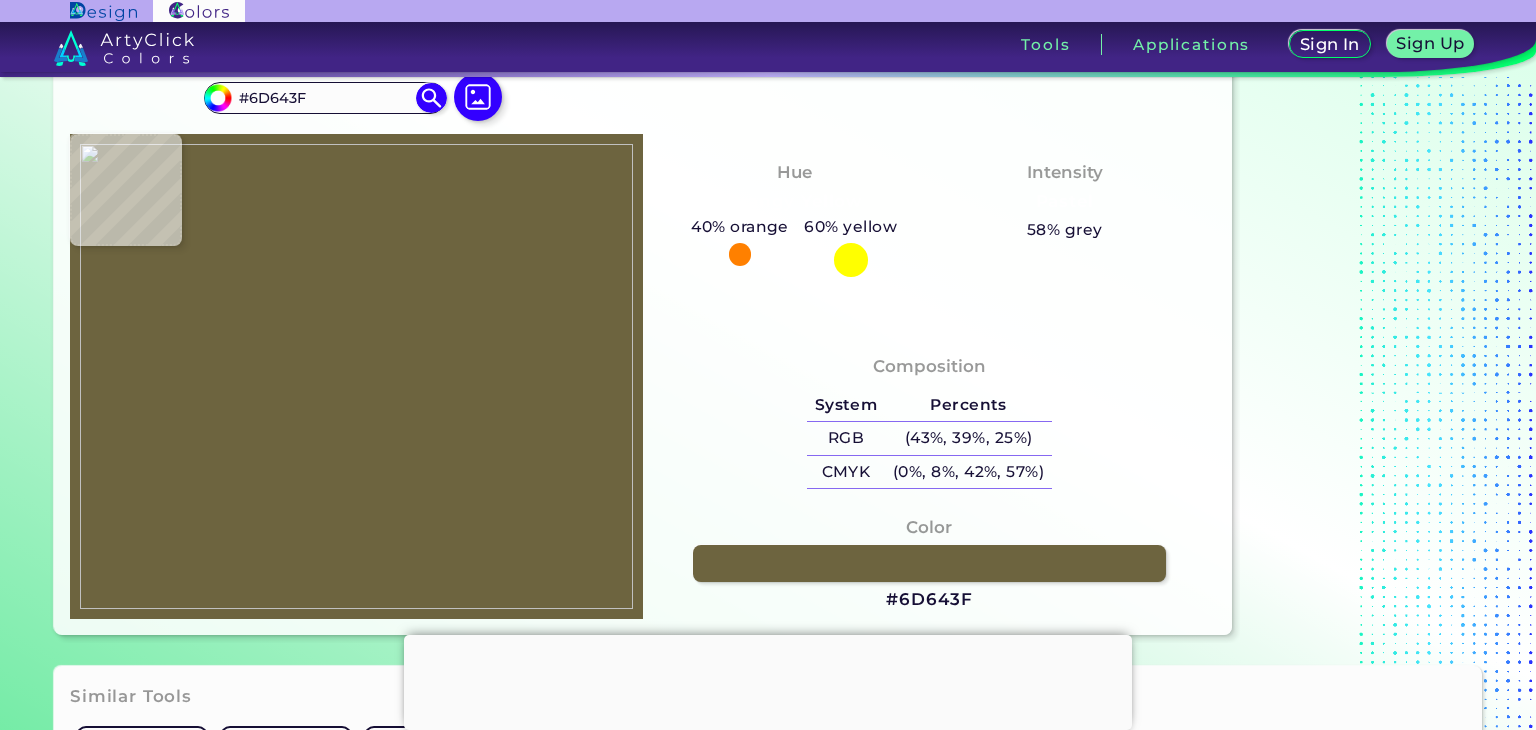 click at bounding box center (356, 376) 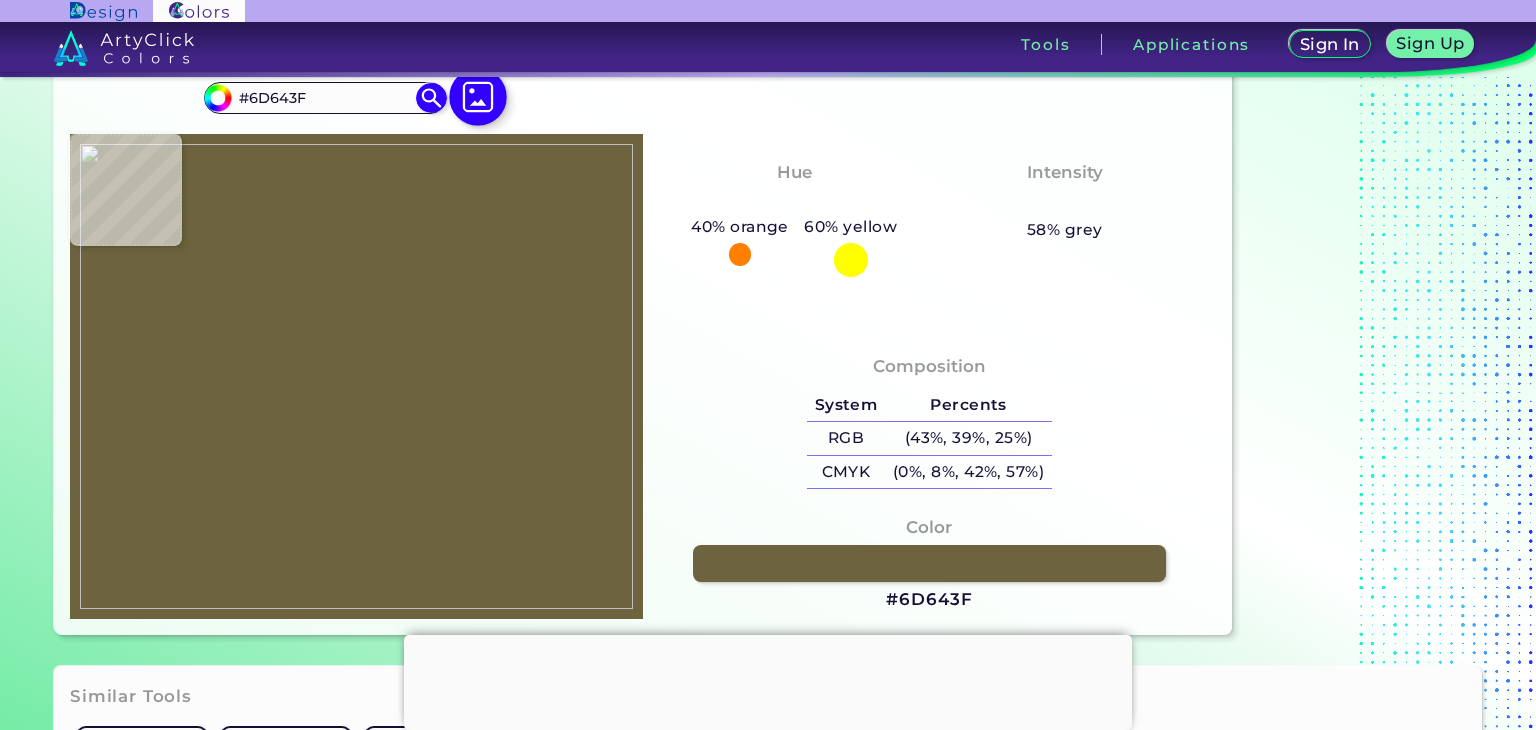click at bounding box center (478, 97) 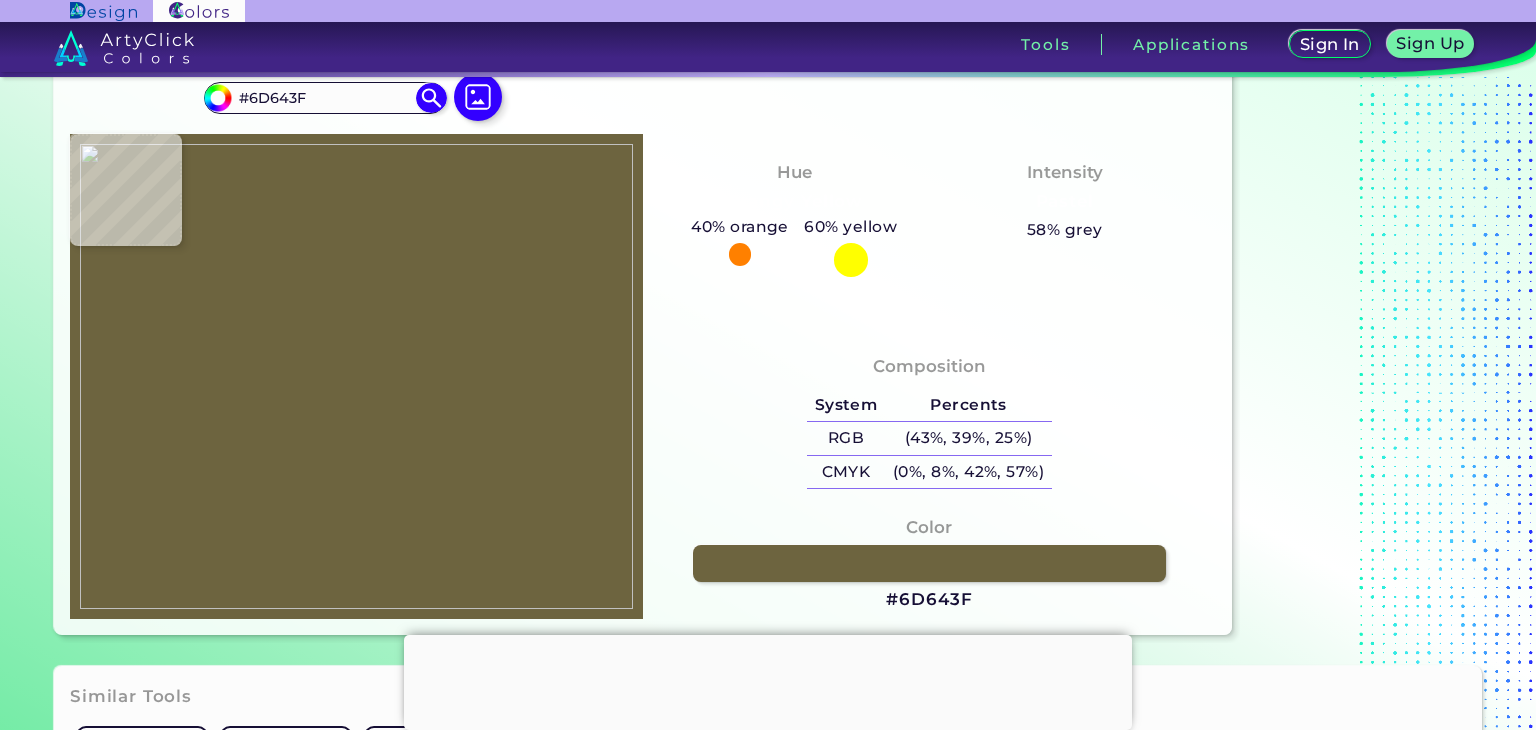 click at bounding box center (356, 376) 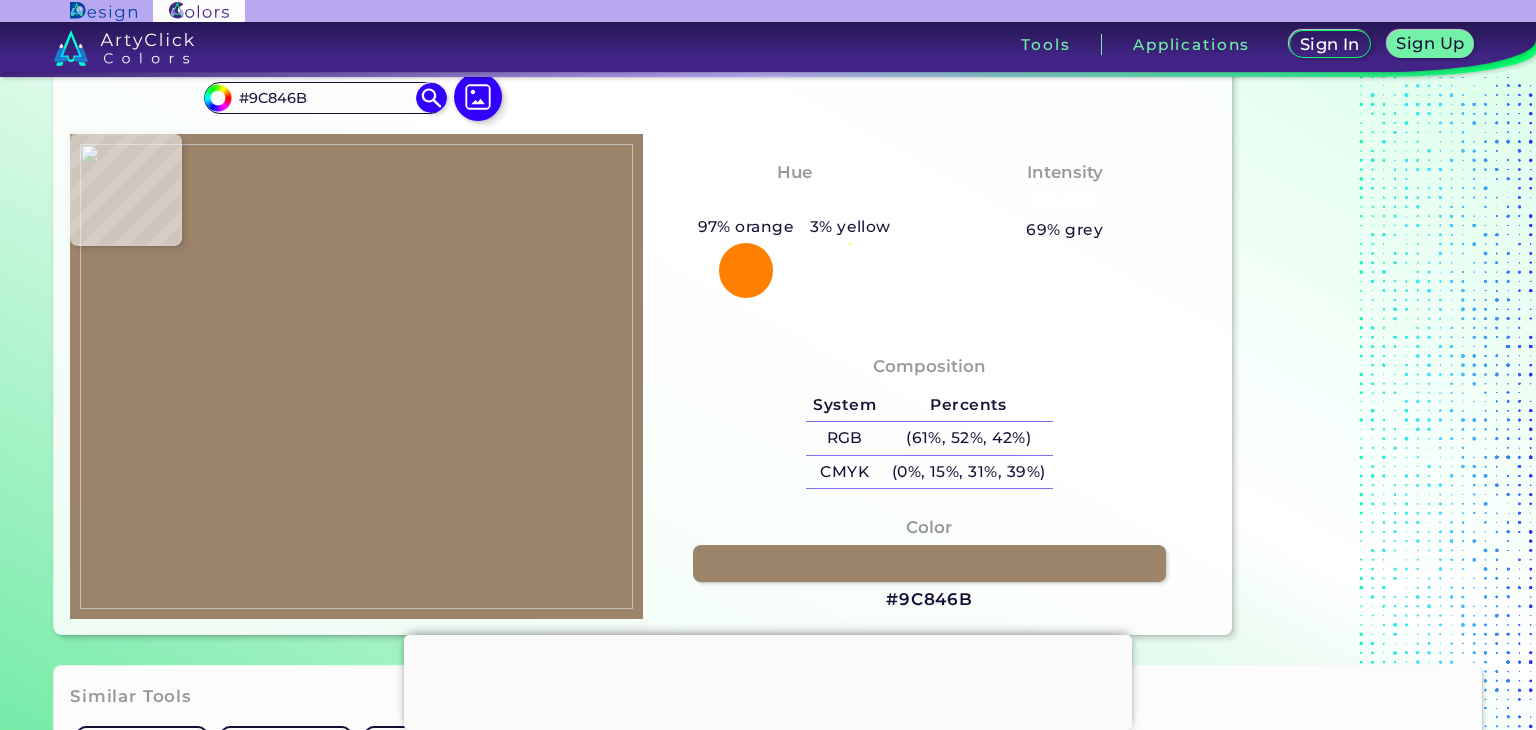 click at bounding box center (356, 376) 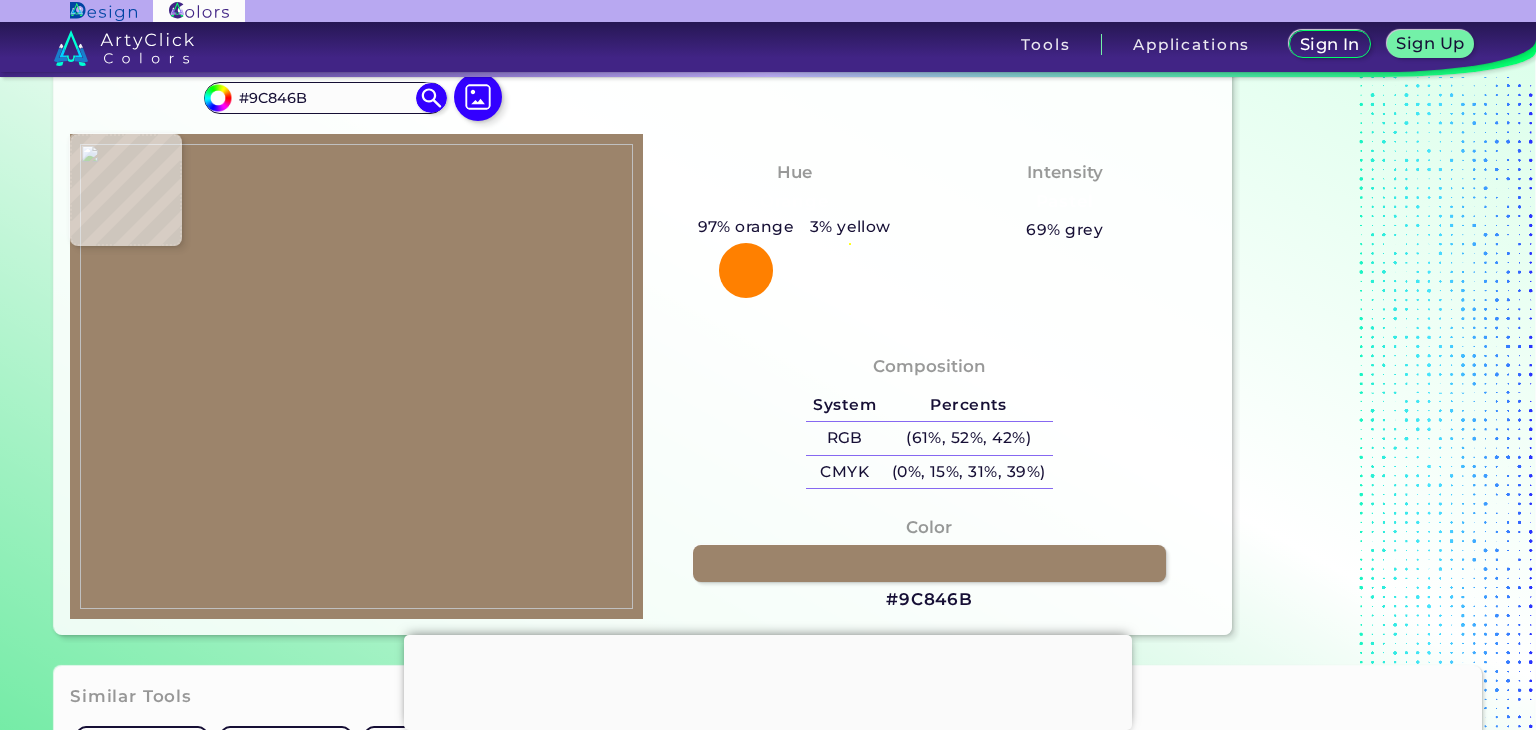 click at bounding box center [356, 376] 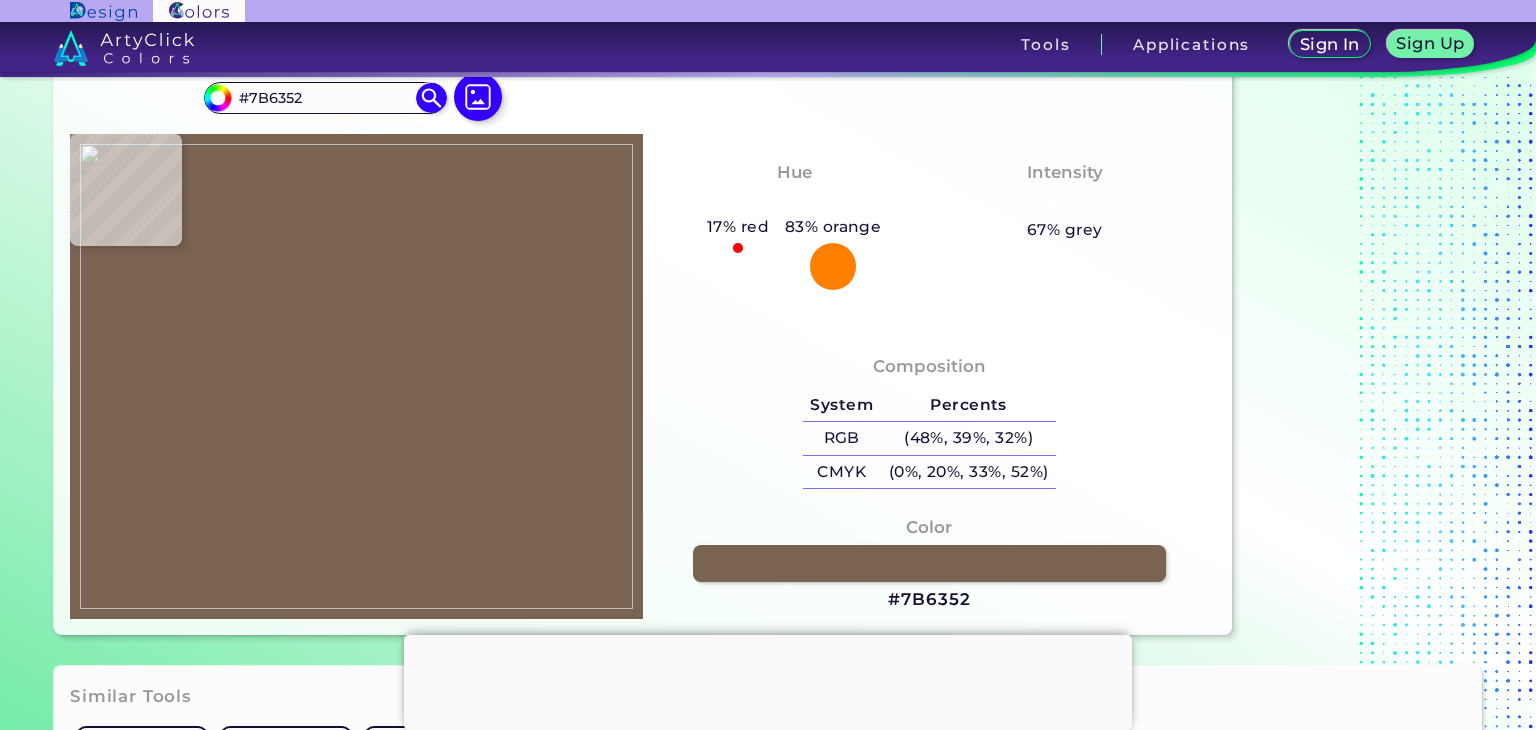 click at bounding box center (356, 376) 